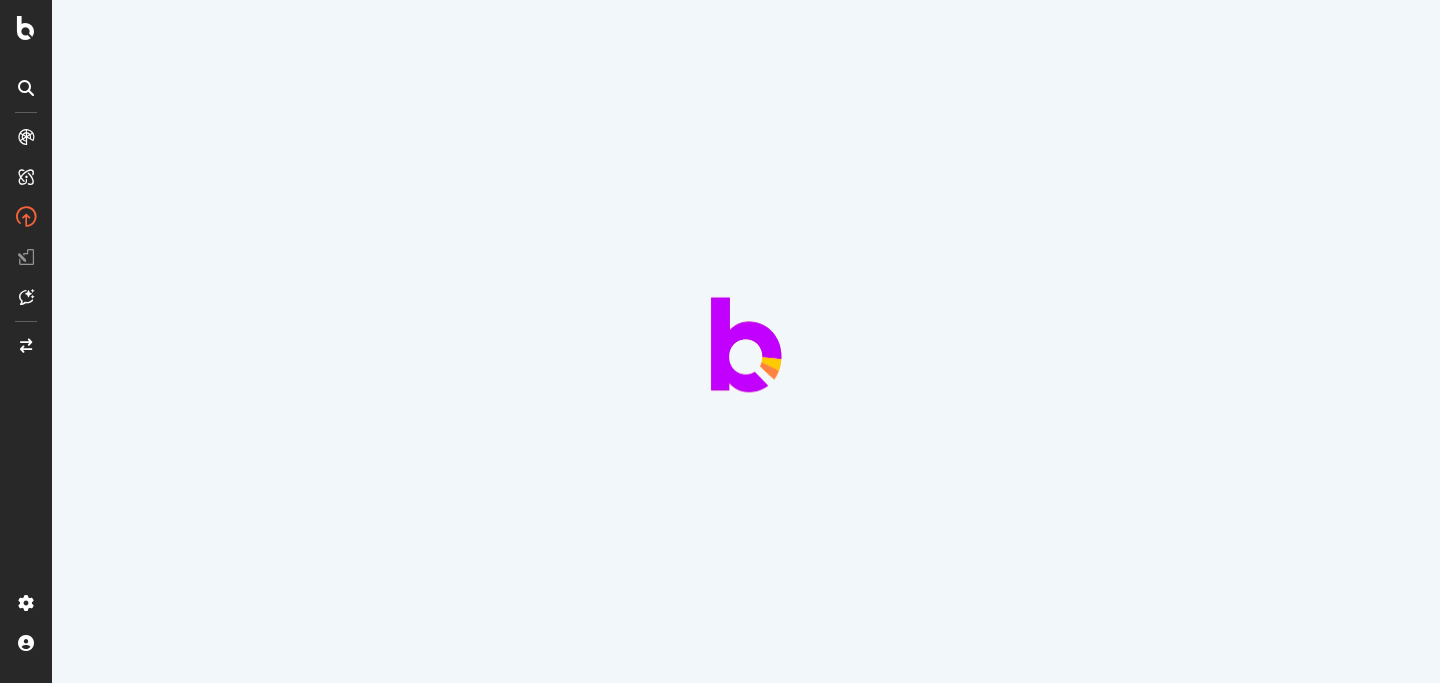 scroll, scrollTop: 0, scrollLeft: 0, axis: both 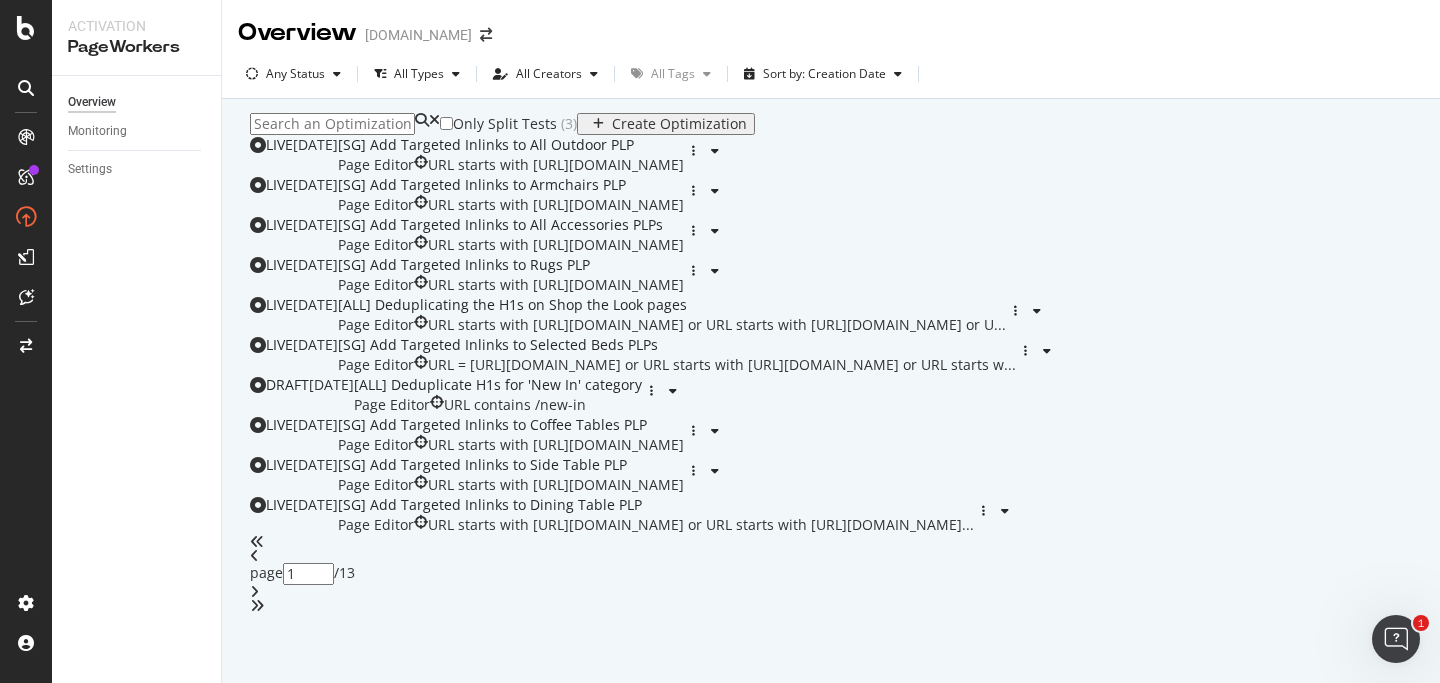 click at bounding box center (332, 124) 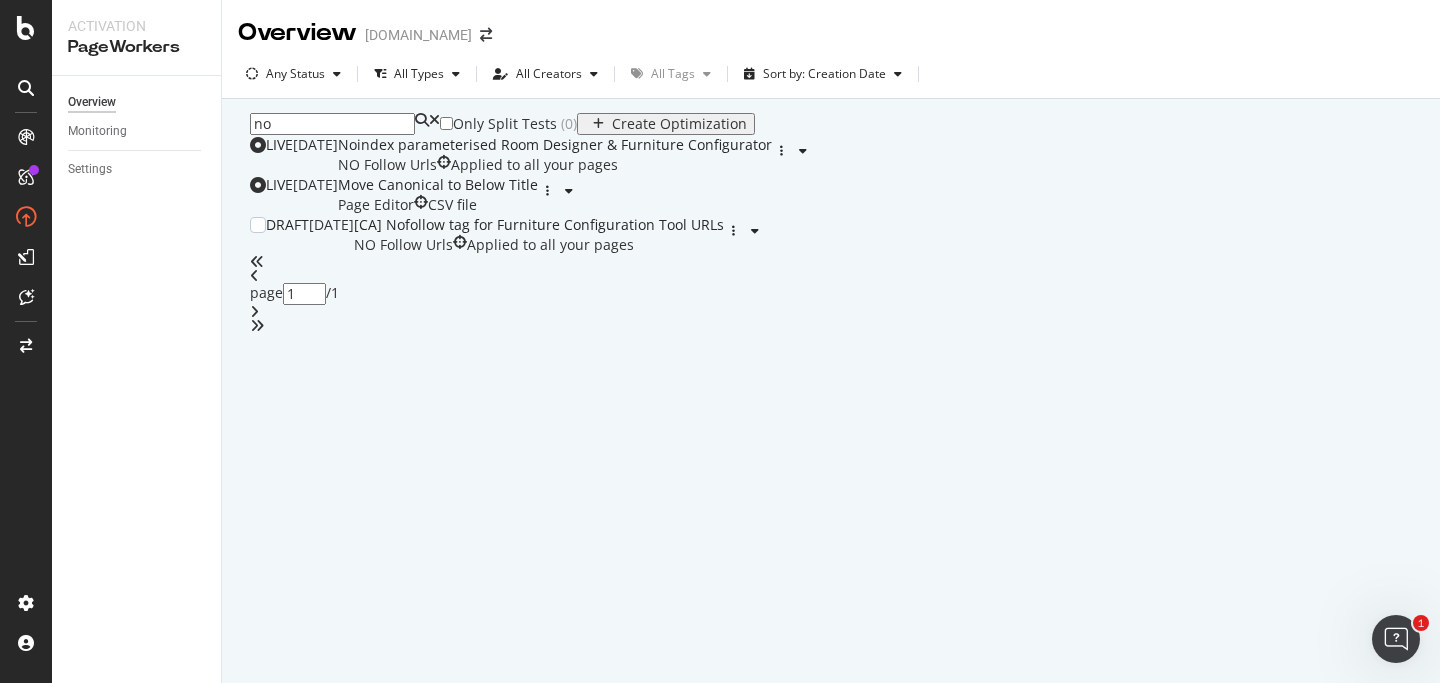 click on "[CA] Nofollow tag for Furniture Configuration Tool URLs" at bounding box center [539, 225] 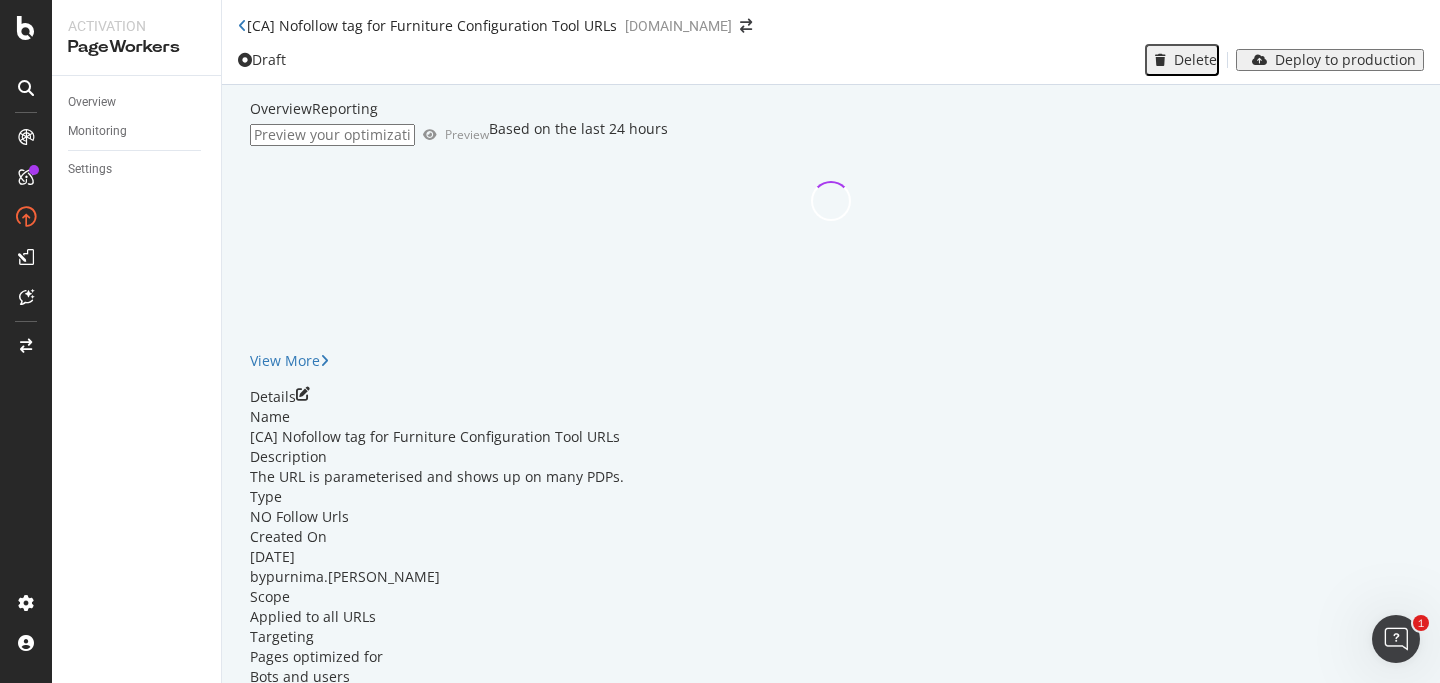 click at bounding box center (332, 135) 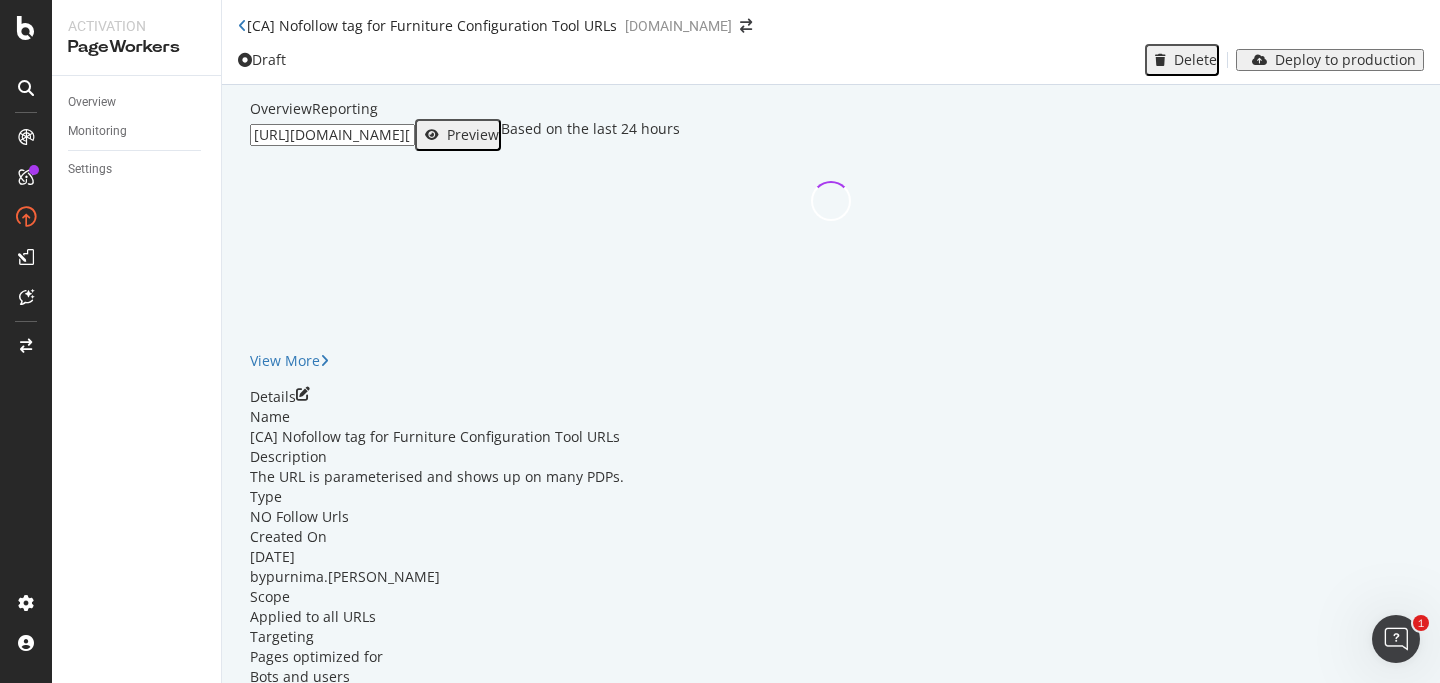 scroll, scrollTop: 0, scrollLeft: 207, axis: horizontal 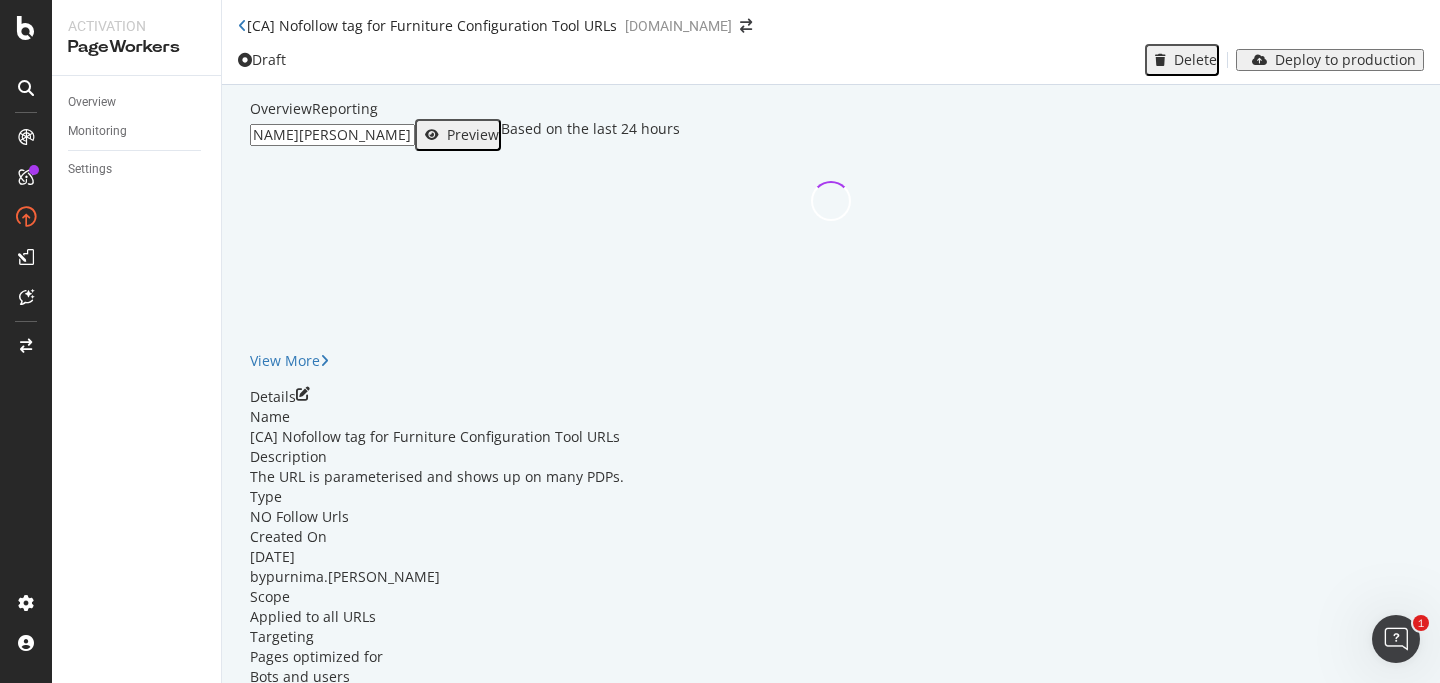 type on "[URL][DOMAIN_NAME][PERSON_NAME]" 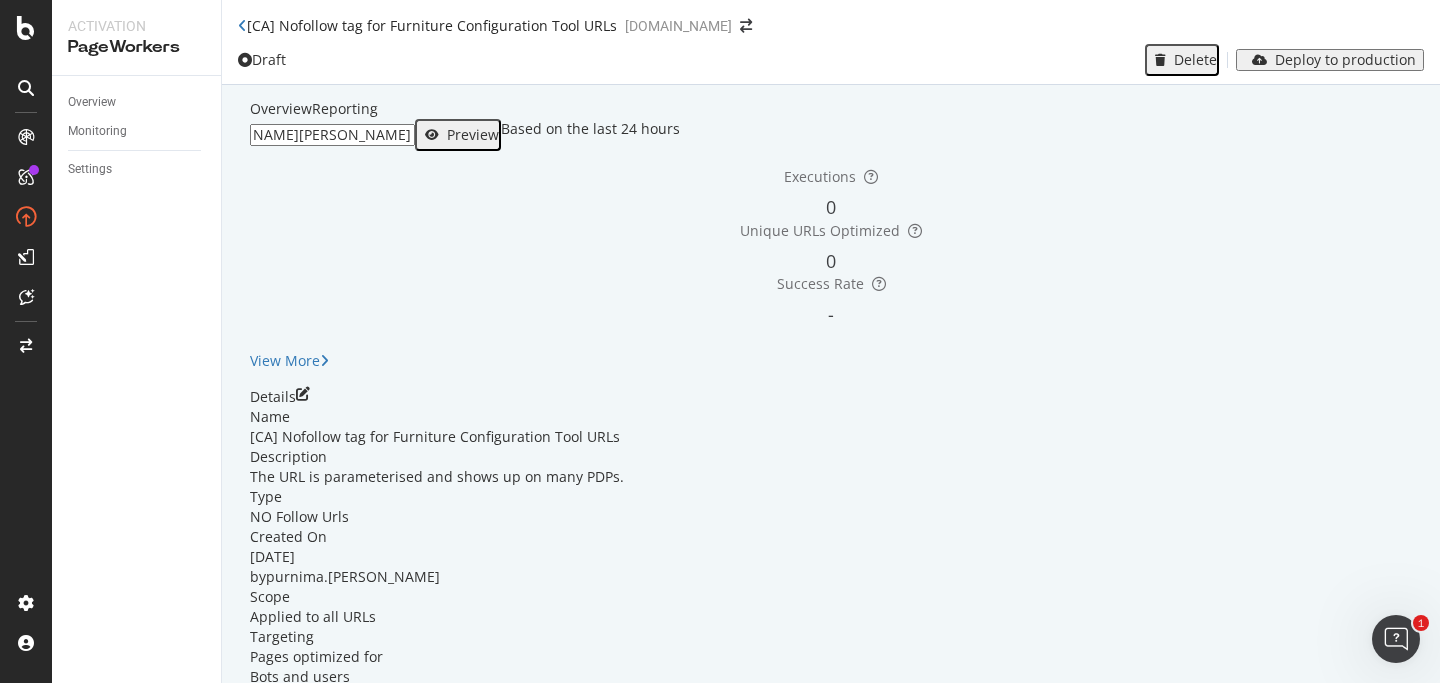 scroll, scrollTop: 0, scrollLeft: 0, axis: both 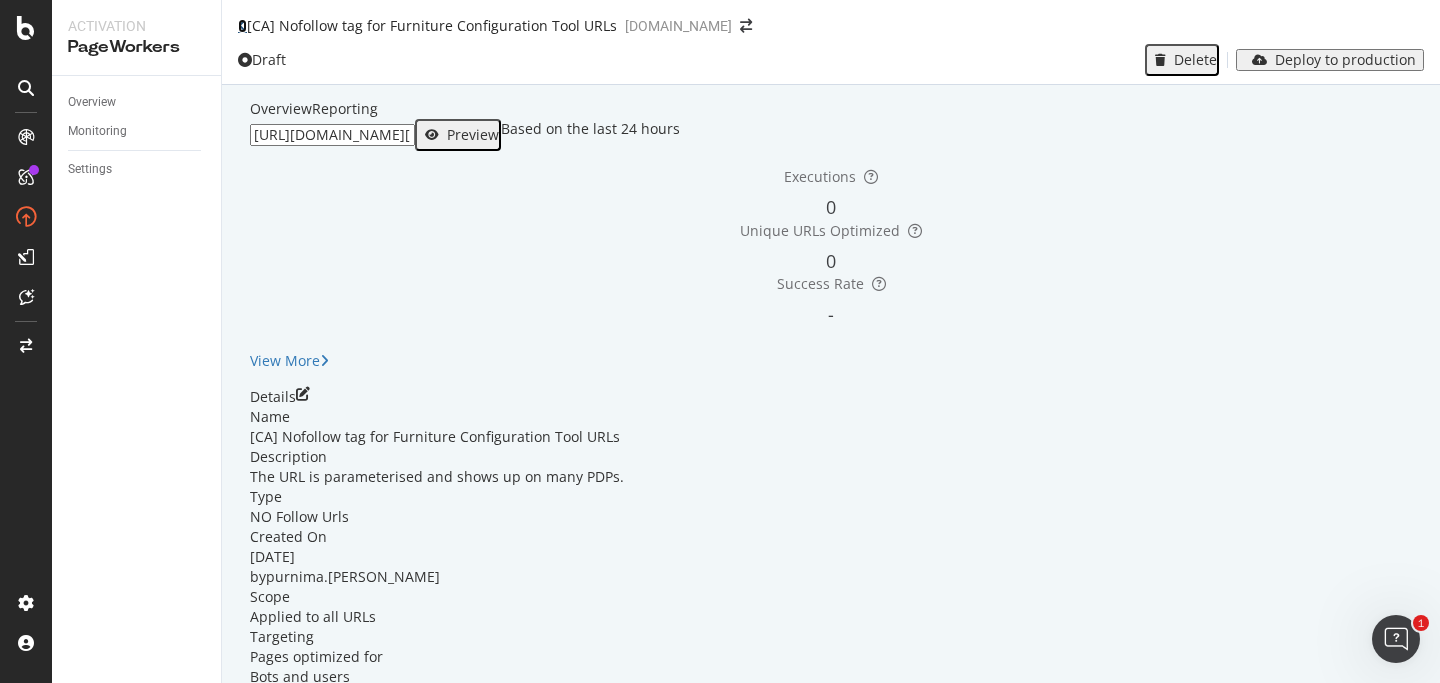 click at bounding box center (242, 26) 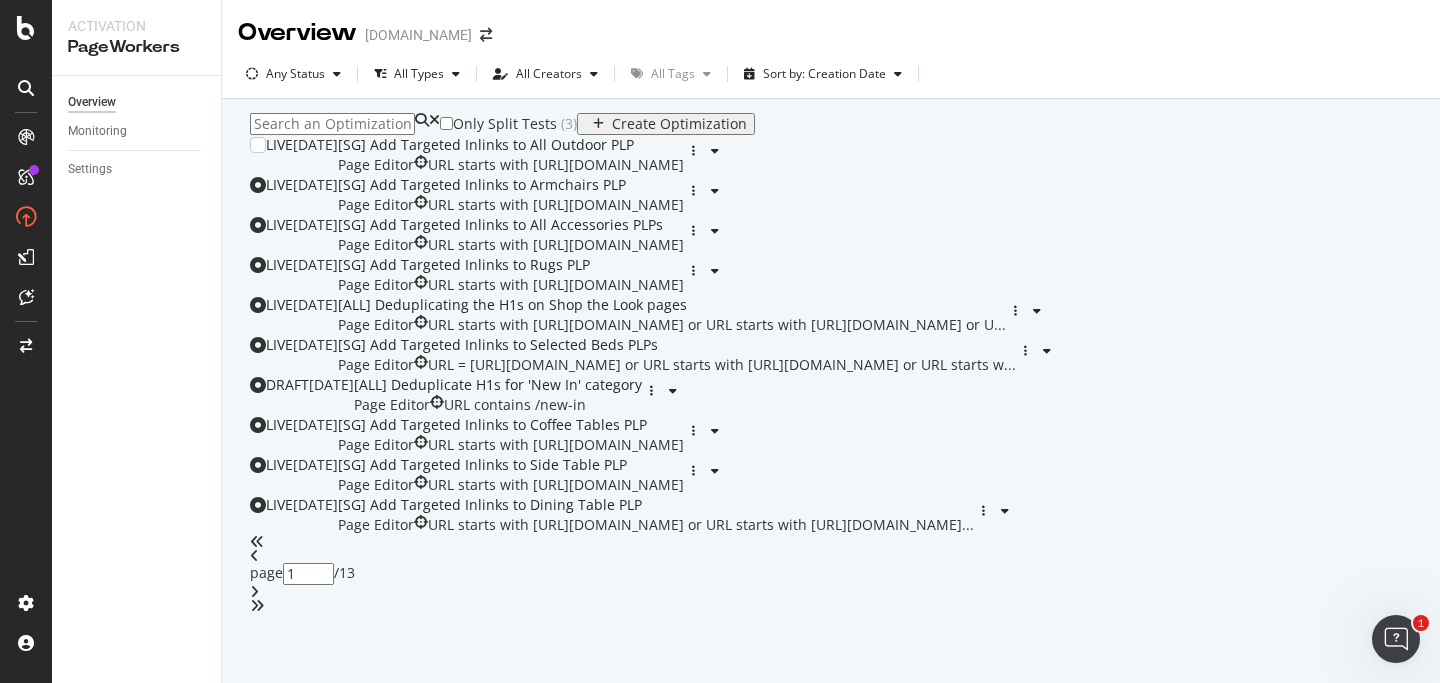 scroll, scrollTop: 0, scrollLeft: 0, axis: both 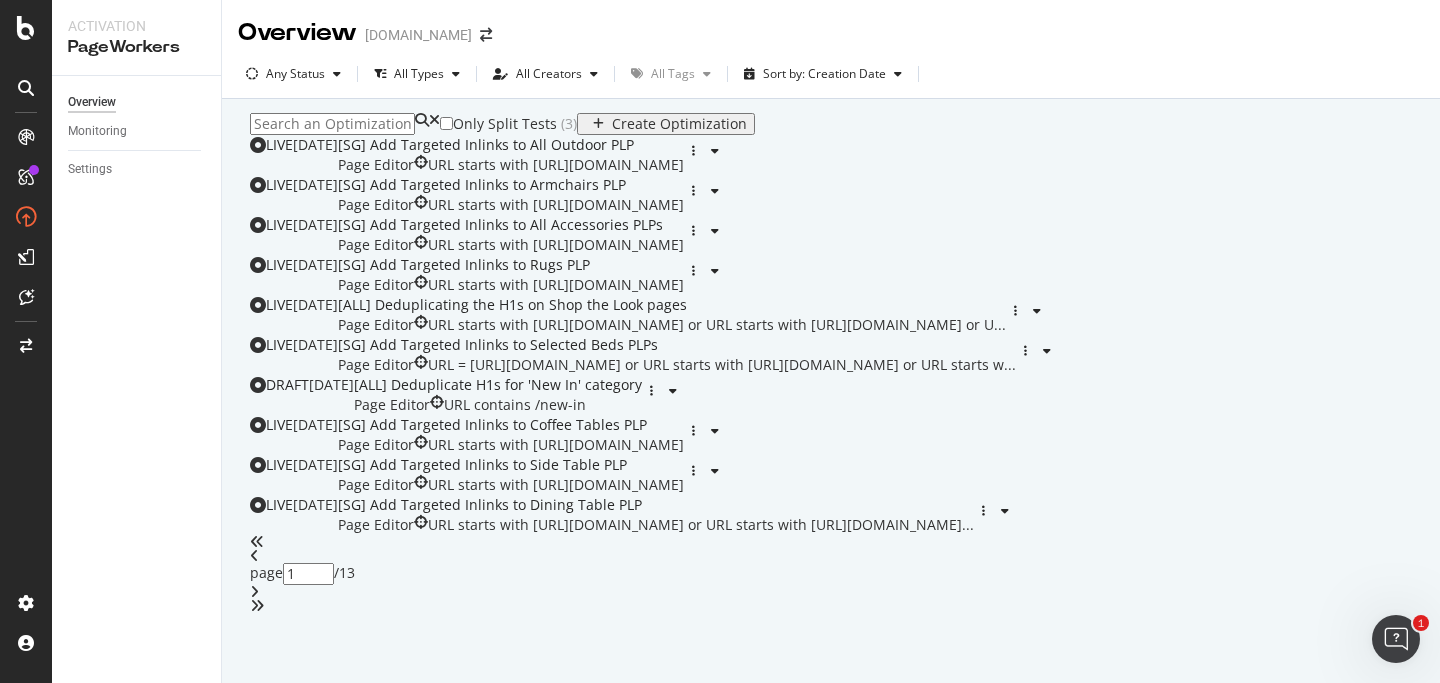 click at bounding box center [332, 124] 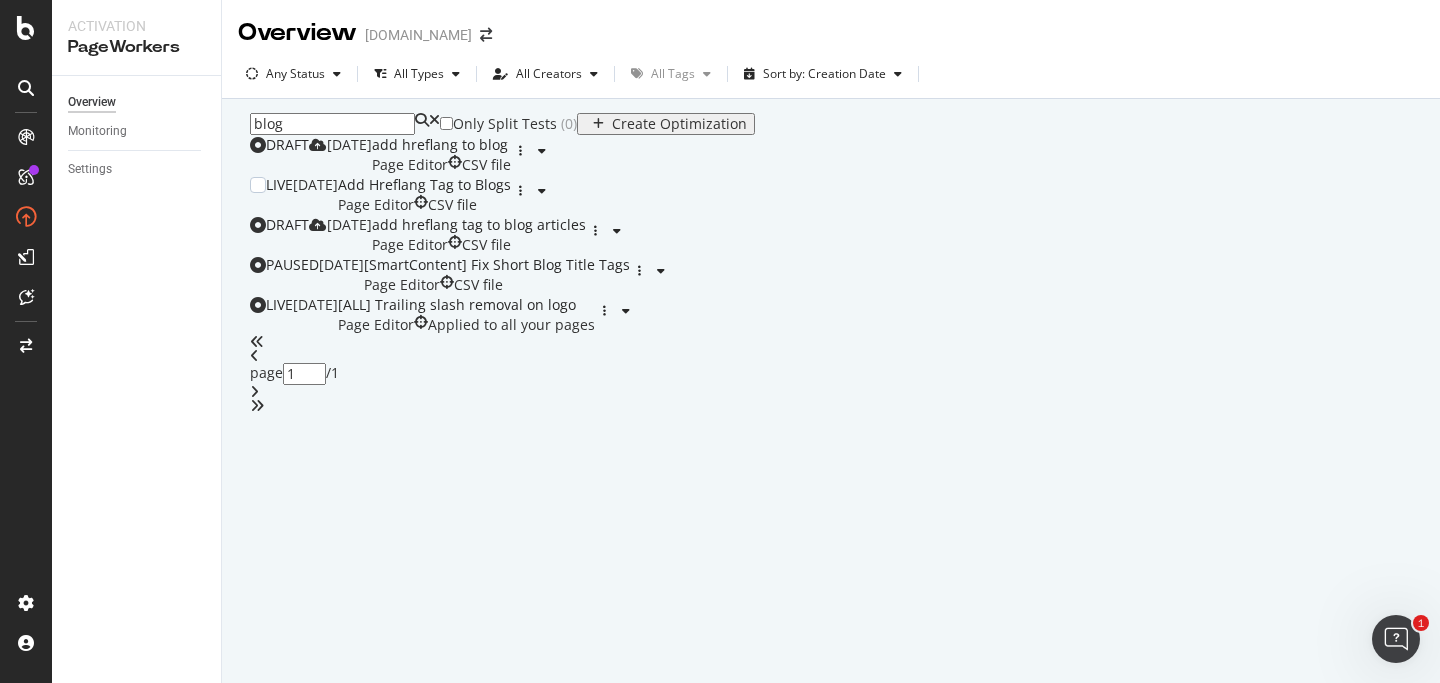 scroll, scrollTop: 222, scrollLeft: 0, axis: vertical 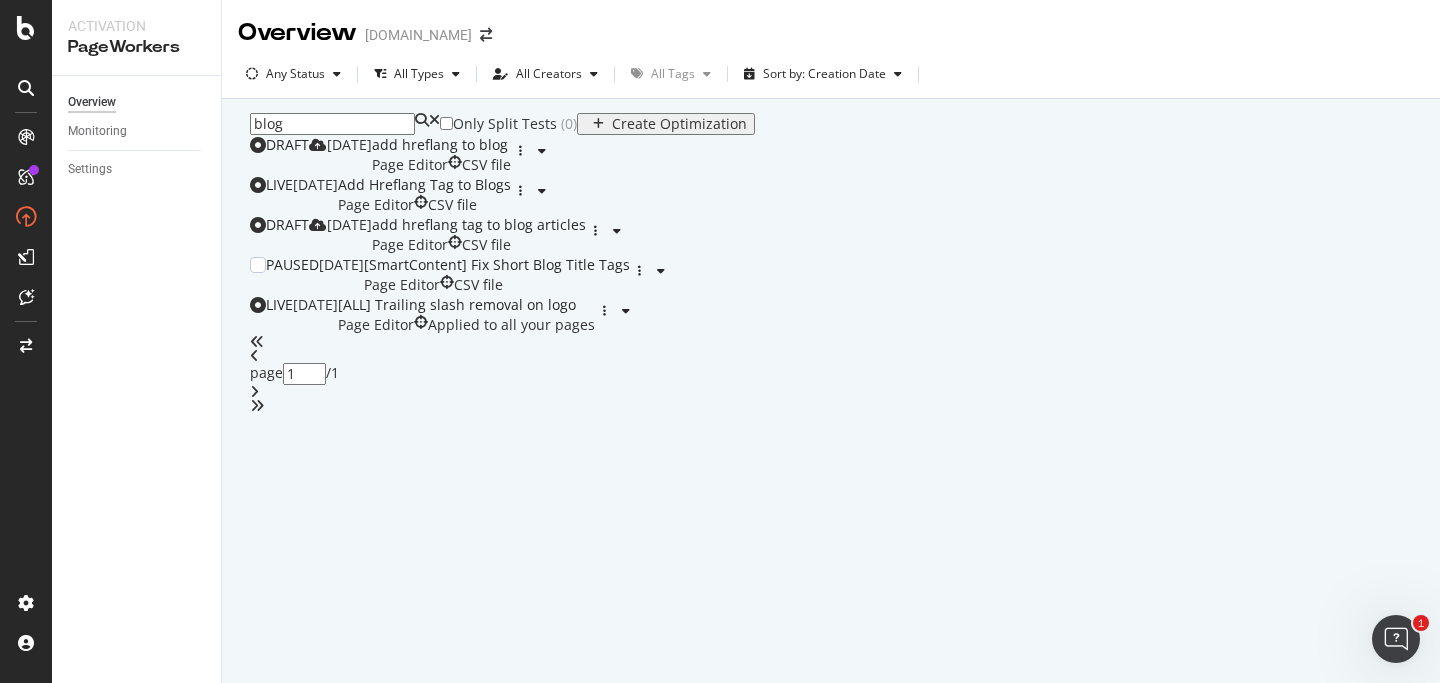 click on "Page Editor CSV file" at bounding box center [497, 285] 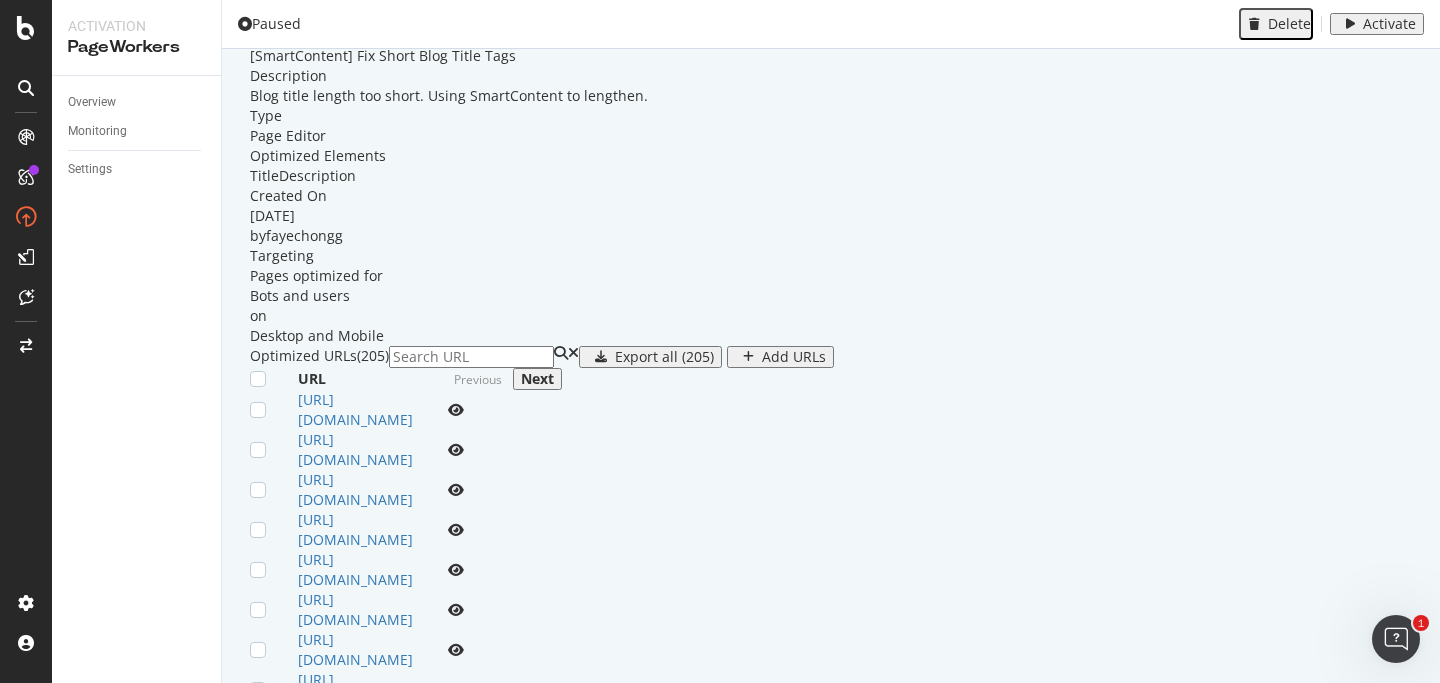 scroll, scrollTop: 345, scrollLeft: 0, axis: vertical 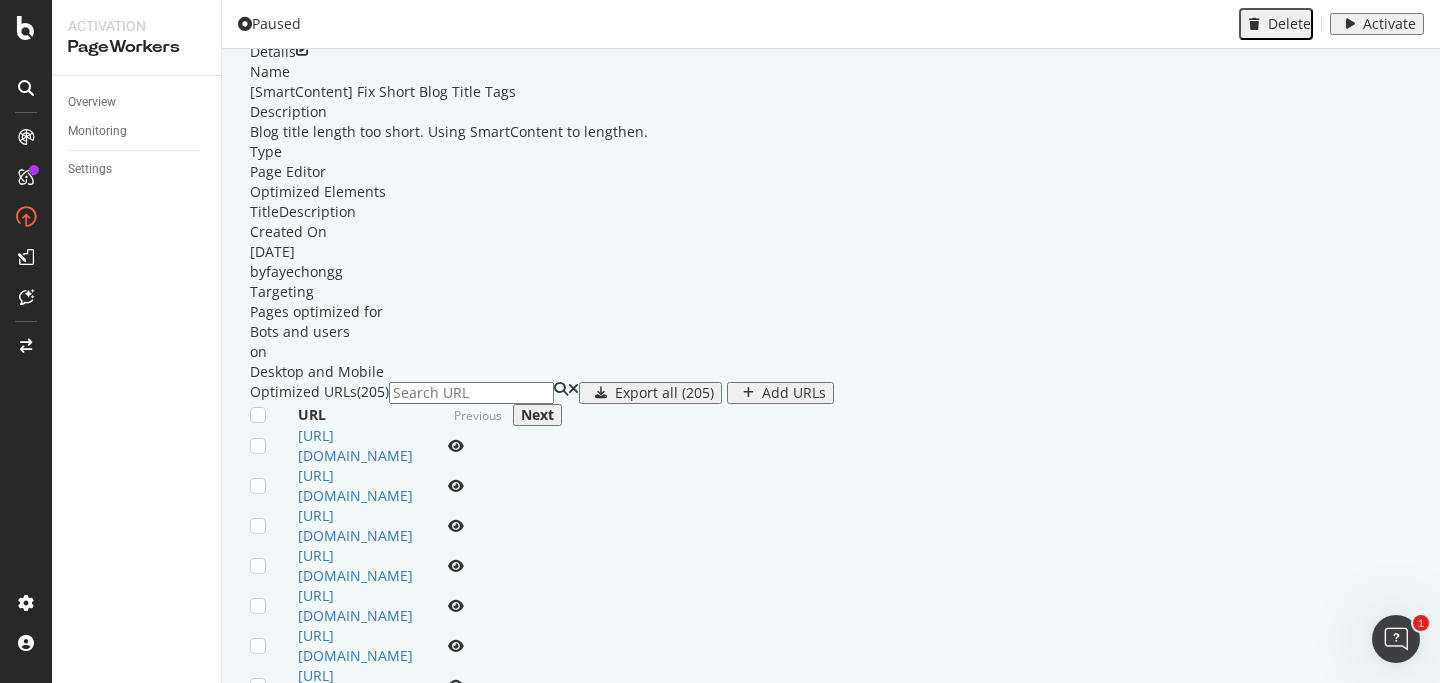 click on "Blog title length too short. Using SmartContent to lengthen." at bounding box center (831, 132) 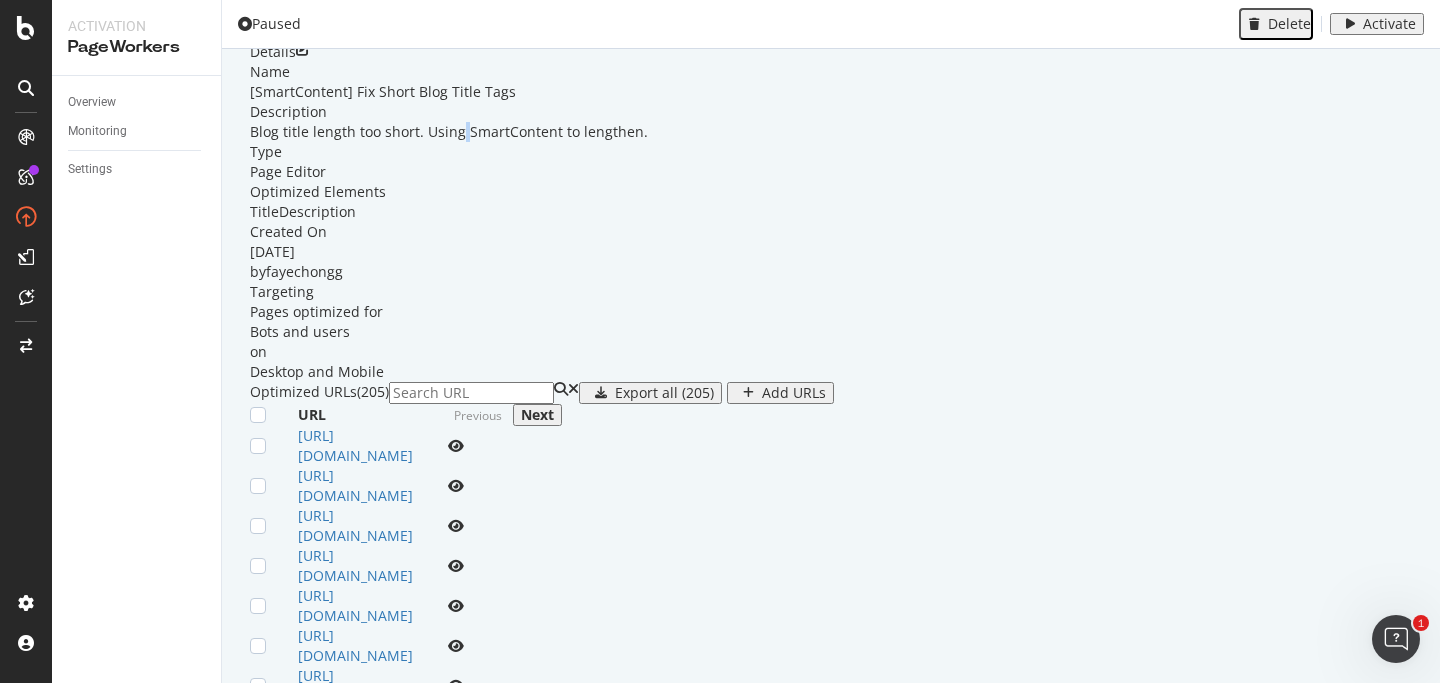 click on "Blog title length too short. Using SmartContent to lengthen." at bounding box center [831, 132] 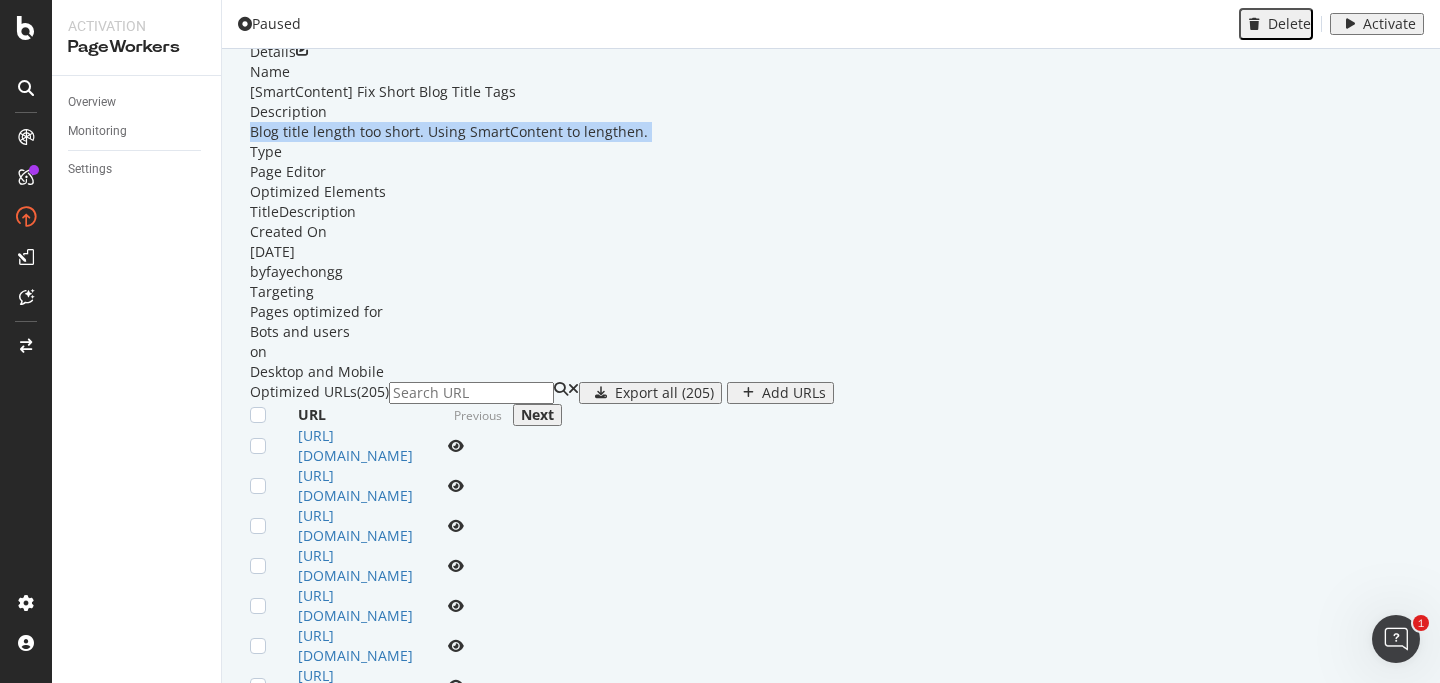 click on "Blog title length too short. Using SmartContent to lengthen." at bounding box center [831, 132] 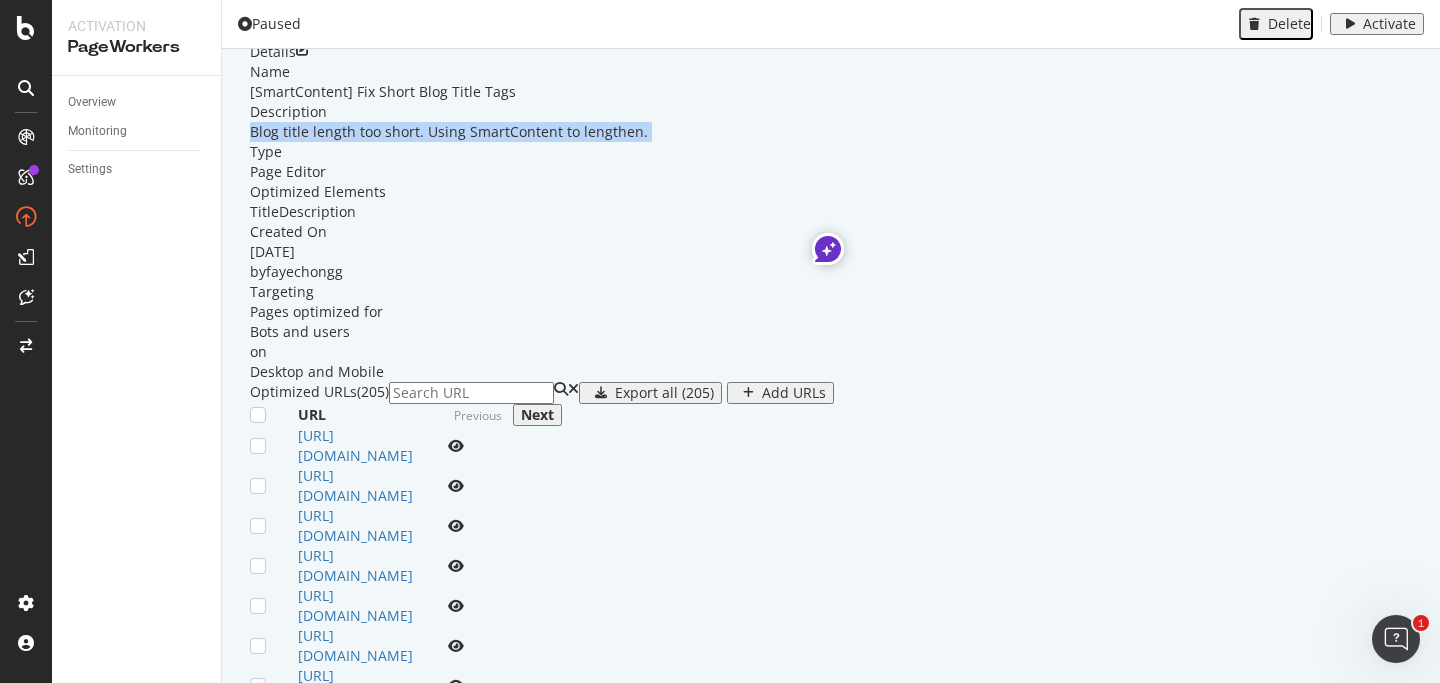 click on "Blog title length too short. Using SmartContent to lengthen." at bounding box center (831, 132) 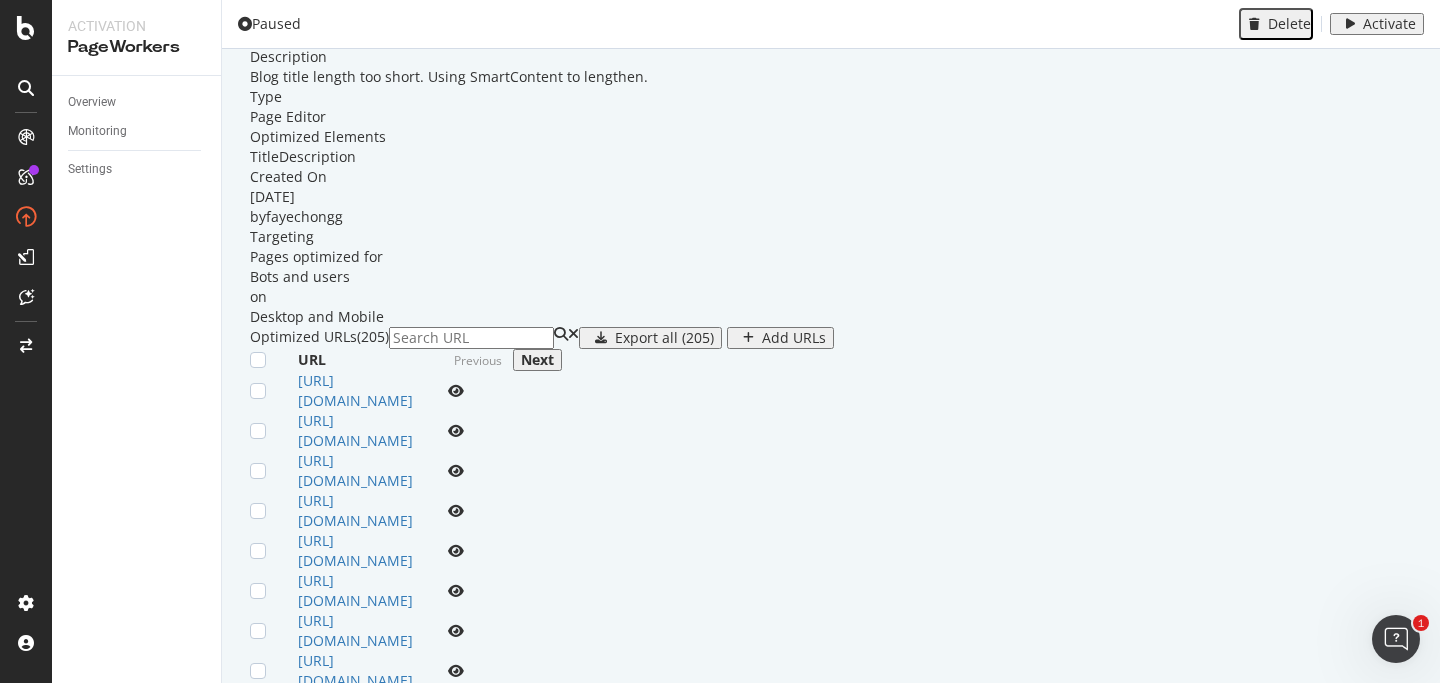 scroll, scrollTop: 419, scrollLeft: 0, axis: vertical 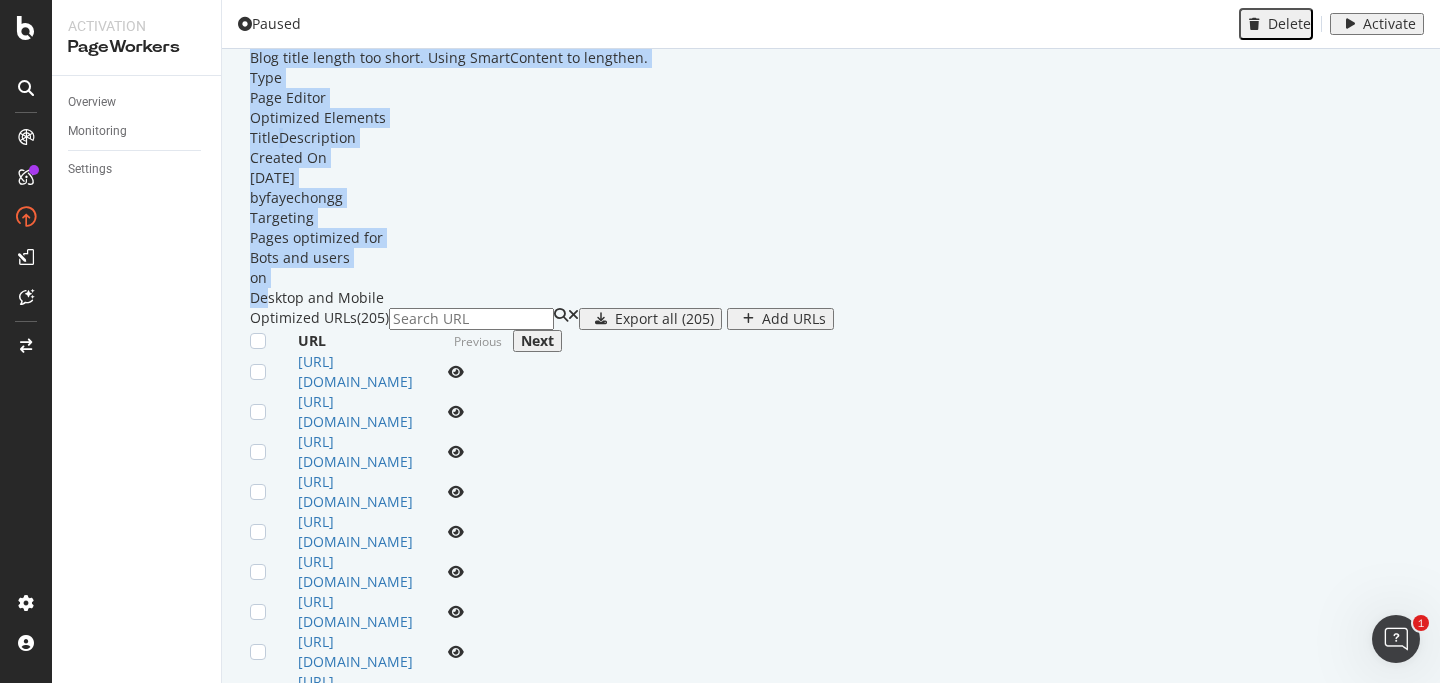 drag, startPoint x: 689, startPoint y: 306, endPoint x: 681, endPoint y: 91, distance: 215.14879 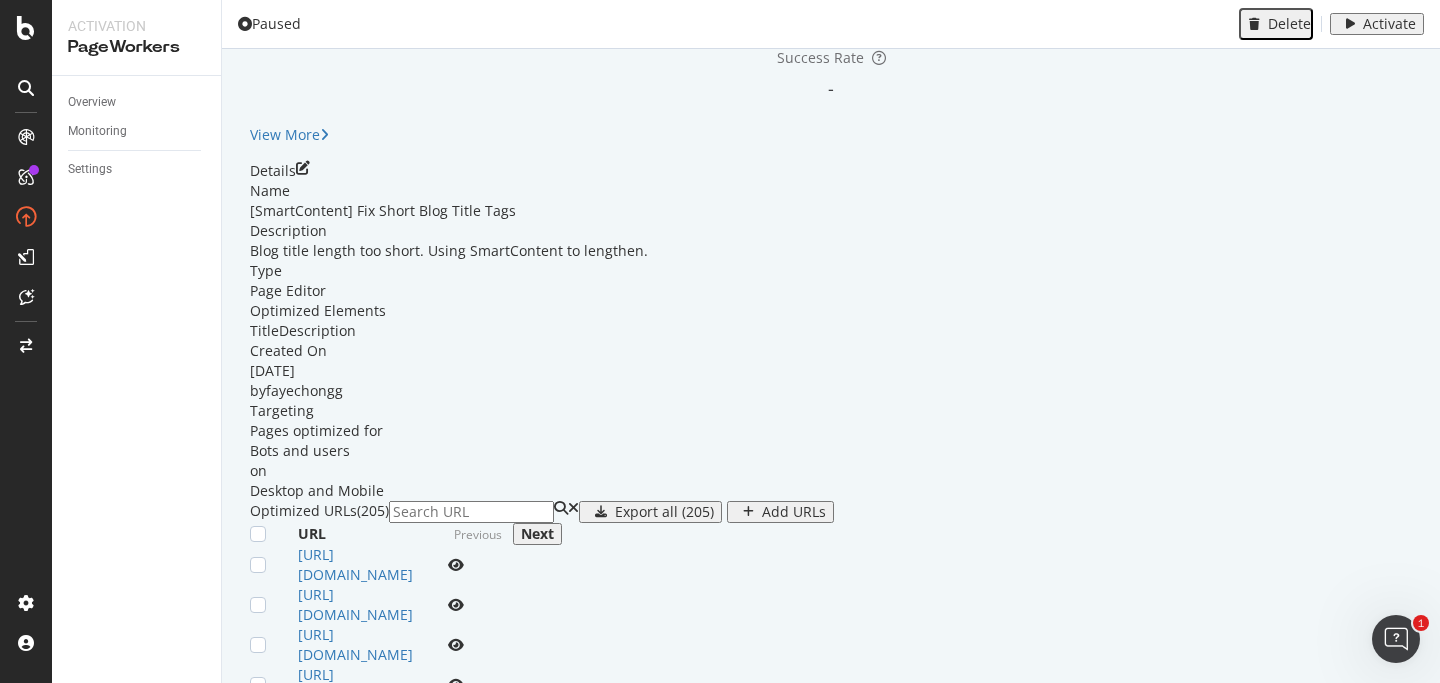 scroll, scrollTop: 223, scrollLeft: 0, axis: vertical 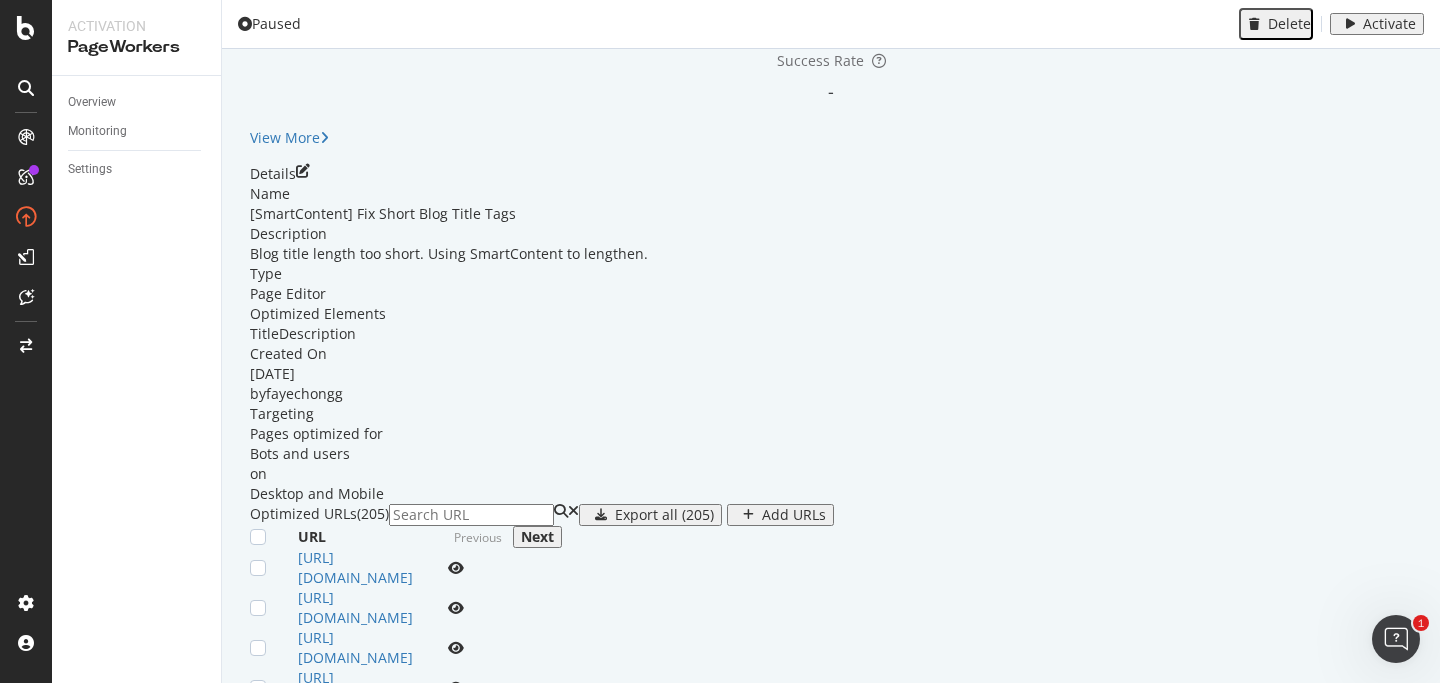 click at bounding box center (303, 171) 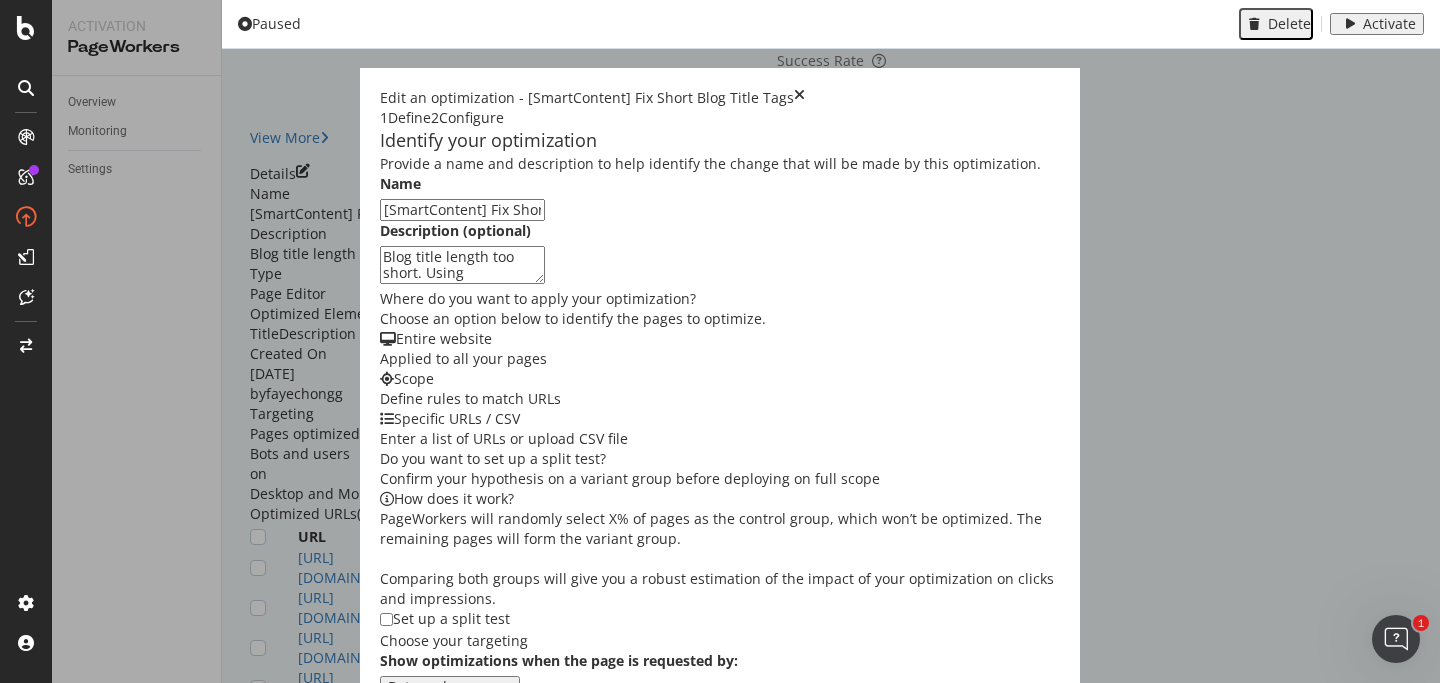 click on "Next" at bounding box center (403, 756) 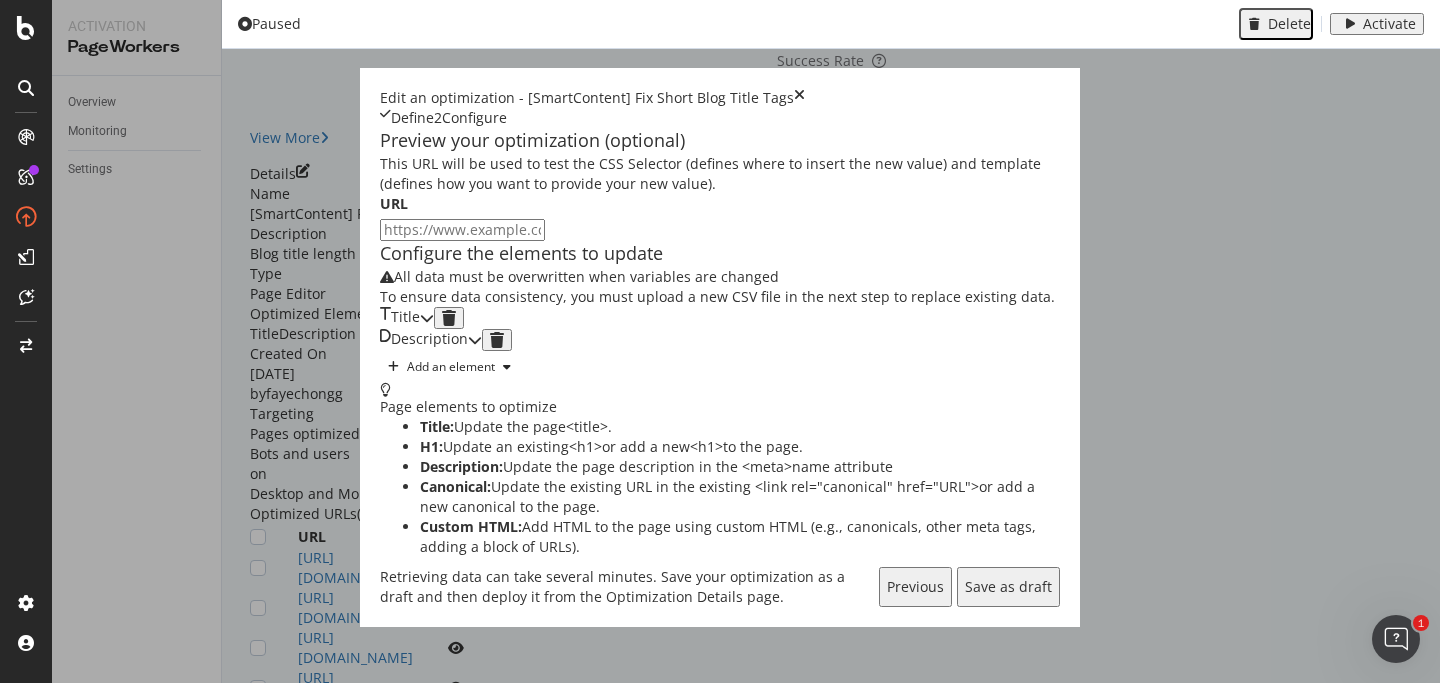 scroll, scrollTop: 40, scrollLeft: 0, axis: vertical 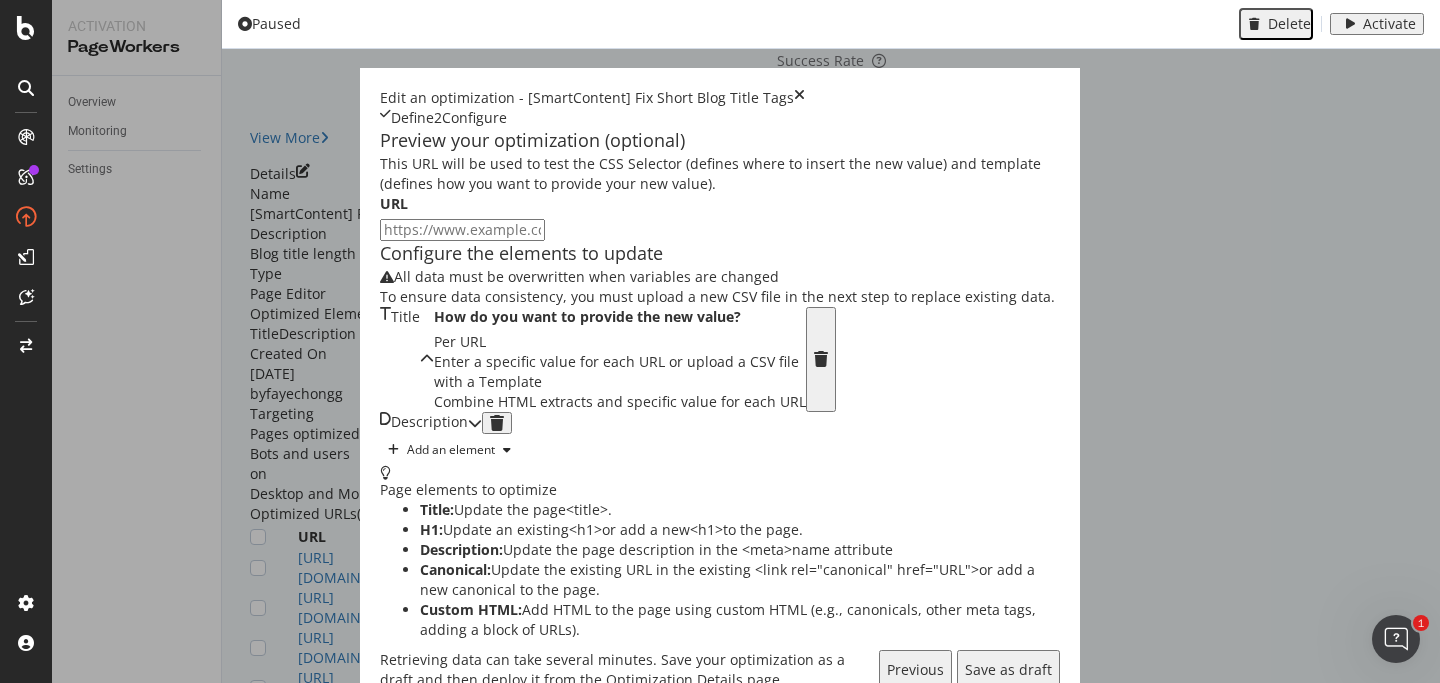 click at bounding box center [427, 359] 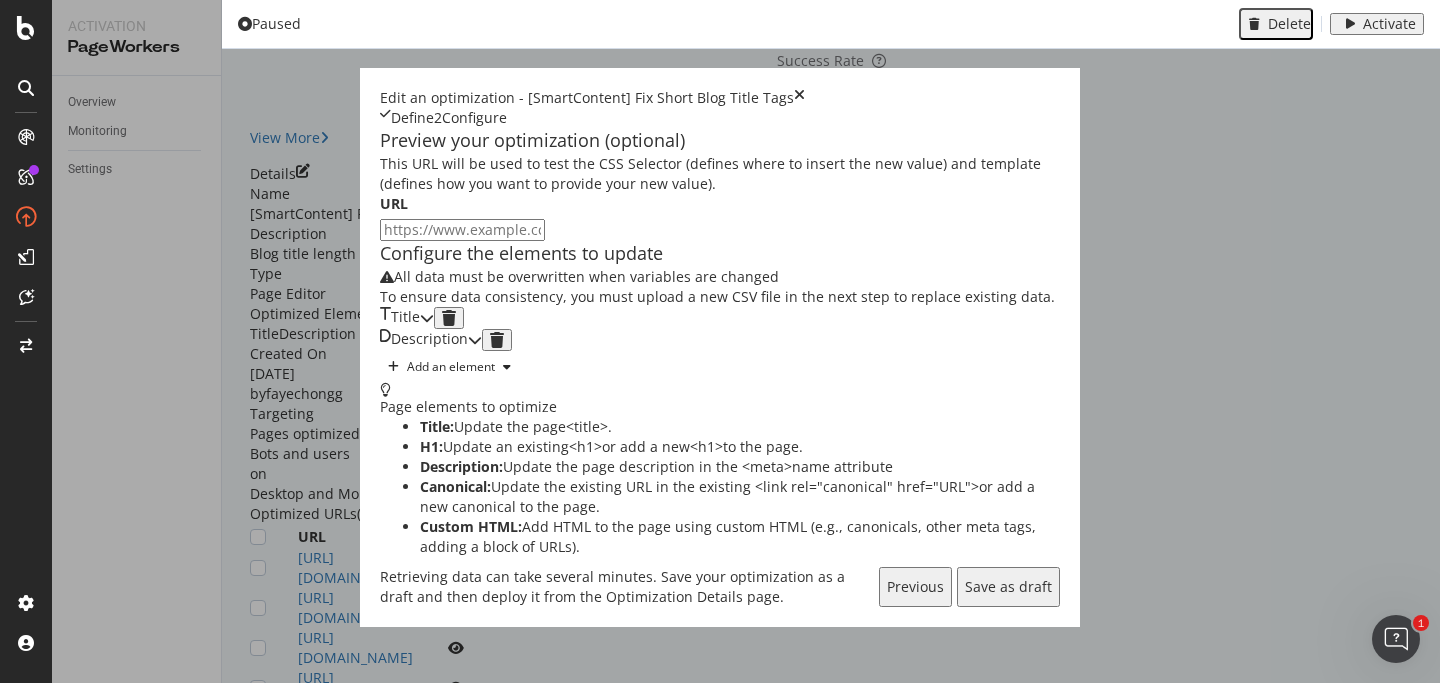 click at bounding box center (475, 340) 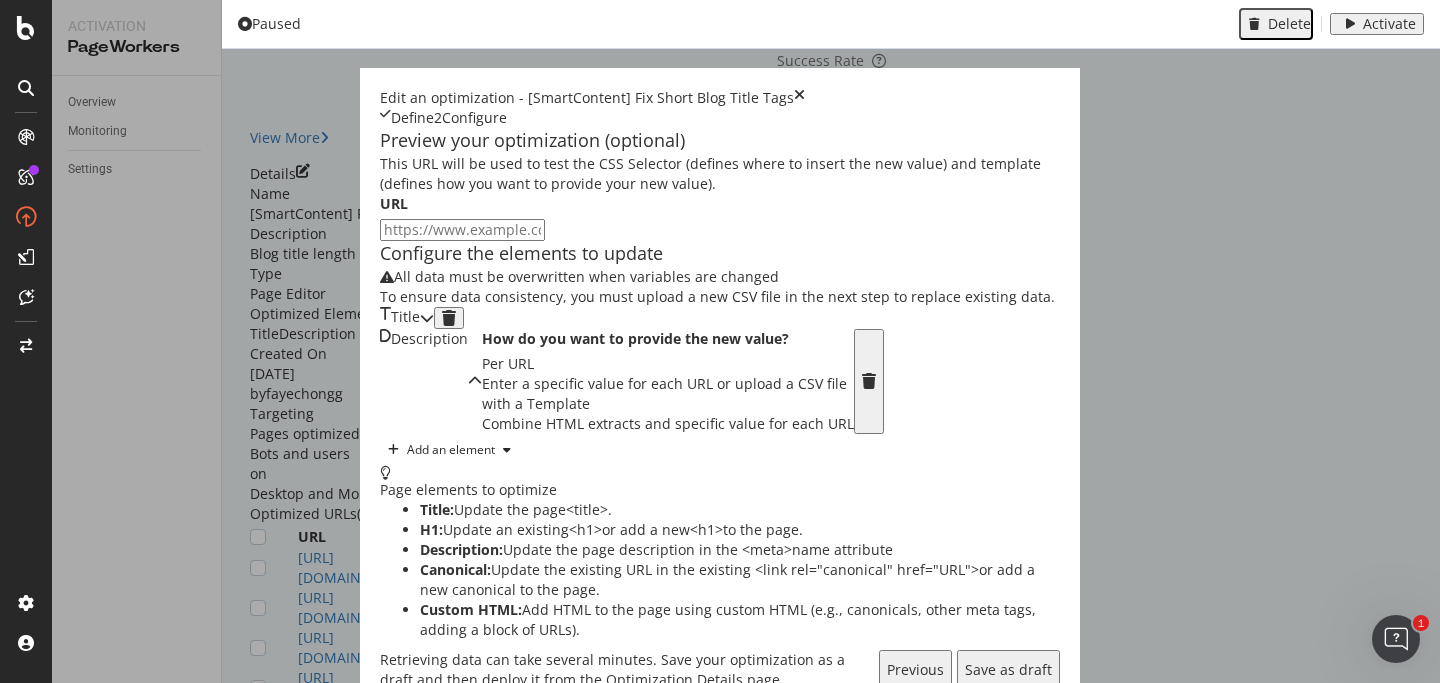 click at bounding box center (475, 381) 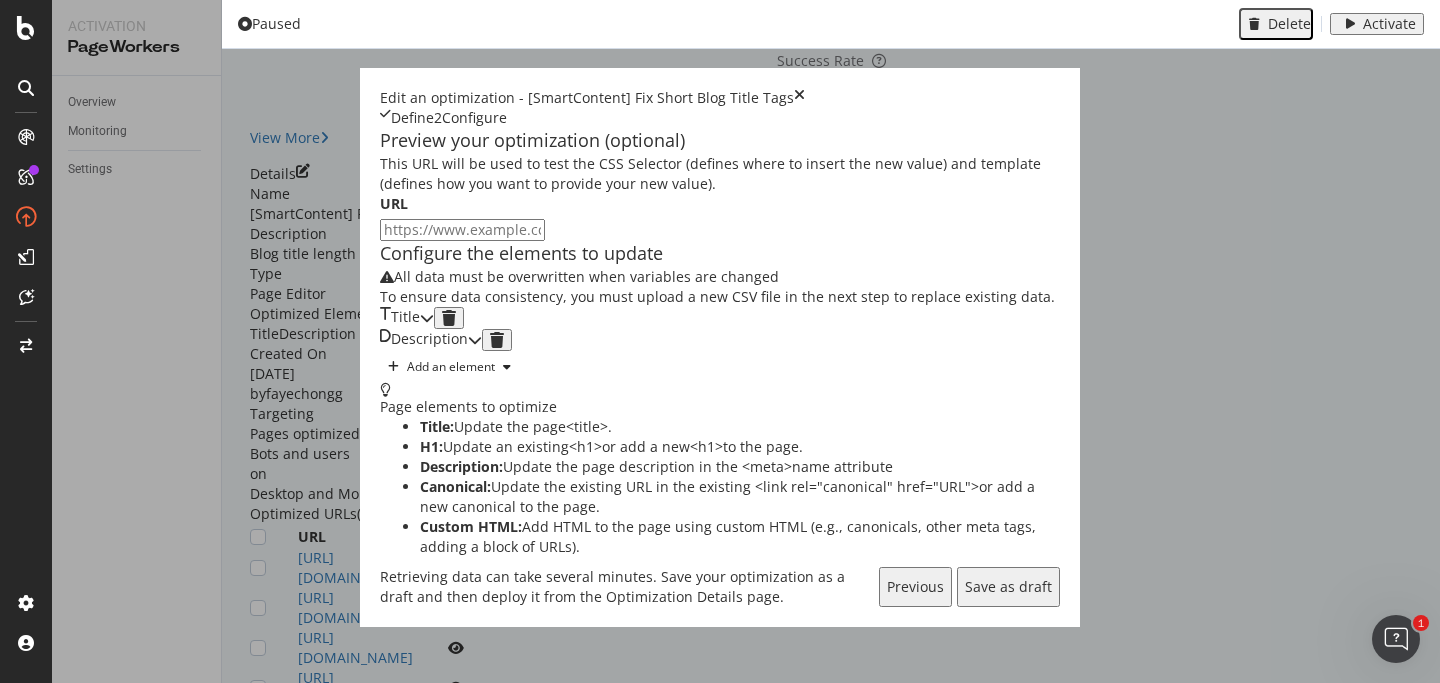 scroll, scrollTop: 0, scrollLeft: 0, axis: both 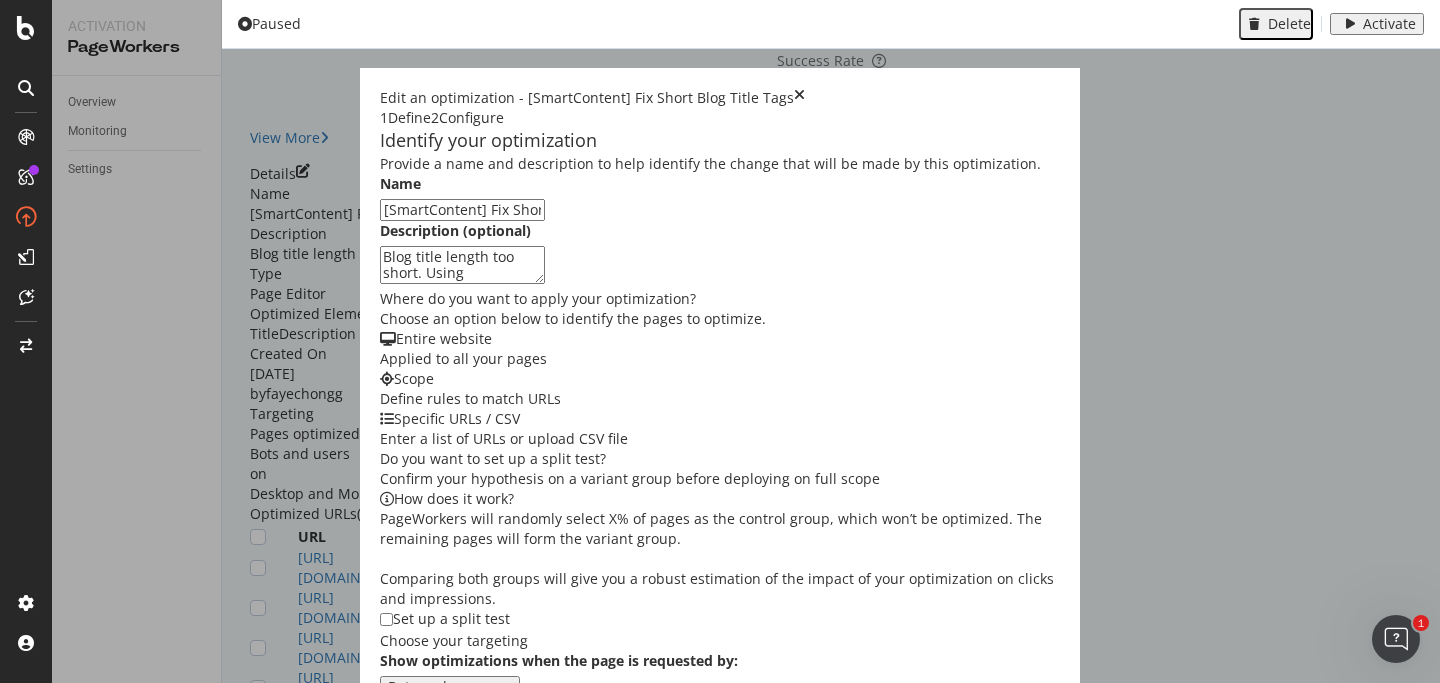 click at bounding box center (799, 98) 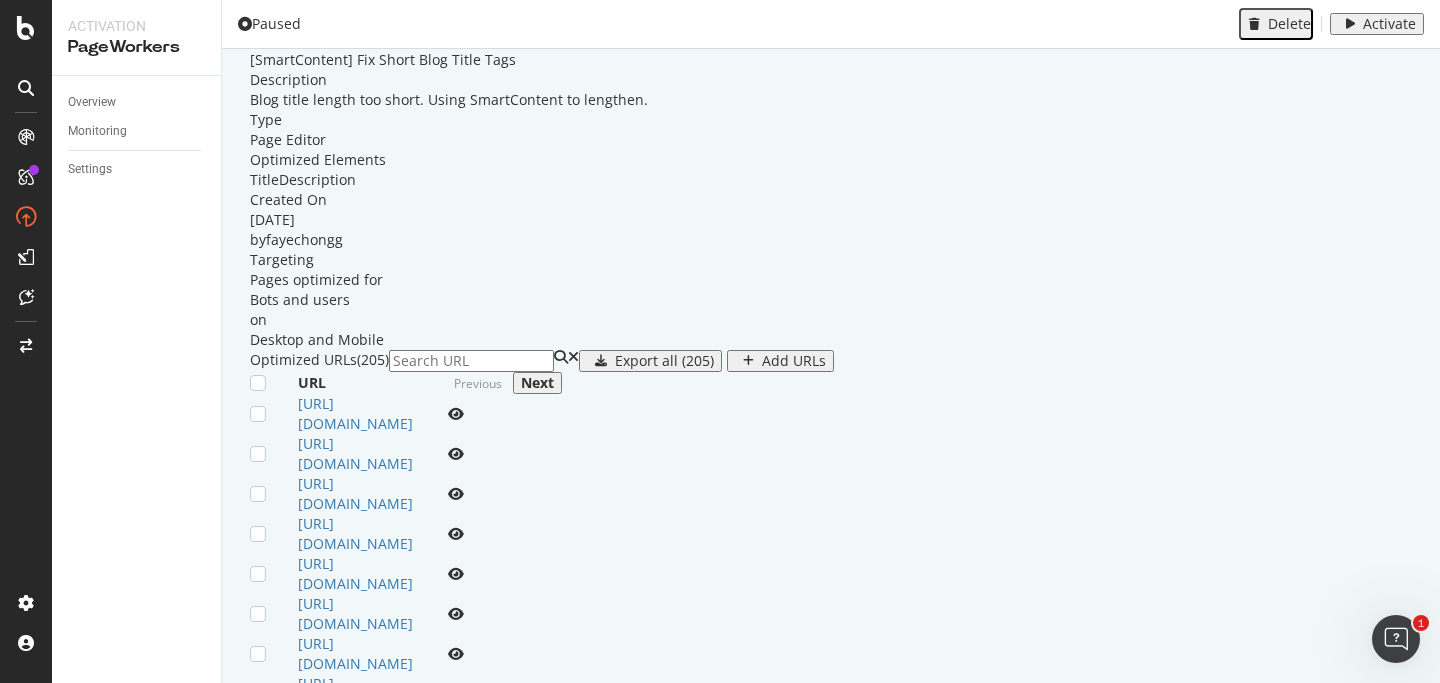 scroll, scrollTop: 426, scrollLeft: 0, axis: vertical 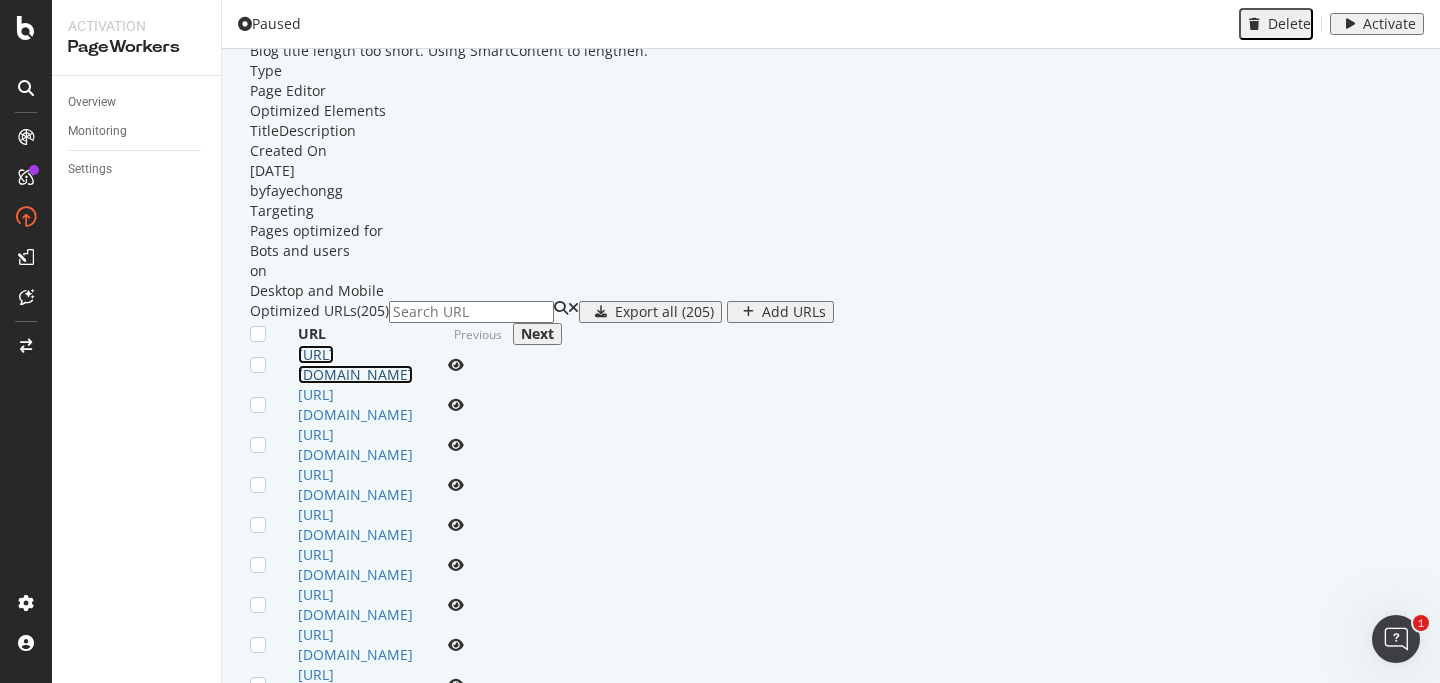 copy on "[URL][DOMAIN_NAME]" 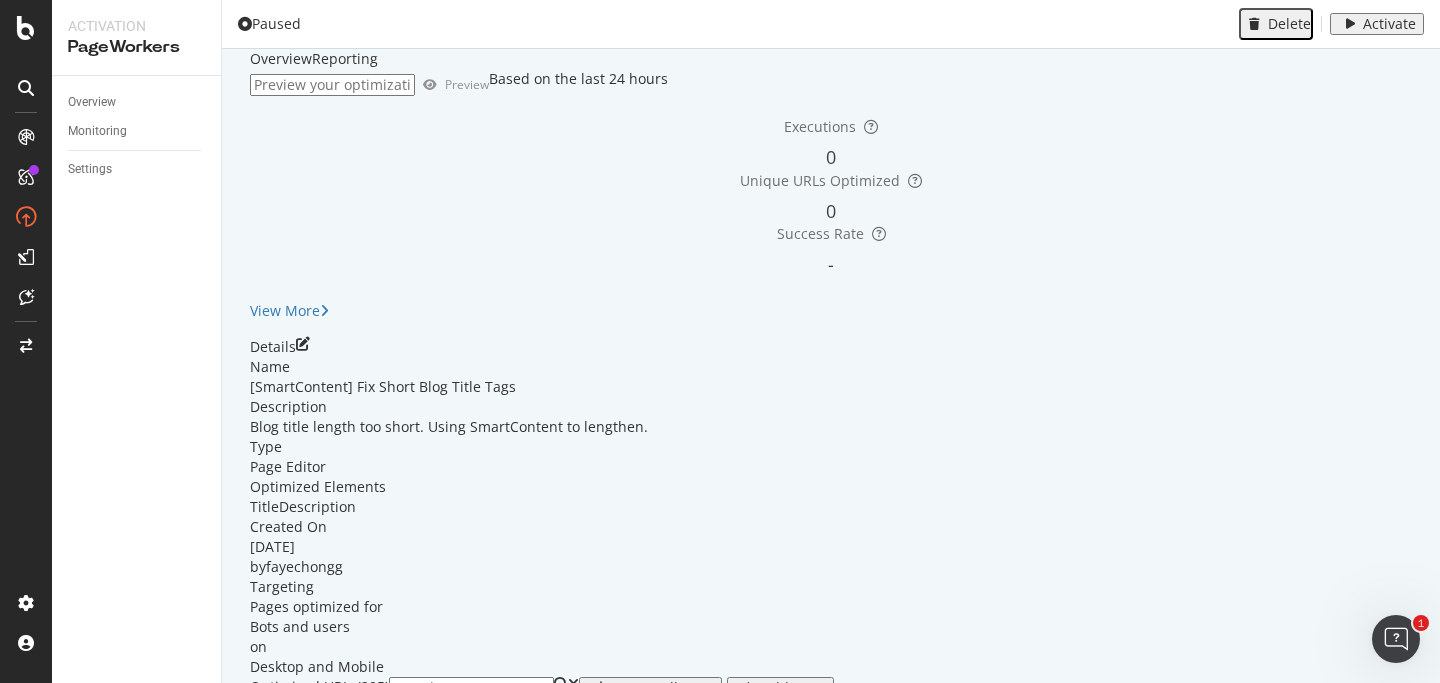 scroll, scrollTop: 0, scrollLeft: 0, axis: both 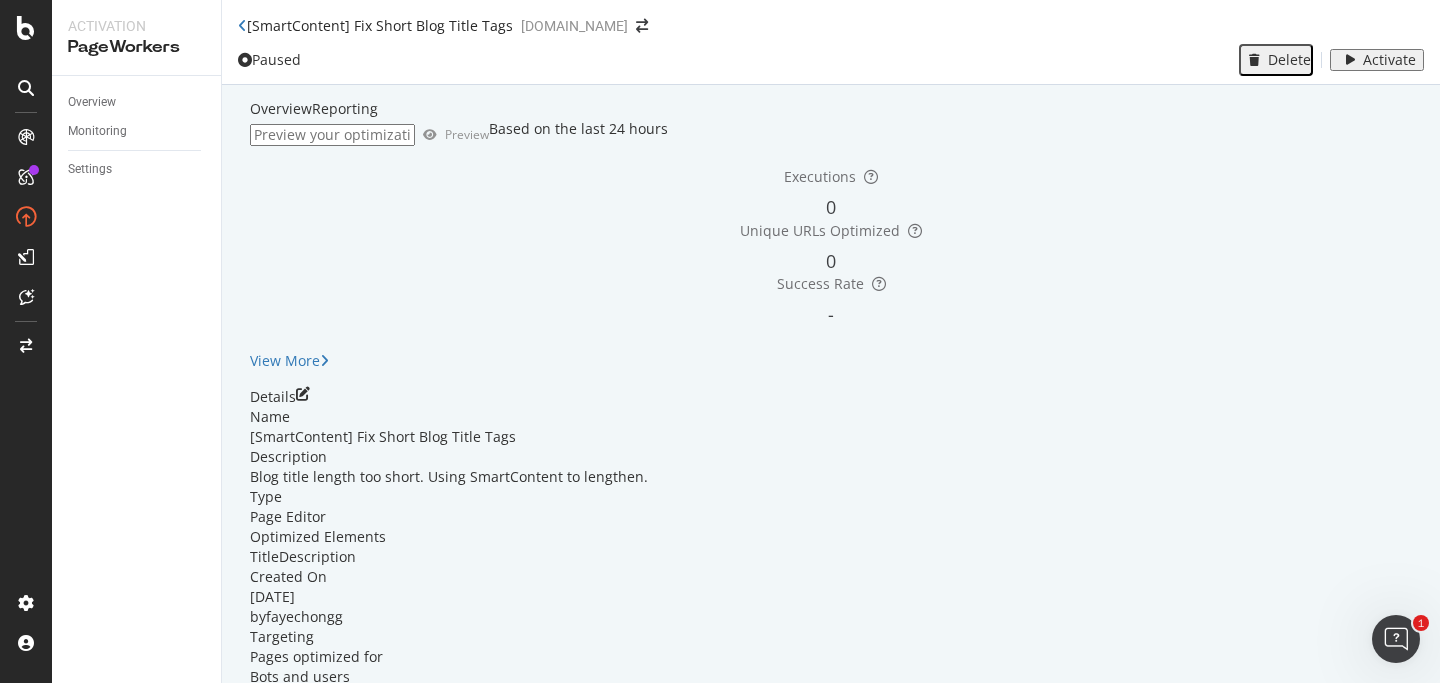 click at bounding box center (332, 135) 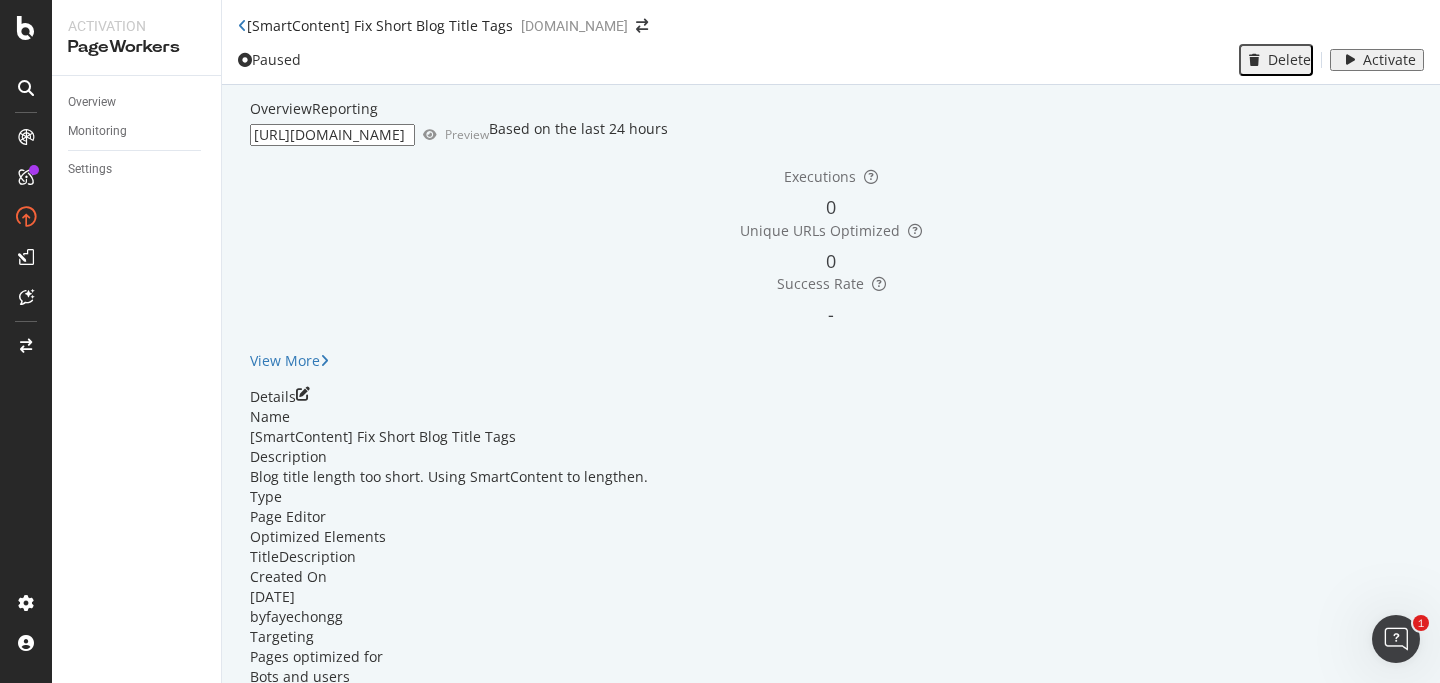 scroll, scrollTop: 0, scrollLeft: 67, axis: horizontal 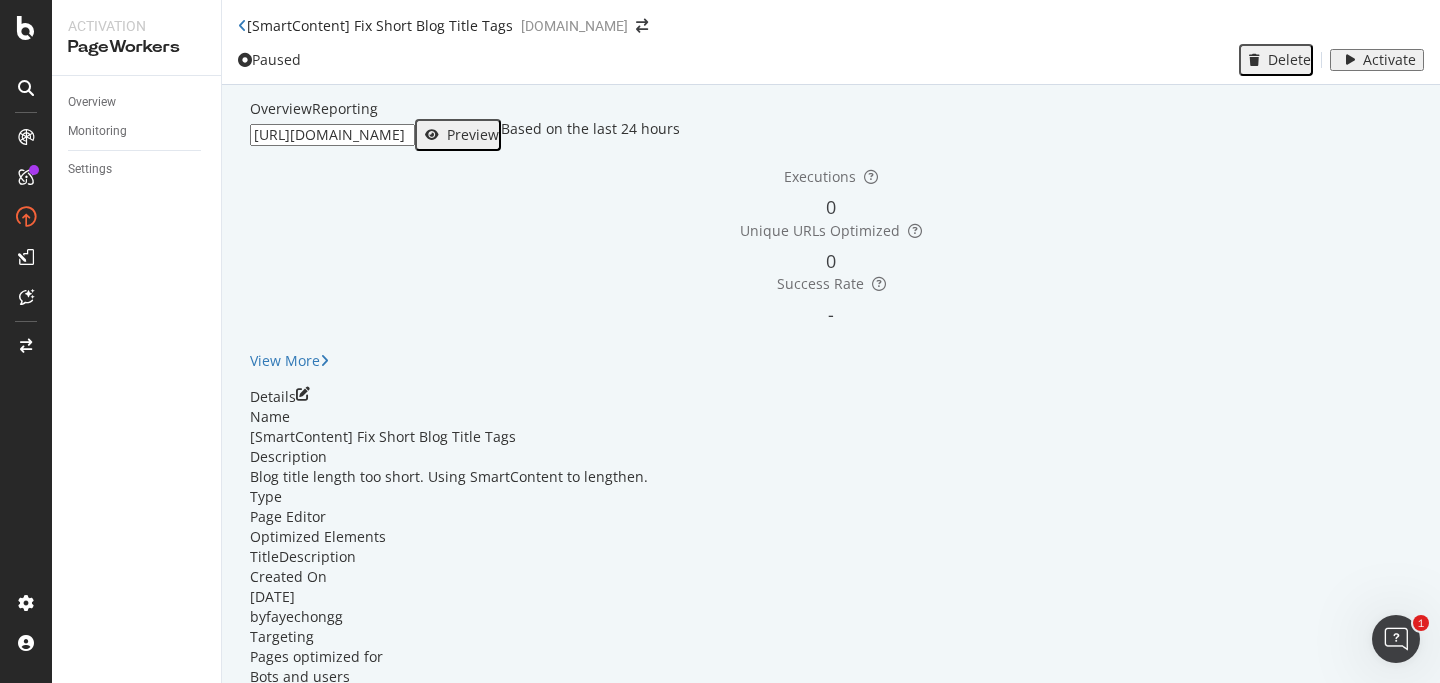 type on "[URL][DOMAIN_NAME]" 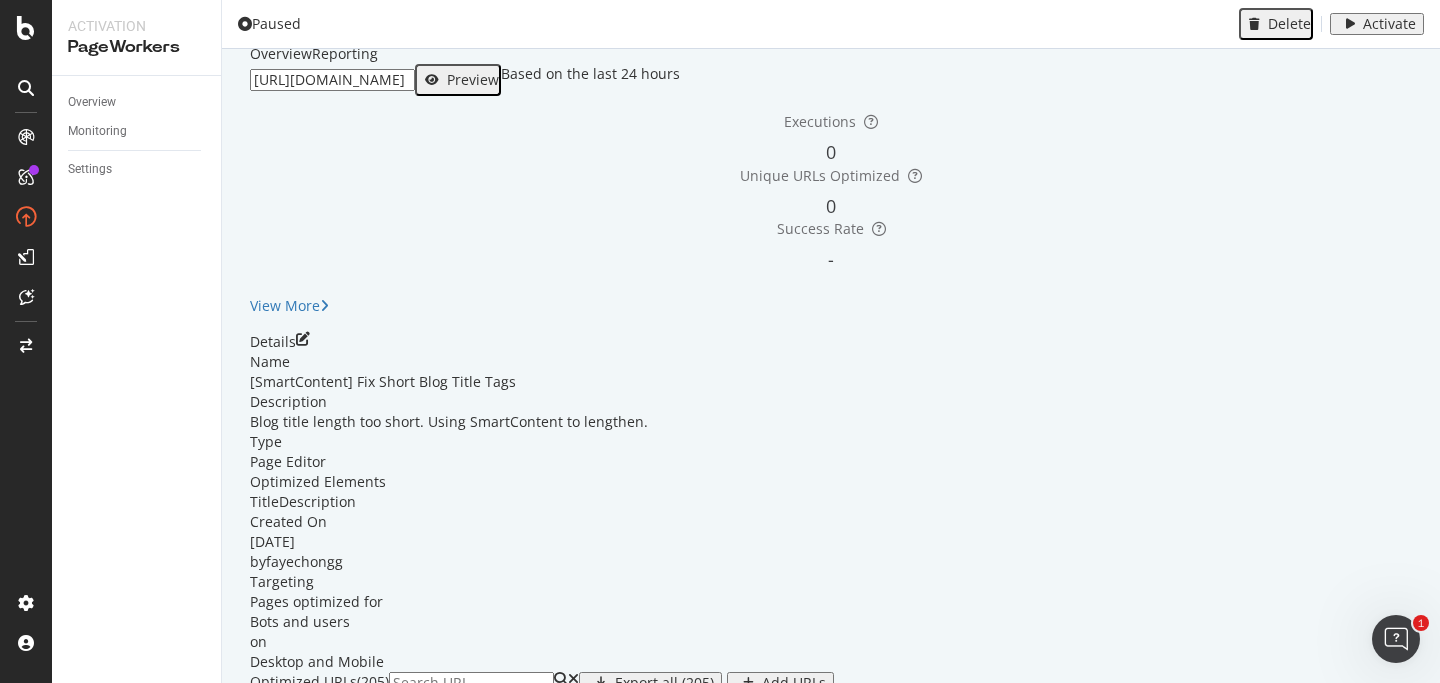 scroll, scrollTop: 79, scrollLeft: 0, axis: vertical 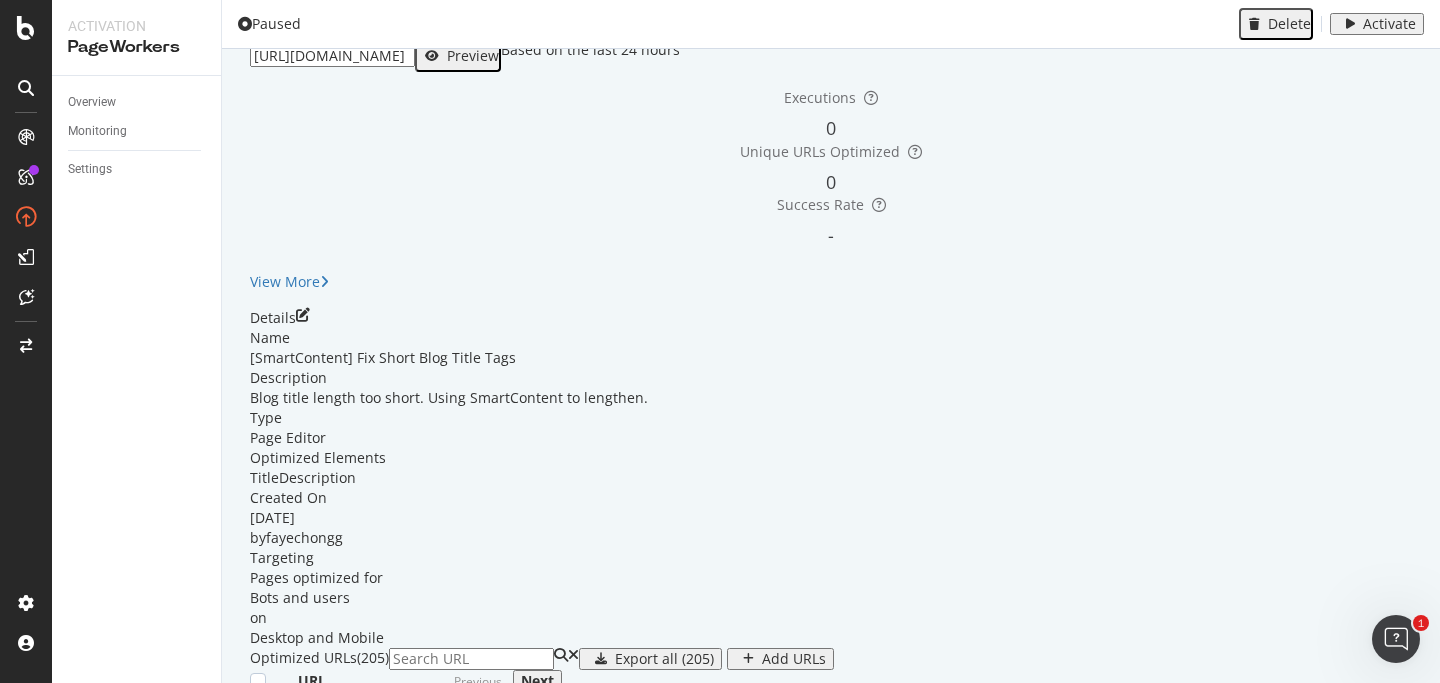 click on "[URL][DOMAIN_NAME] Preview Based on the last 24 hours" at bounding box center [831, 56] 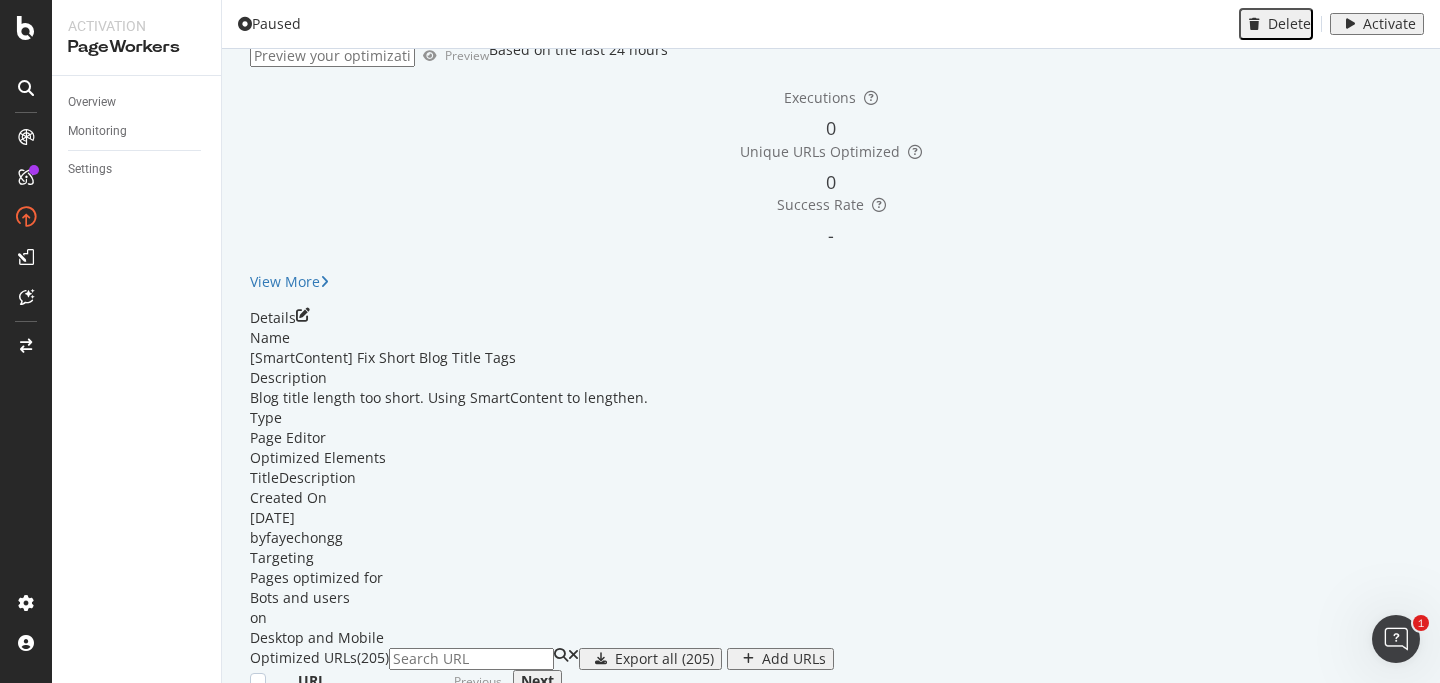 type 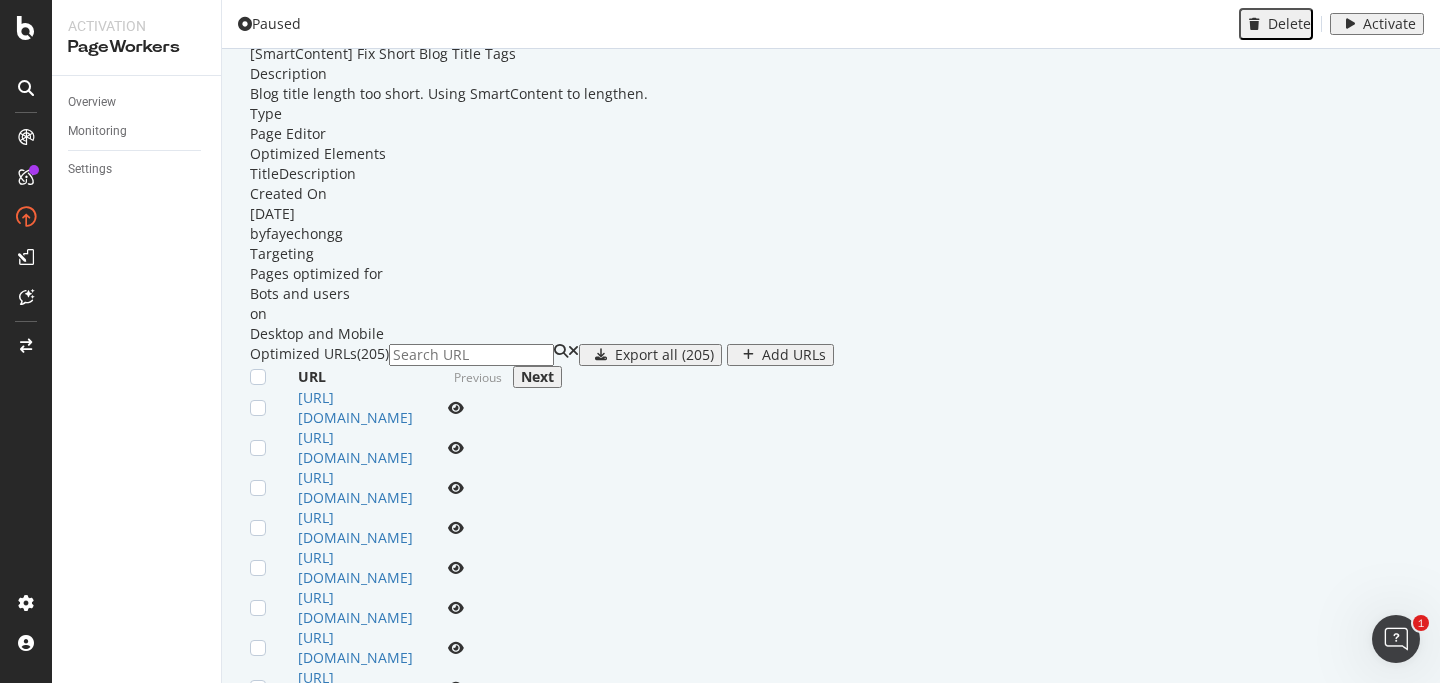 scroll, scrollTop: 382, scrollLeft: 0, axis: vertical 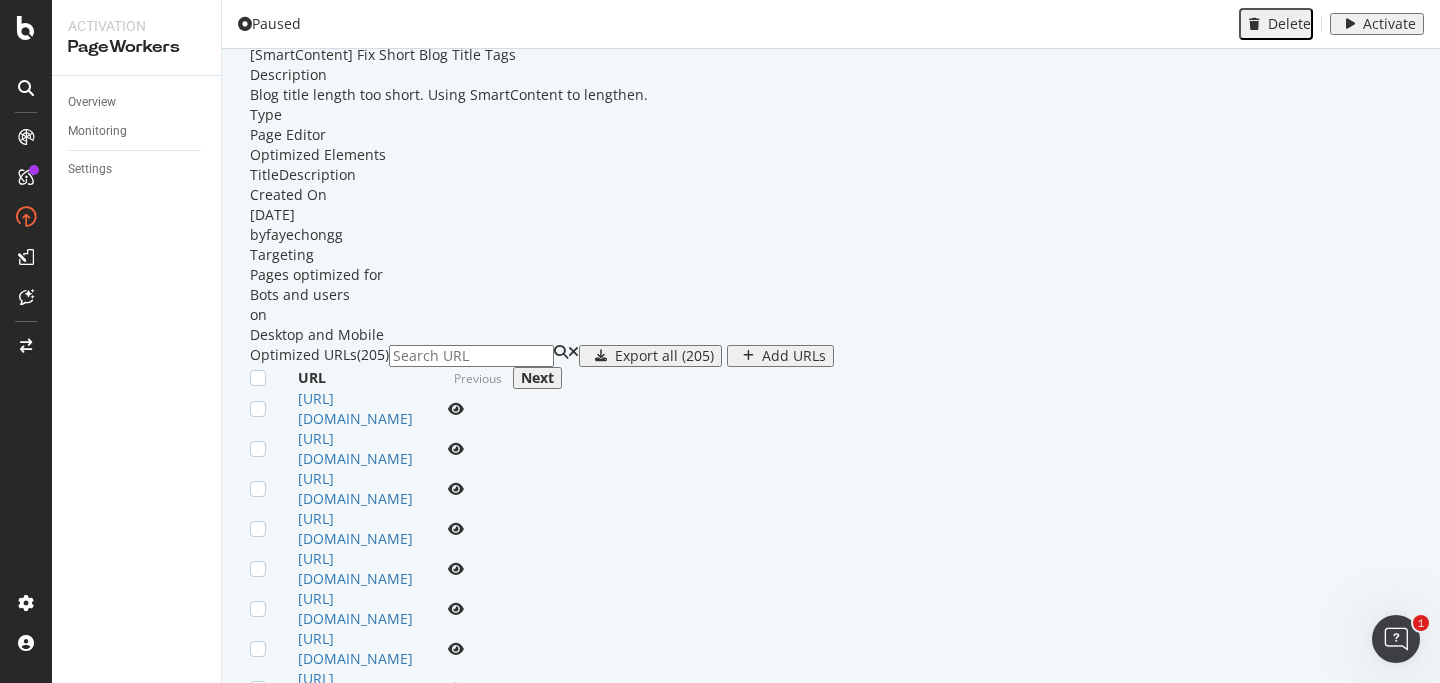 click on "Blog title length too short. Using SmartContent to lengthen." at bounding box center [831, 95] 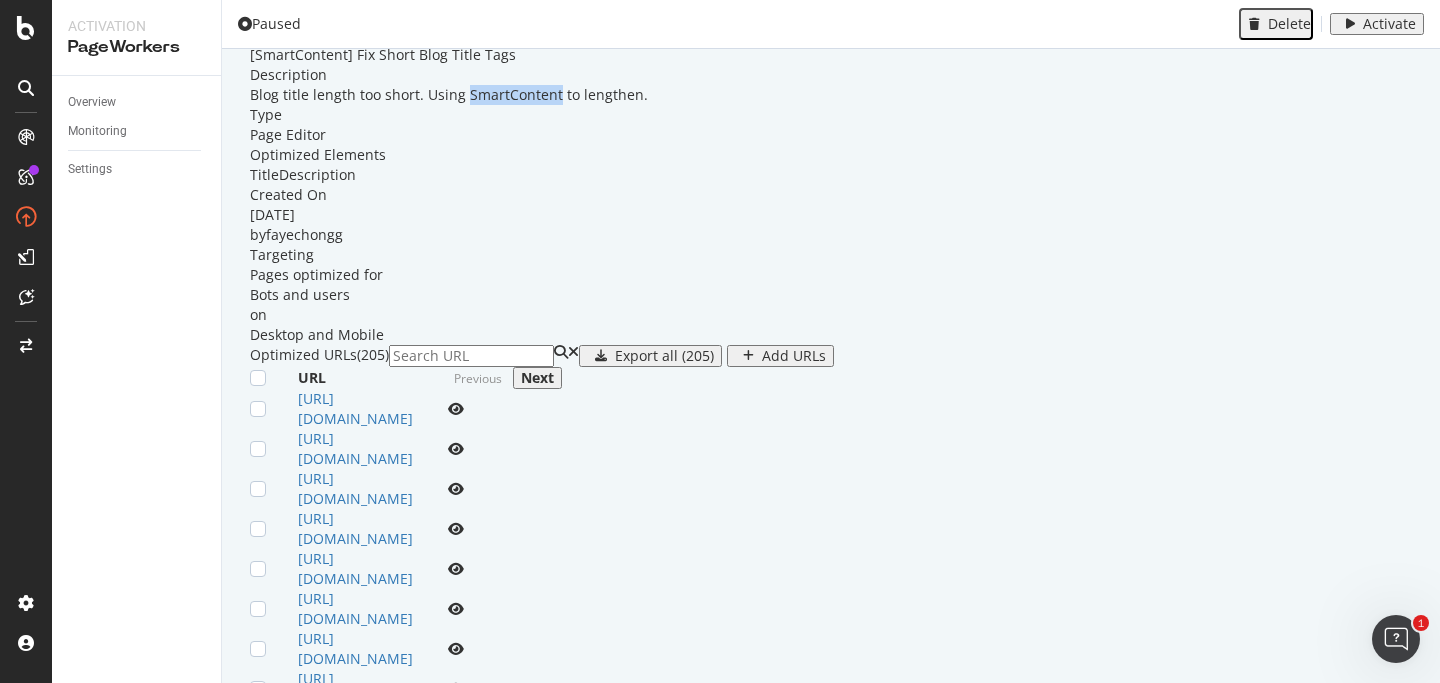 click on "Blog title length too short. Using SmartContent to lengthen." at bounding box center [831, 95] 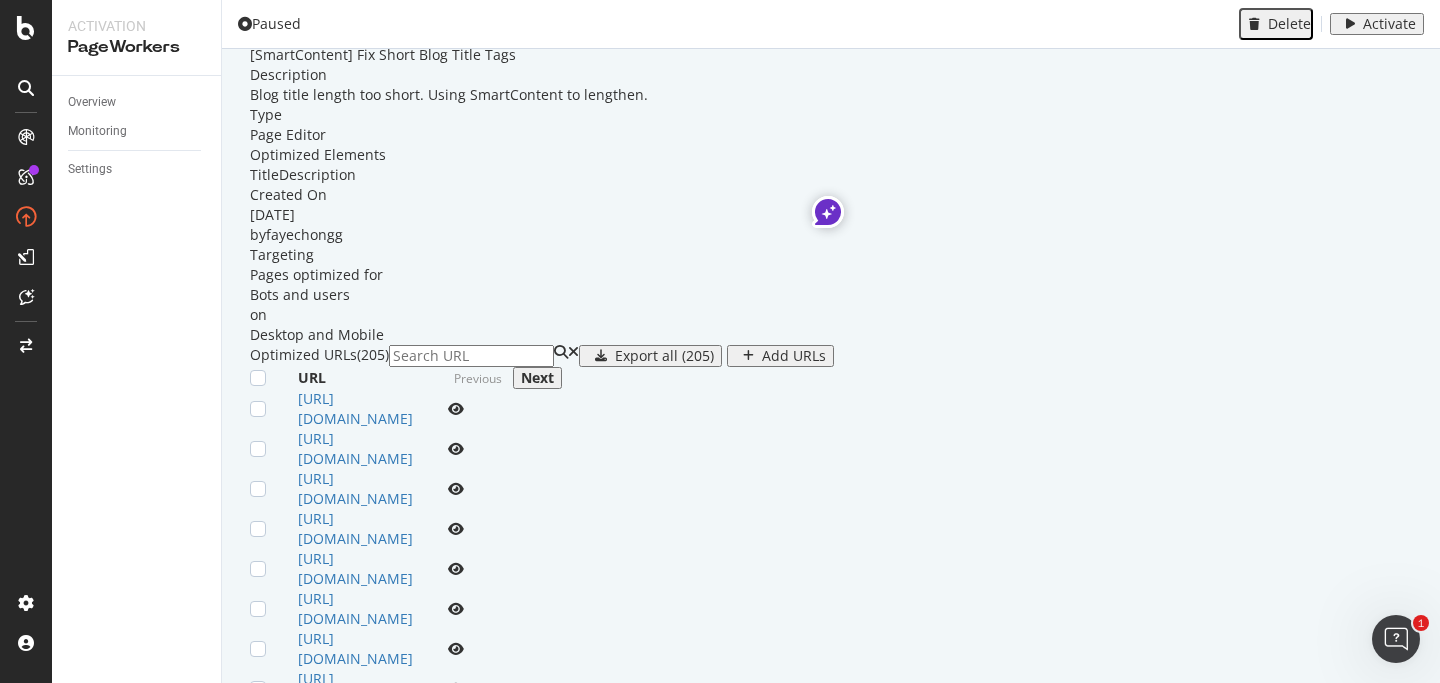 click on "Blog title length too short. Using SmartContent to lengthen." at bounding box center (831, 95) 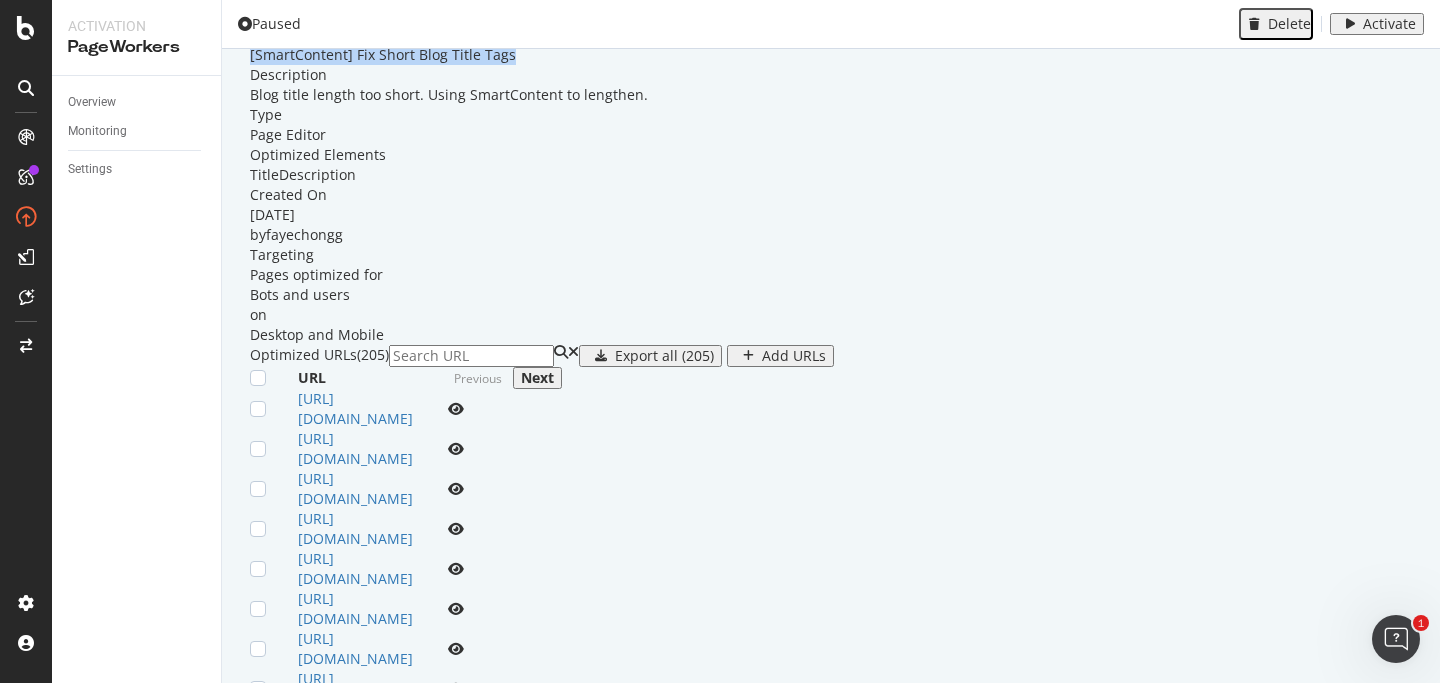 drag, startPoint x: 691, startPoint y: 138, endPoint x: 403, endPoint y: 137, distance: 288.00174 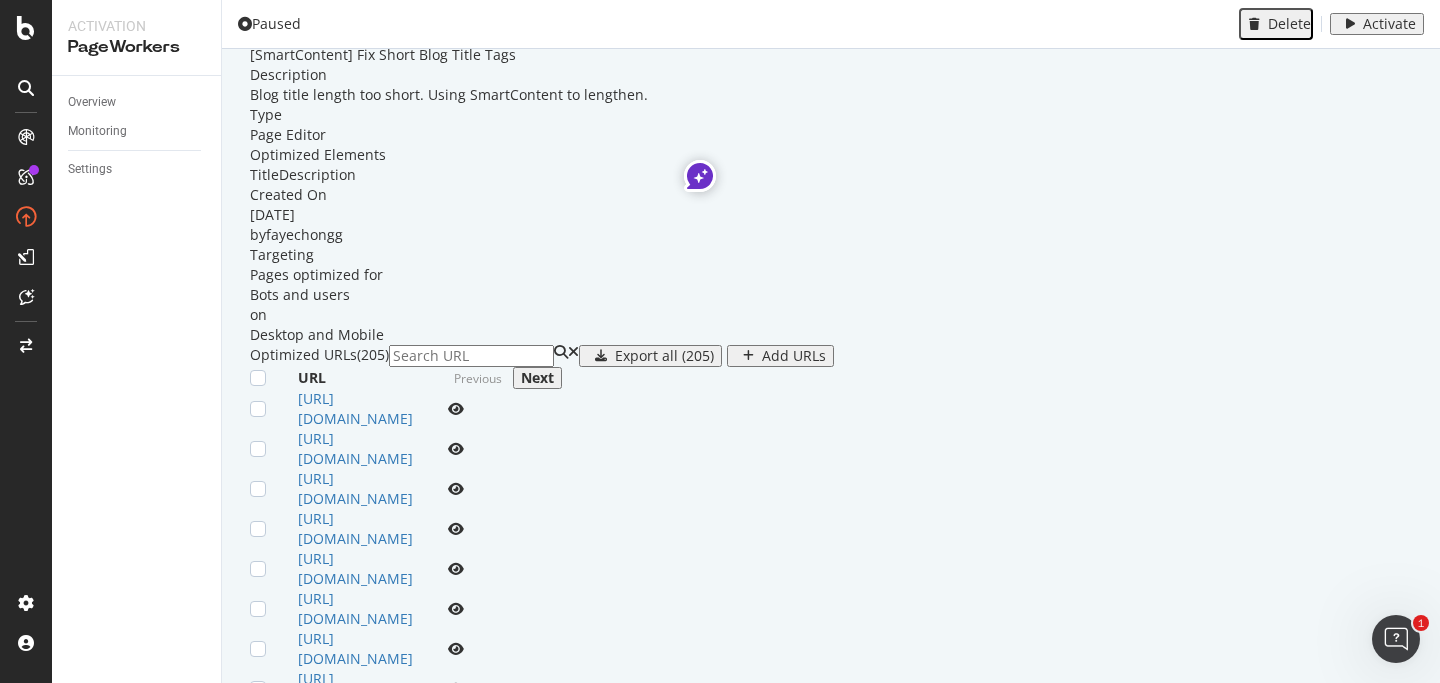 click on "Name [SmartContent] Fix Short Blog Title Tags Description Blog title length too short. Using SmartContent to lengthen. Type Page Editor Optimized Elements Title Description Created On [DATE]  by  fayechongg Targeting Pages optimized for Bots and users on Desktop and Mobile" at bounding box center [831, 185] 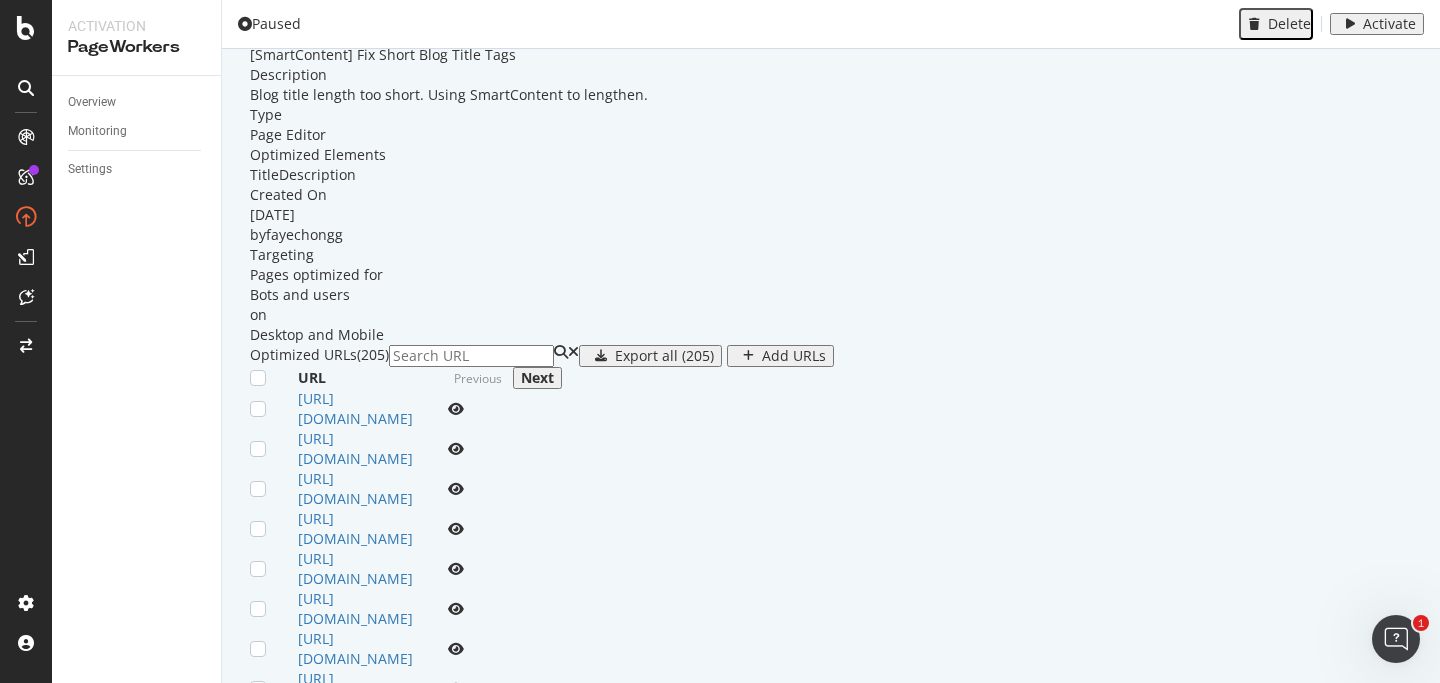 click on "Blog title length too short. Using SmartContent to lengthen." at bounding box center [831, 95] 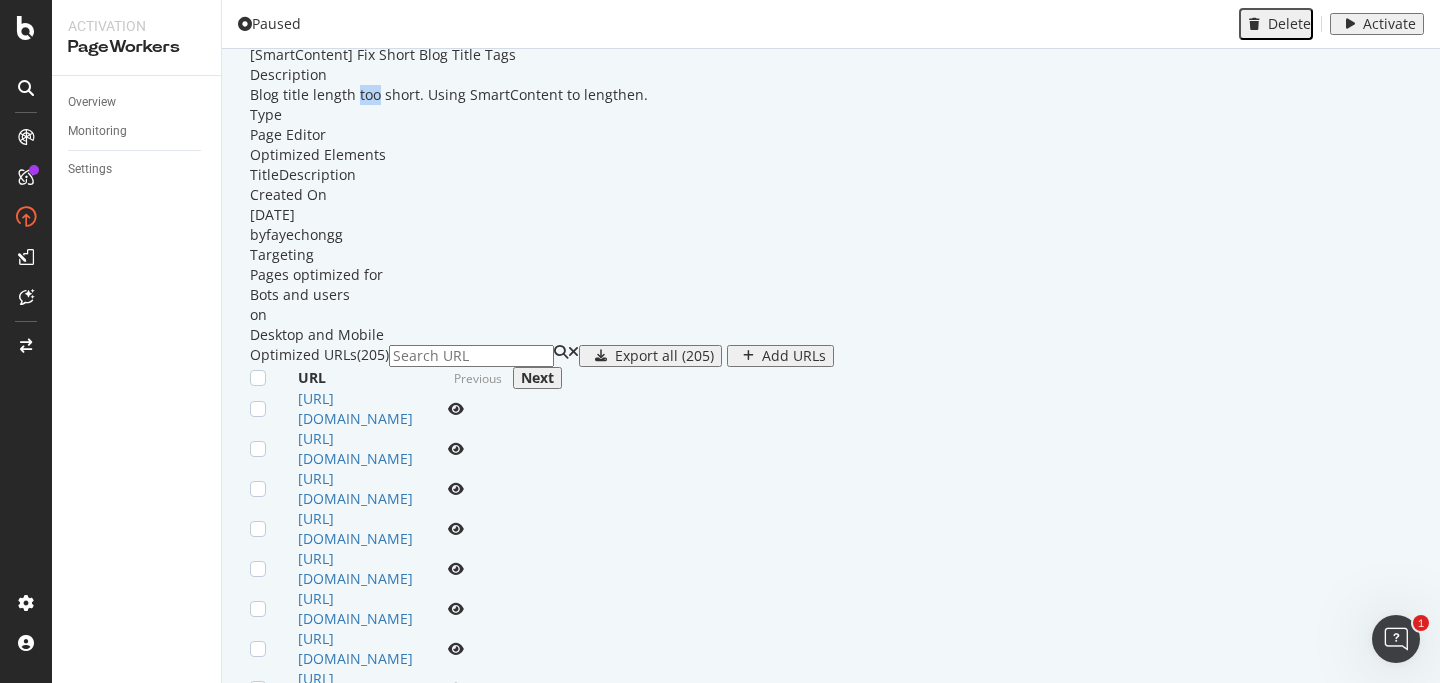 click on "Blog title length too short. Using SmartContent to lengthen." at bounding box center (831, 95) 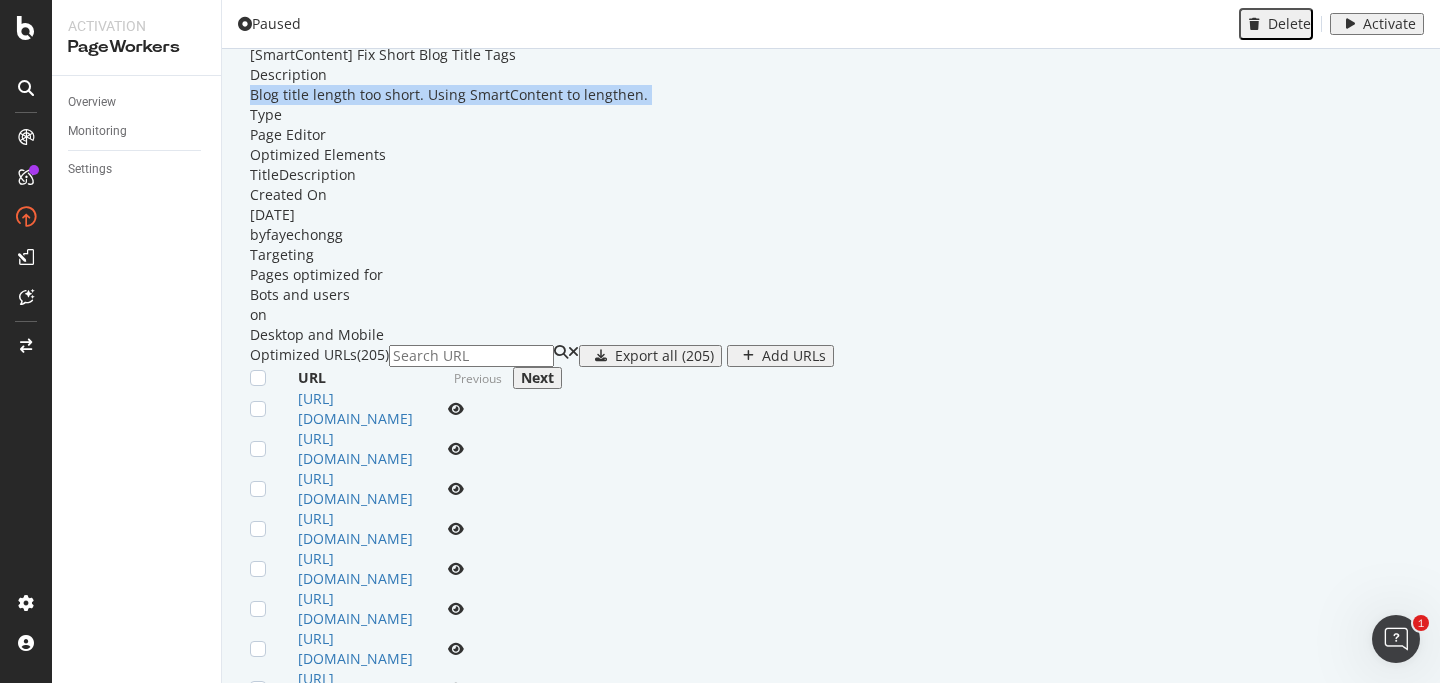 click on "Blog title length too short. Using SmartContent to lengthen." at bounding box center [831, 95] 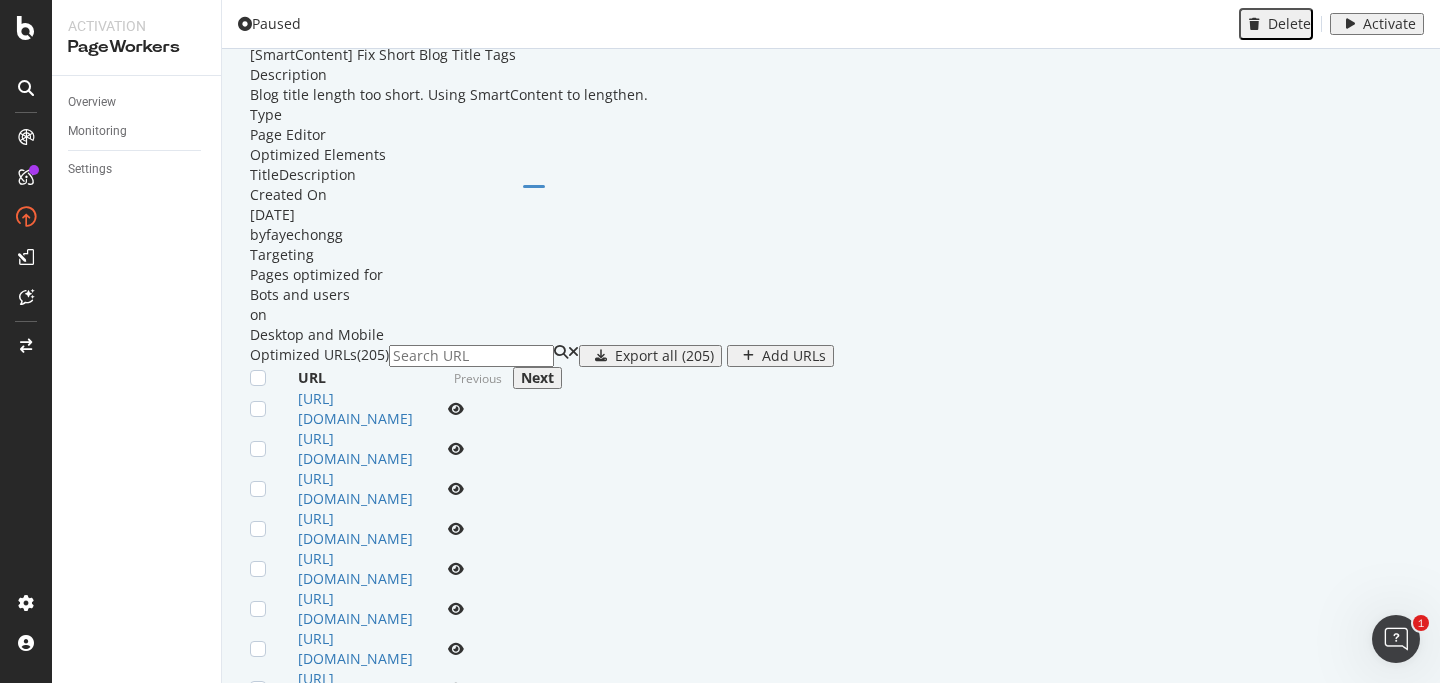 click on "Blog title length too short. Using SmartContent to lengthen." at bounding box center (831, 95) 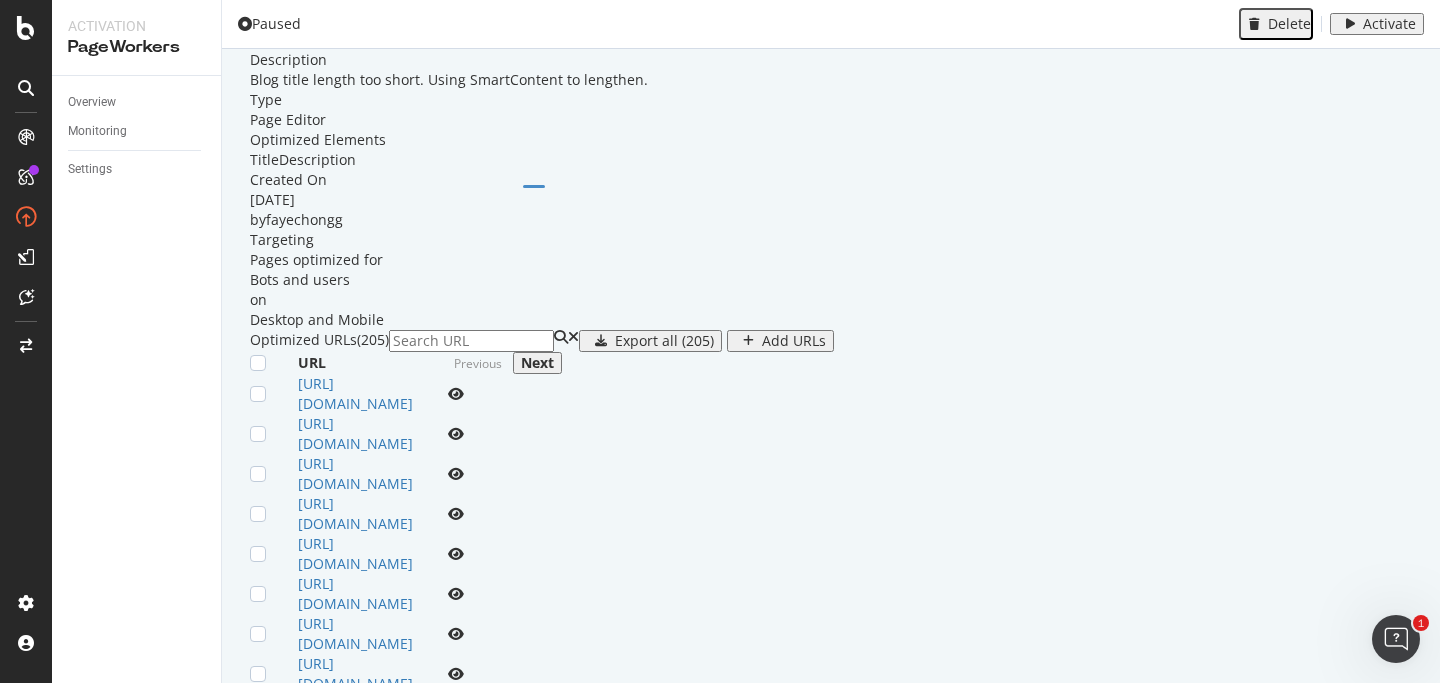 scroll, scrollTop: 398, scrollLeft: 0, axis: vertical 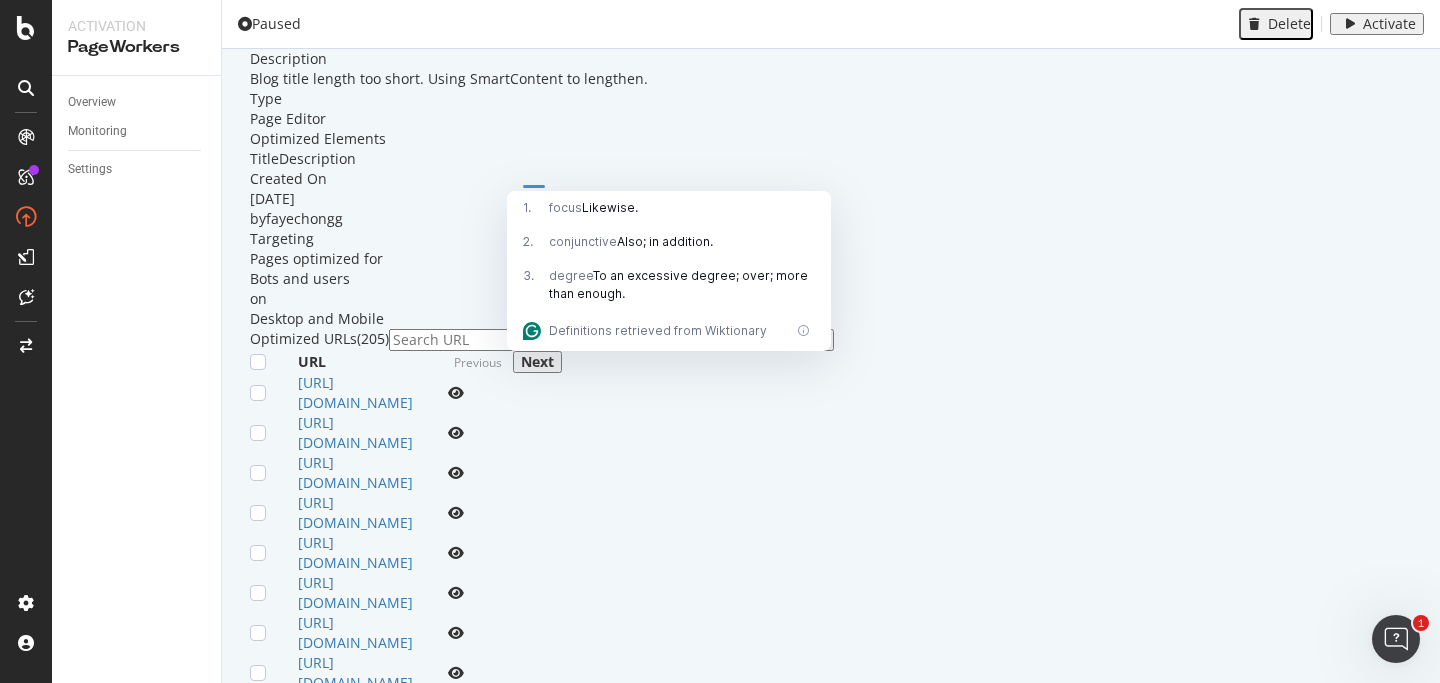 click on "Blog title length too short. Using SmartContent to lengthen." at bounding box center (831, 79) 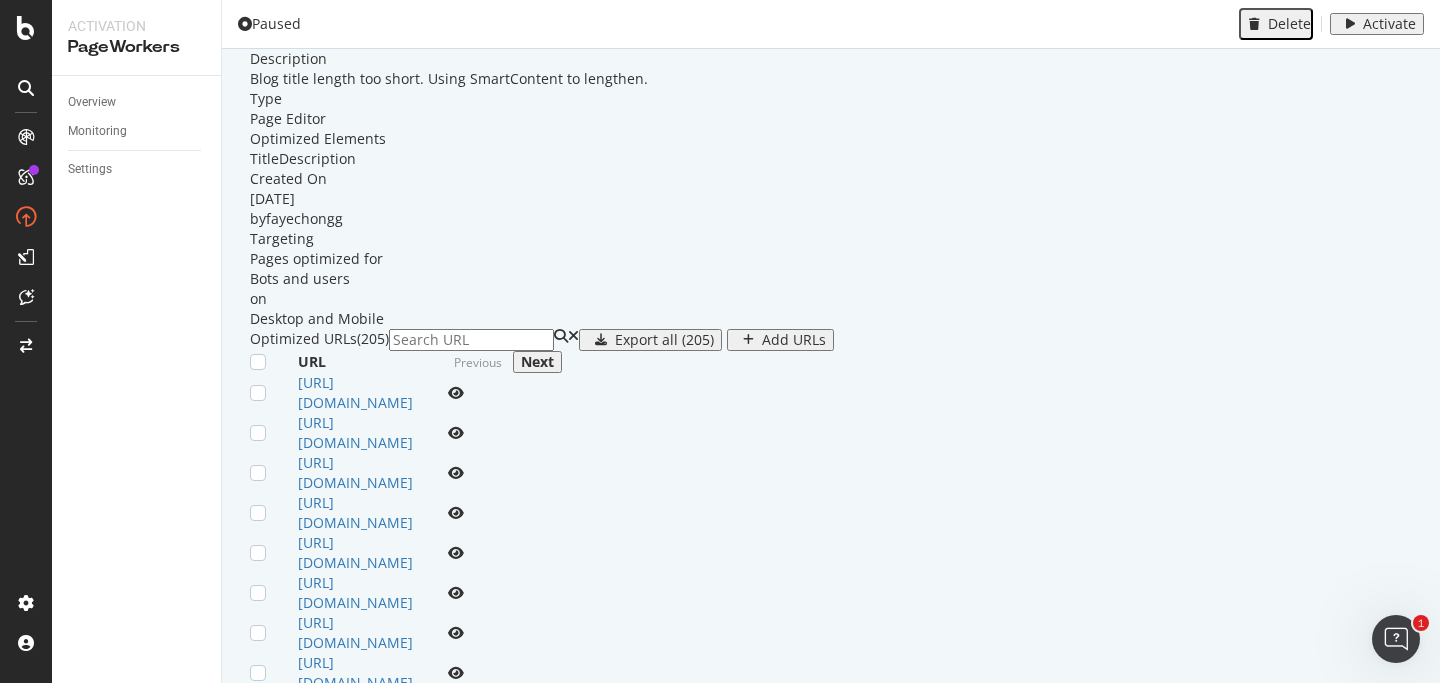 click on "Blog title length too short. Using SmartContent to lengthen." at bounding box center (831, 79) 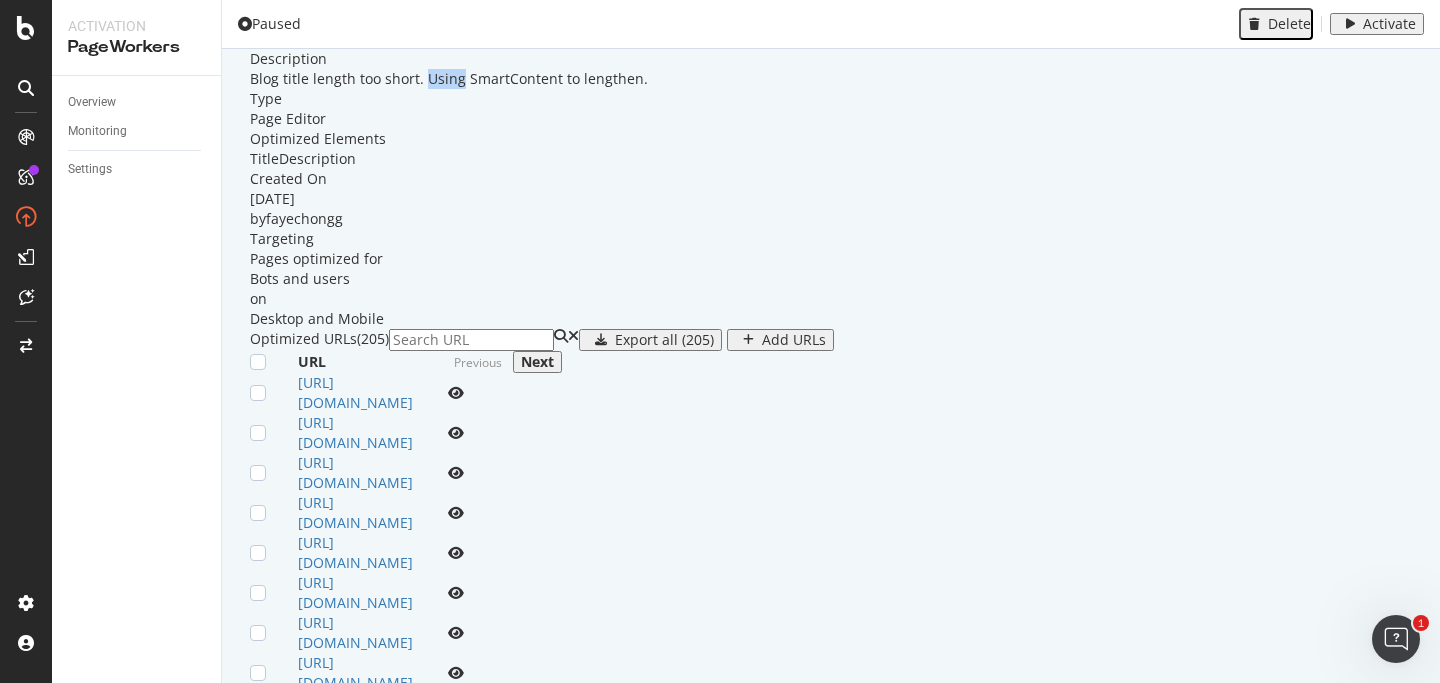 click on "Blog title length too short. Using SmartContent to lengthen." at bounding box center [831, 79] 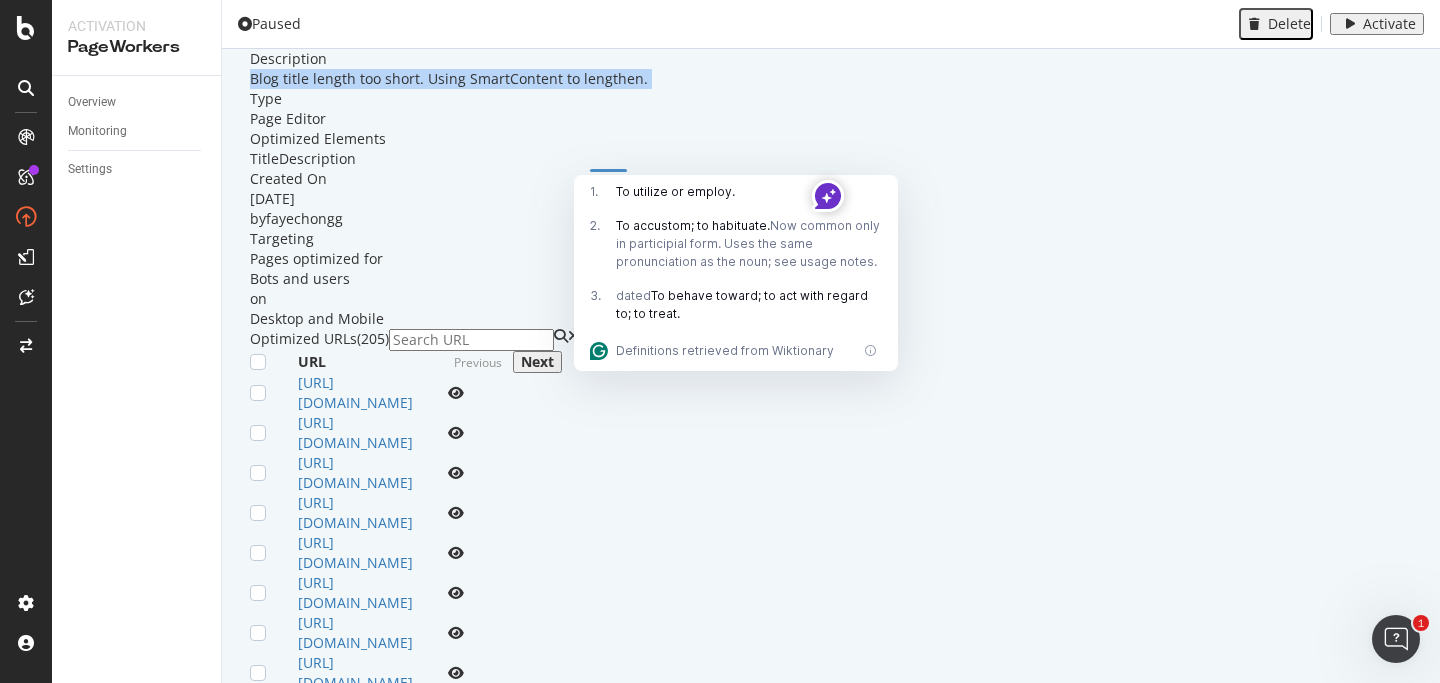 click on "Blog title length too short. Using SmartContent to lengthen." at bounding box center (831, 79) 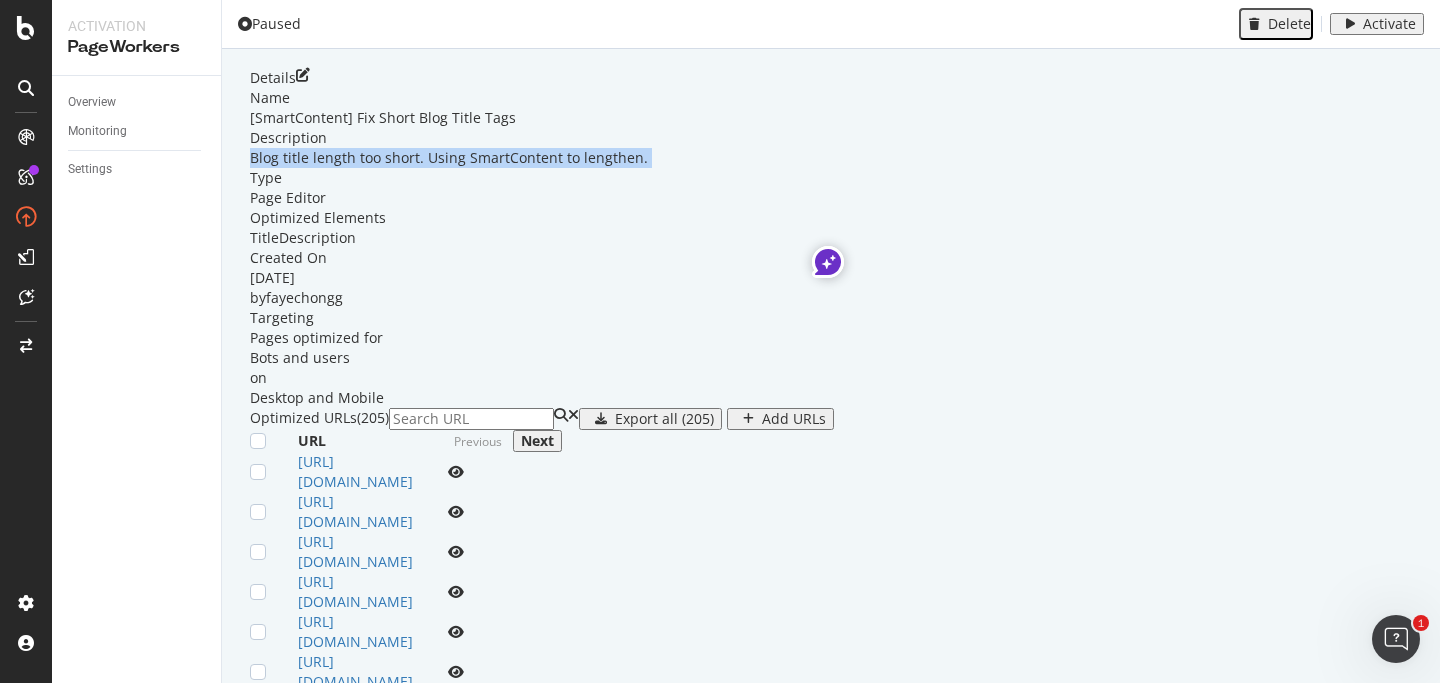 scroll, scrollTop: 277, scrollLeft: 0, axis: vertical 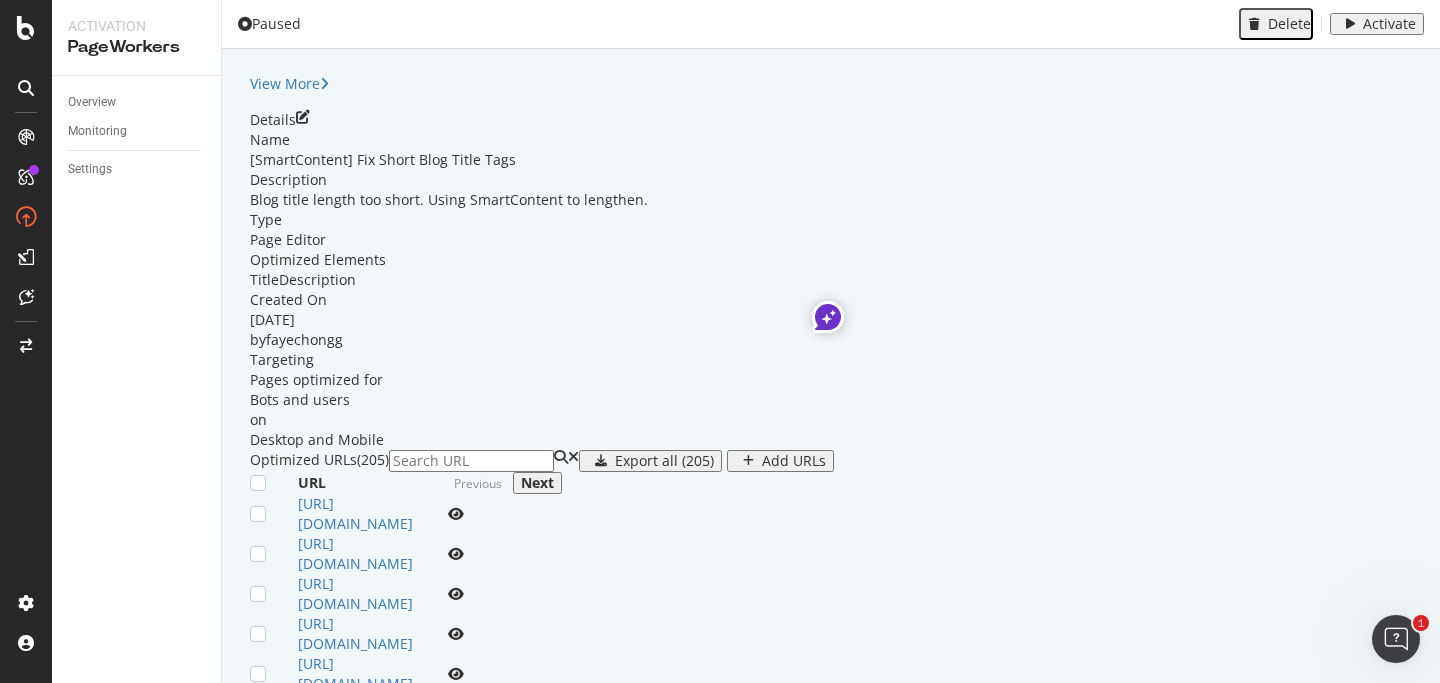 click on "[SmartContent] Fix Short Blog Title Tags" at bounding box center (831, 160) 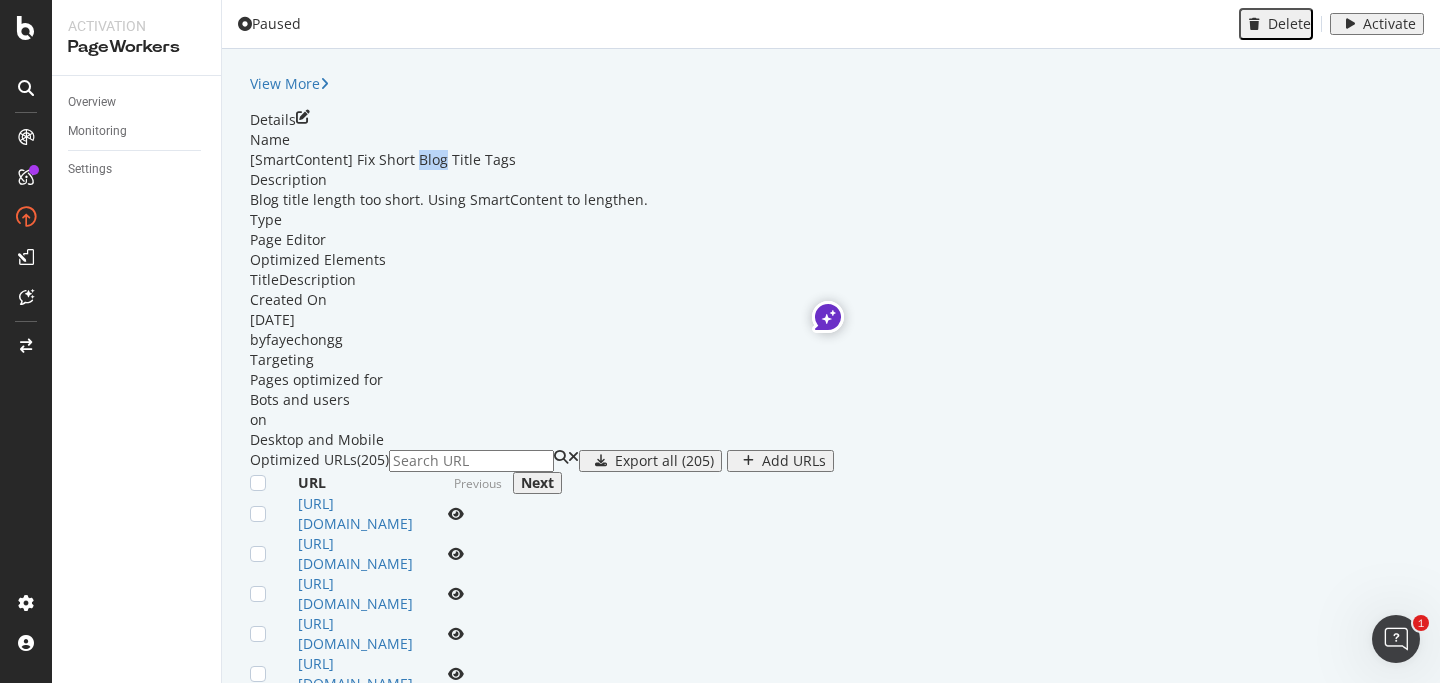click on "[SmartContent] Fix Short Blog Title Tags" at bounding box center [831, 160] 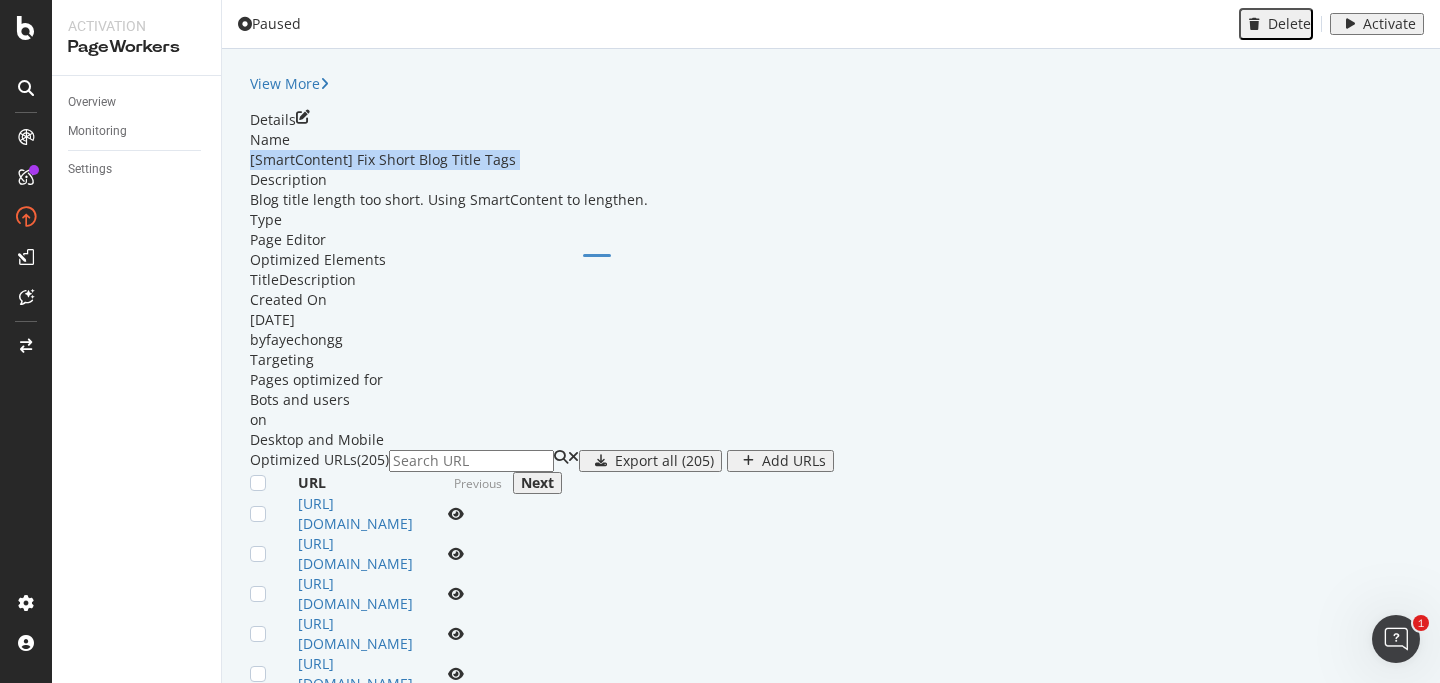 click on "[SmartContent] Fix Short Blog Title Tags" at bounding box center [831, 160] 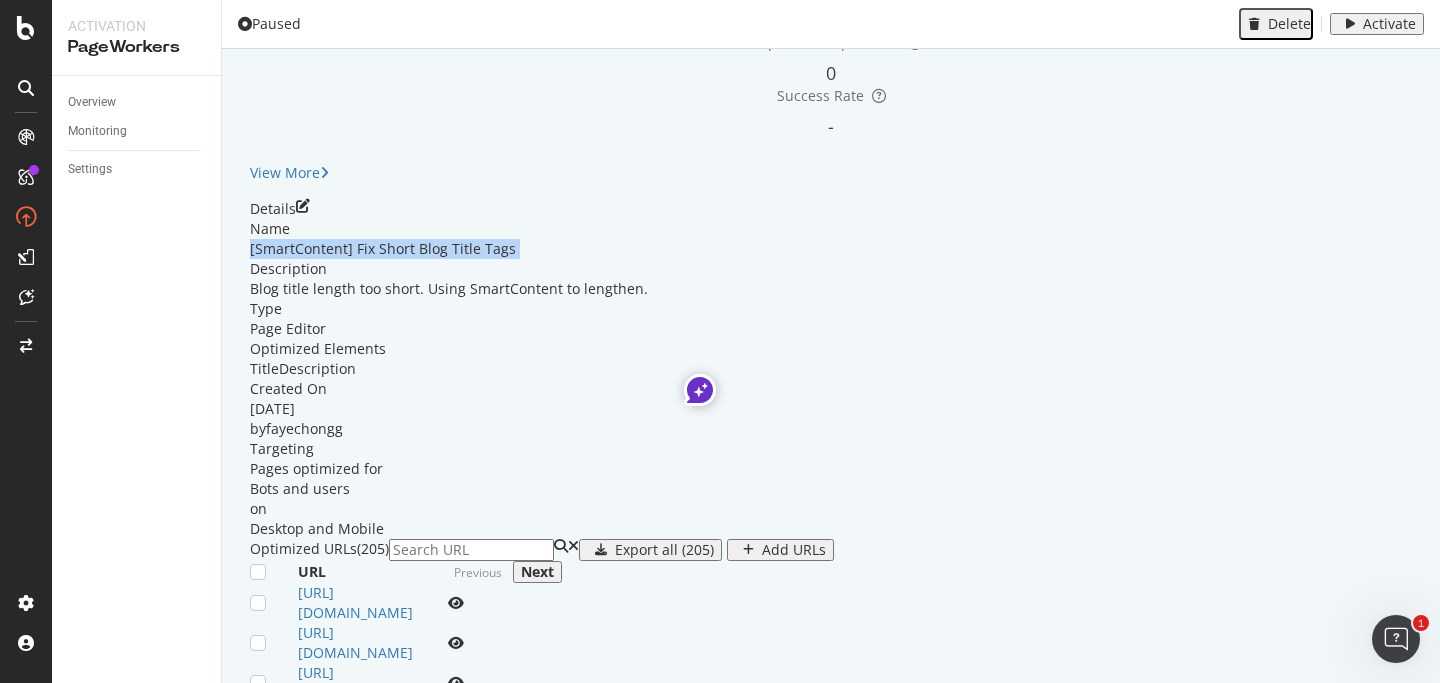 scroll, scrollTop: 139, scrollLeft: 0, axis: vertical 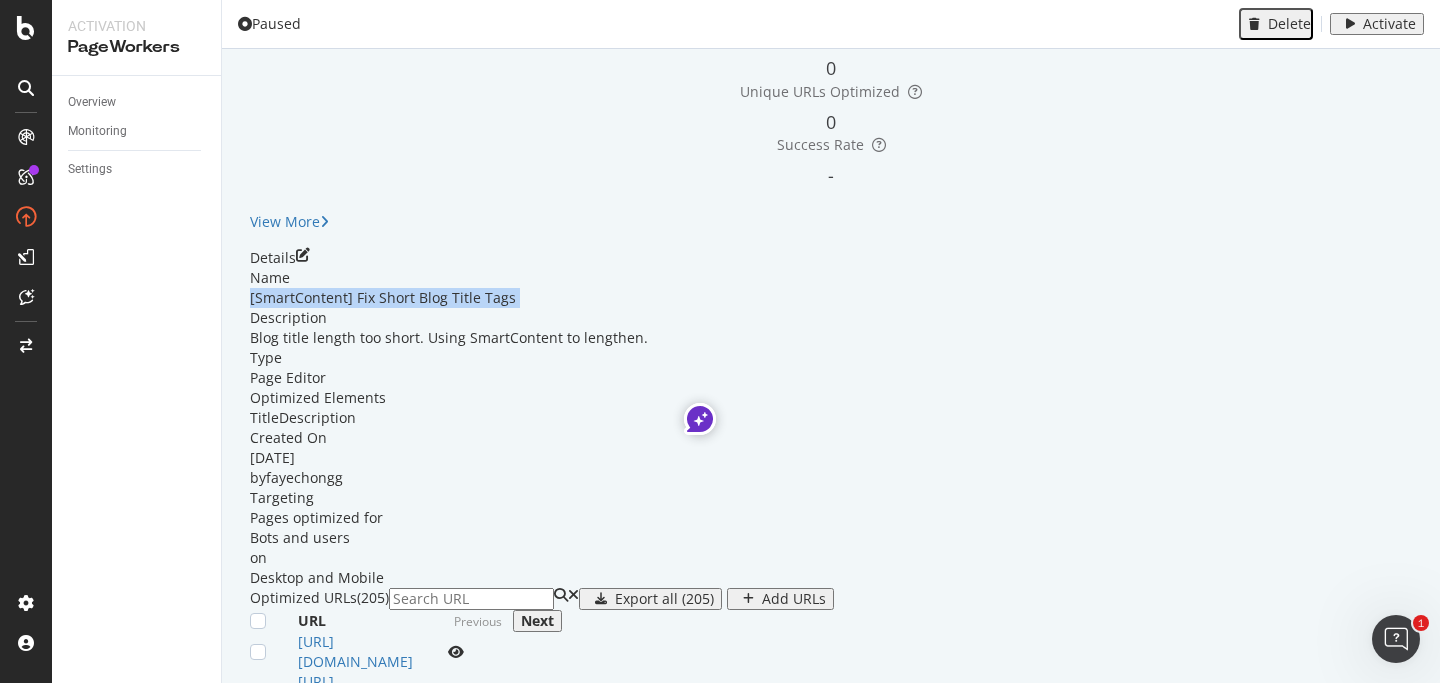 click on "[SmartContent] Fix Short Blog Title Tags" at bounding box center [831, 298] 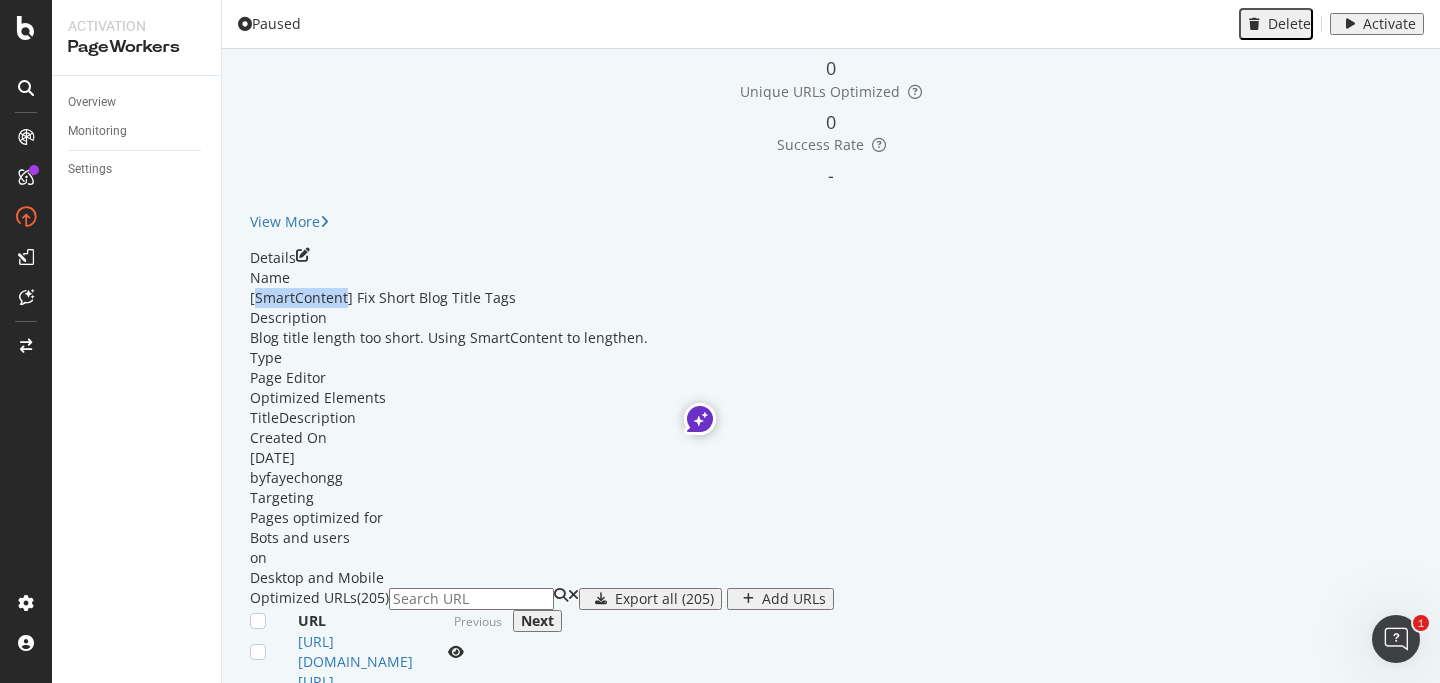 click on "[SmartContent] Fix Short Blog Title Tags" at bounding box center [831, 298] 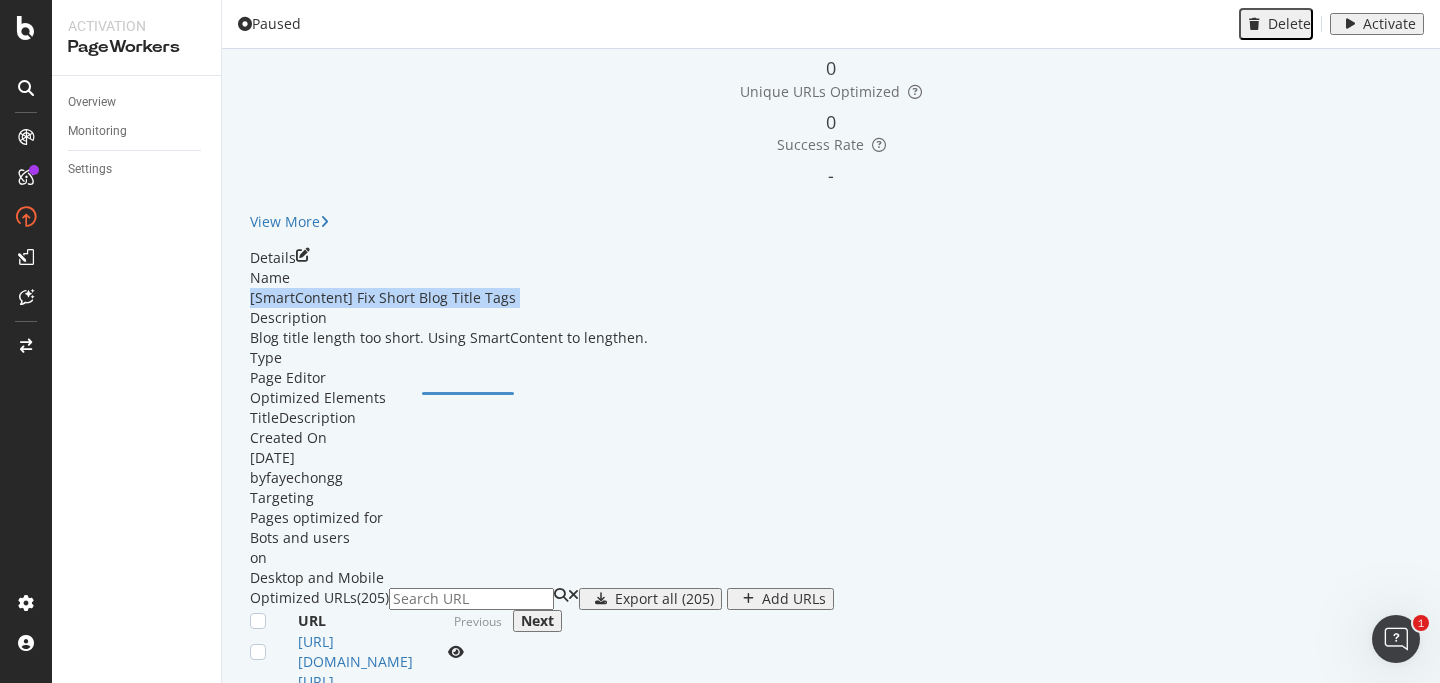 click on "[SmartContent] Fix Short Blog Title Tags" at bounding box center (831, 298) 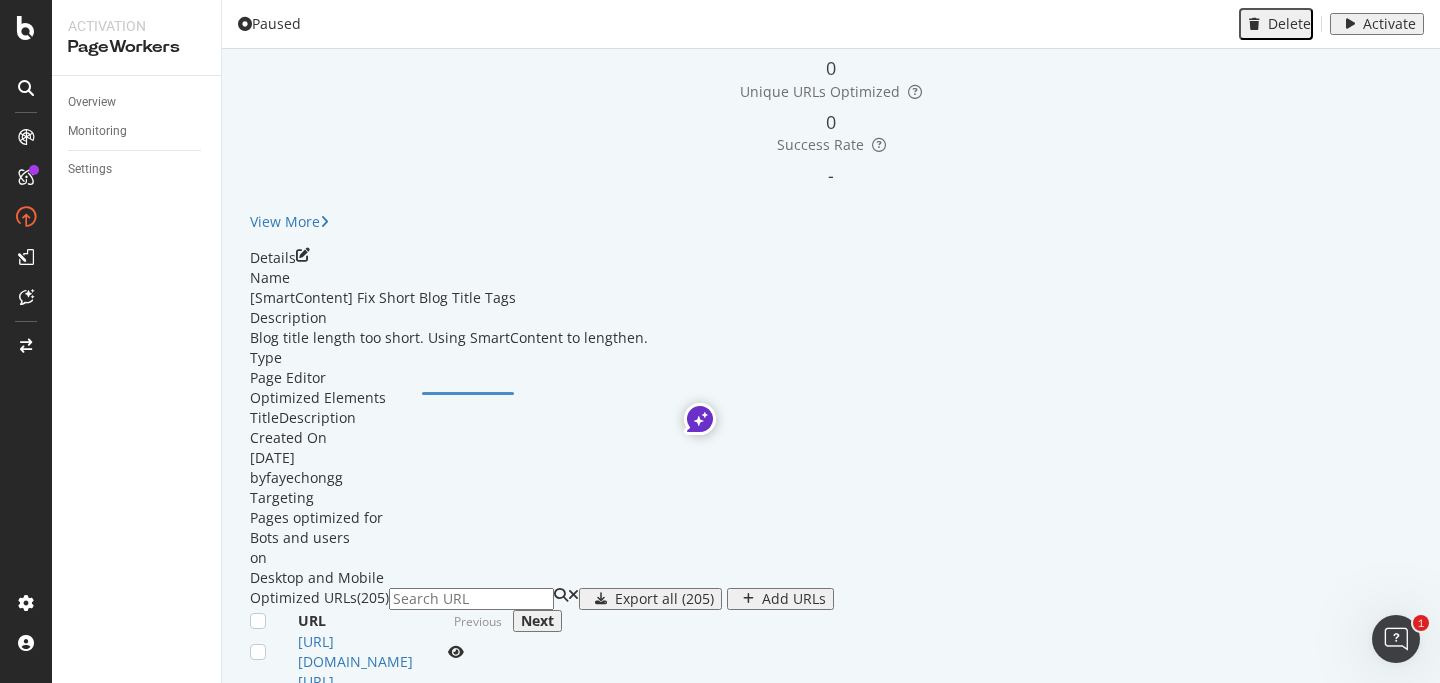 click on "Executions 0 Unique URLs Optimized 0 Success Rate -" at bounding box center [831, 108] 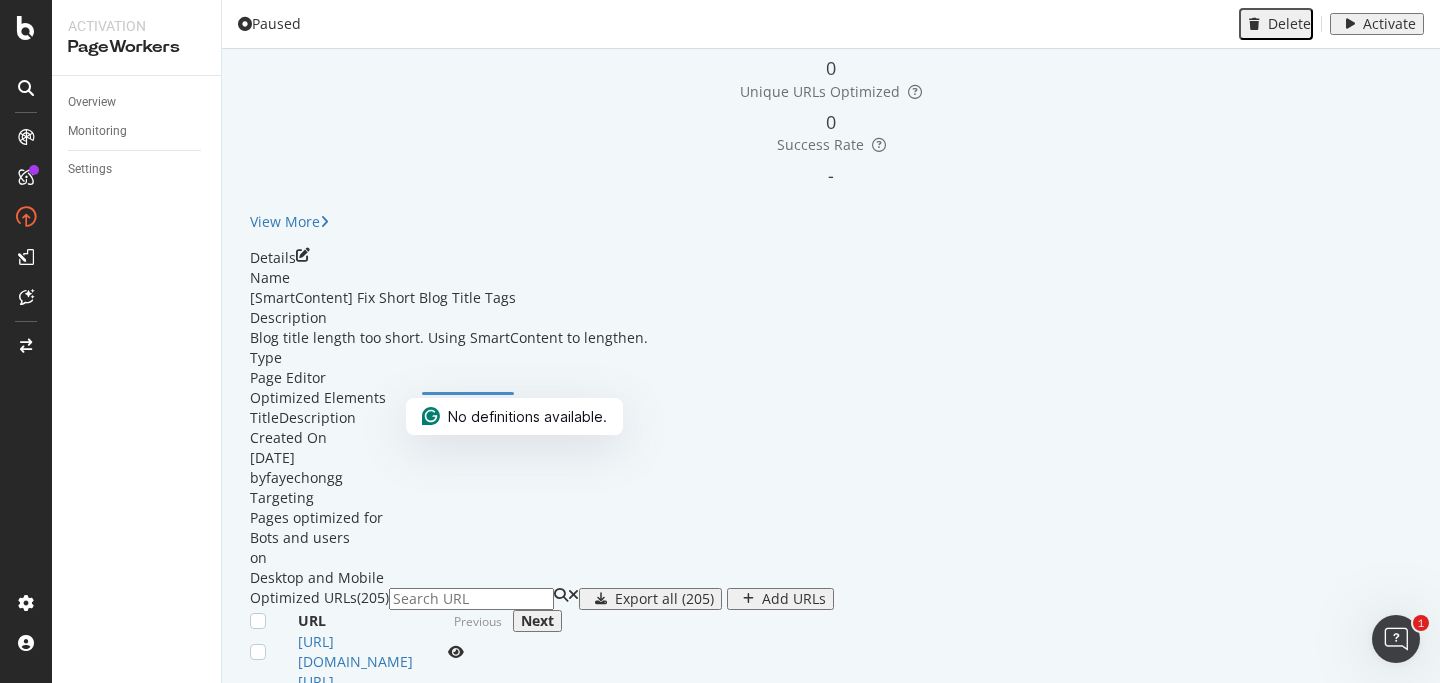 click on "Details Name [SmartContent] Fix Short Blog Title Tags Description Blog title length too short. Using SmartContent to lengthen. Type Page Editor Optimized Elements Title Description Created On [DATE]  by  fayechongg Targeting Pages optimized for Bots and users on Desktop and Mobile" at bounding box center (831, 418) 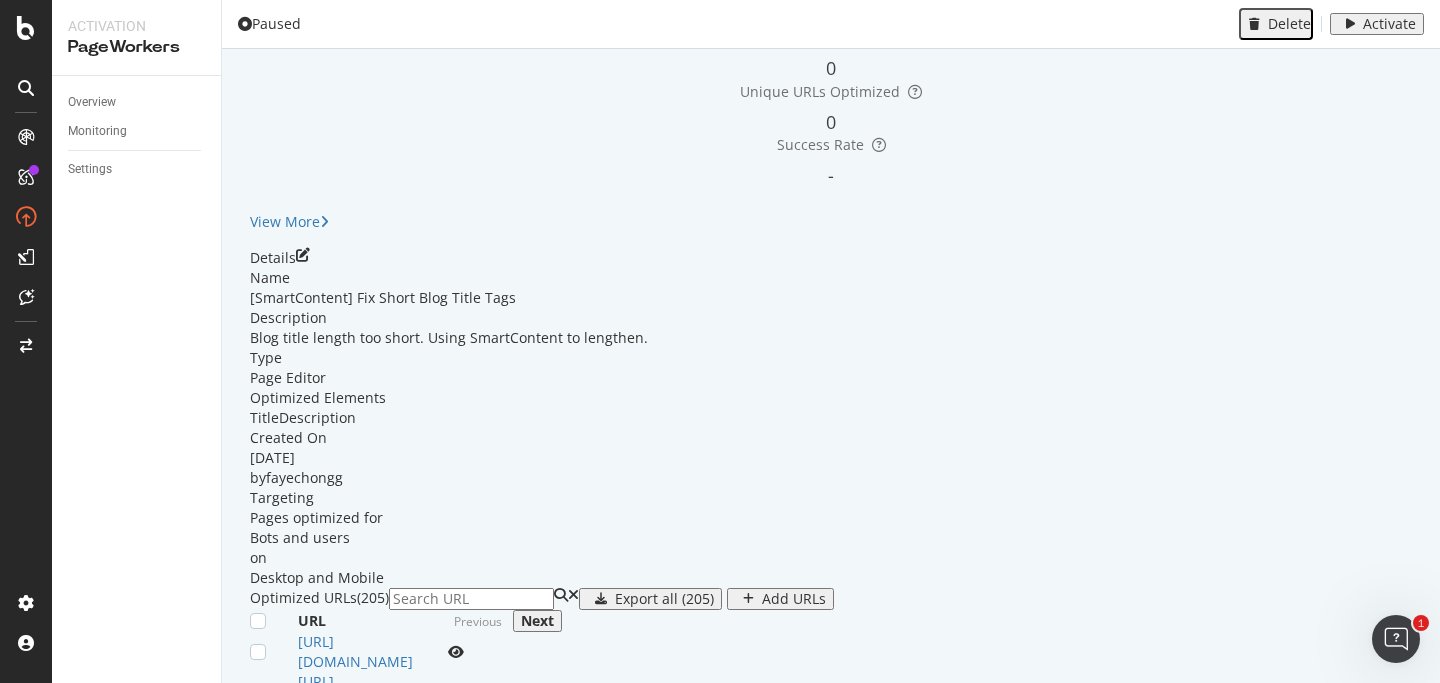 click on "Name [SmartContent] Fix Short Blog Title Tags Description Blog title length too short. Using SmartContent to lengthen. Type Page Editor Optimized Elements Title Description Created On [DATE]  by  fayechongg Targeting Pages optimized for Bots and users on Desktop and Mobile" at bounding box center (831, 428) 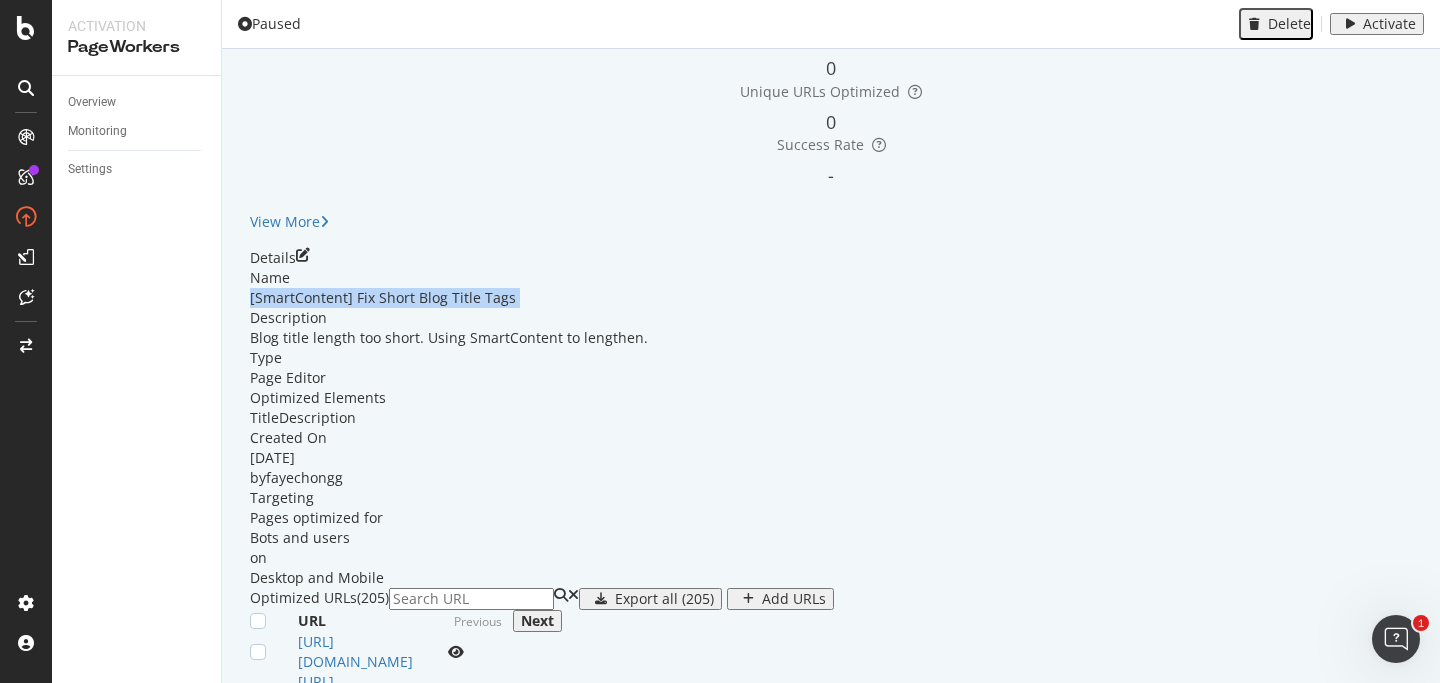 click on "Name [SmartContent] Fix Short Blog Title Tags Description Blog title length too short. Using SmartContent to lengthen. Type Page Editor Optimized Elements Title Description Created On [DATE]  by  fayechongg Targeting Pages optimized for Bots and users on Desktop and Mobile" at bounding box center [831, 428] 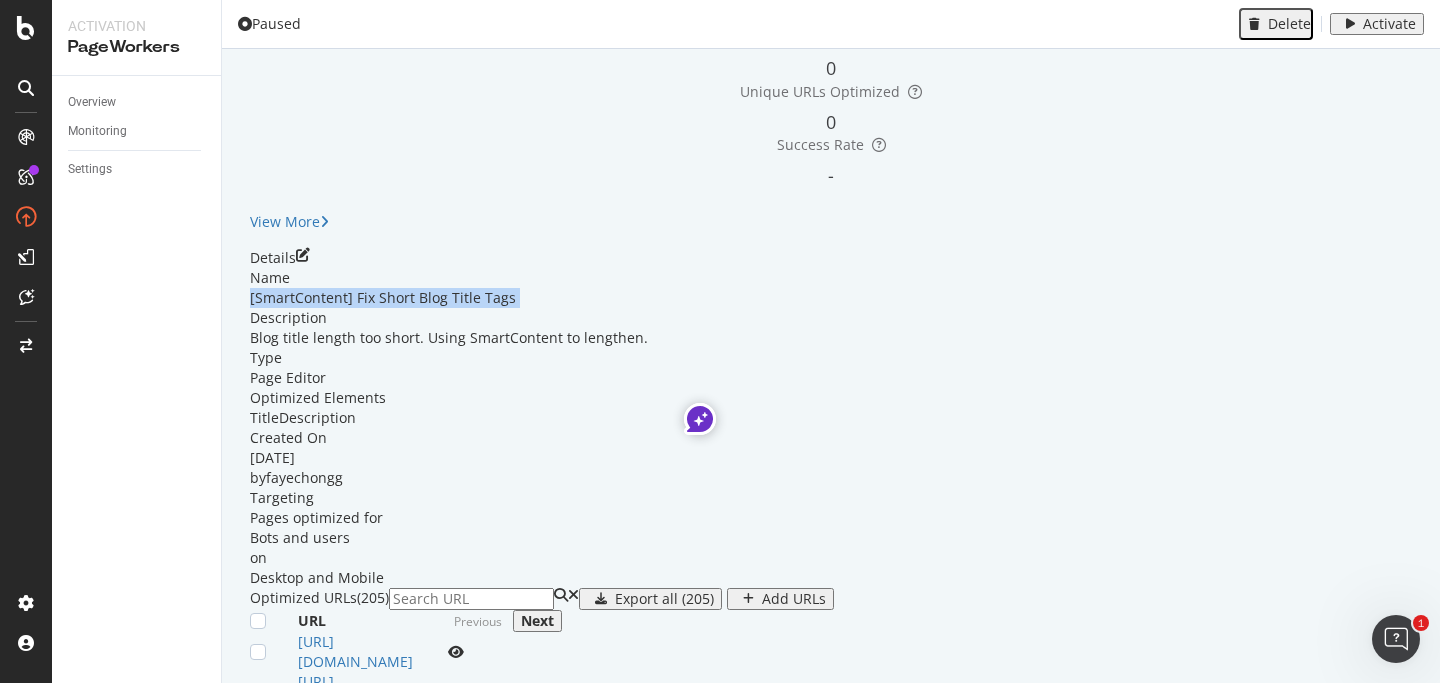 click on "[SmartContent] Fix Short Blog Title Tags" at bounding box center [831, 298] 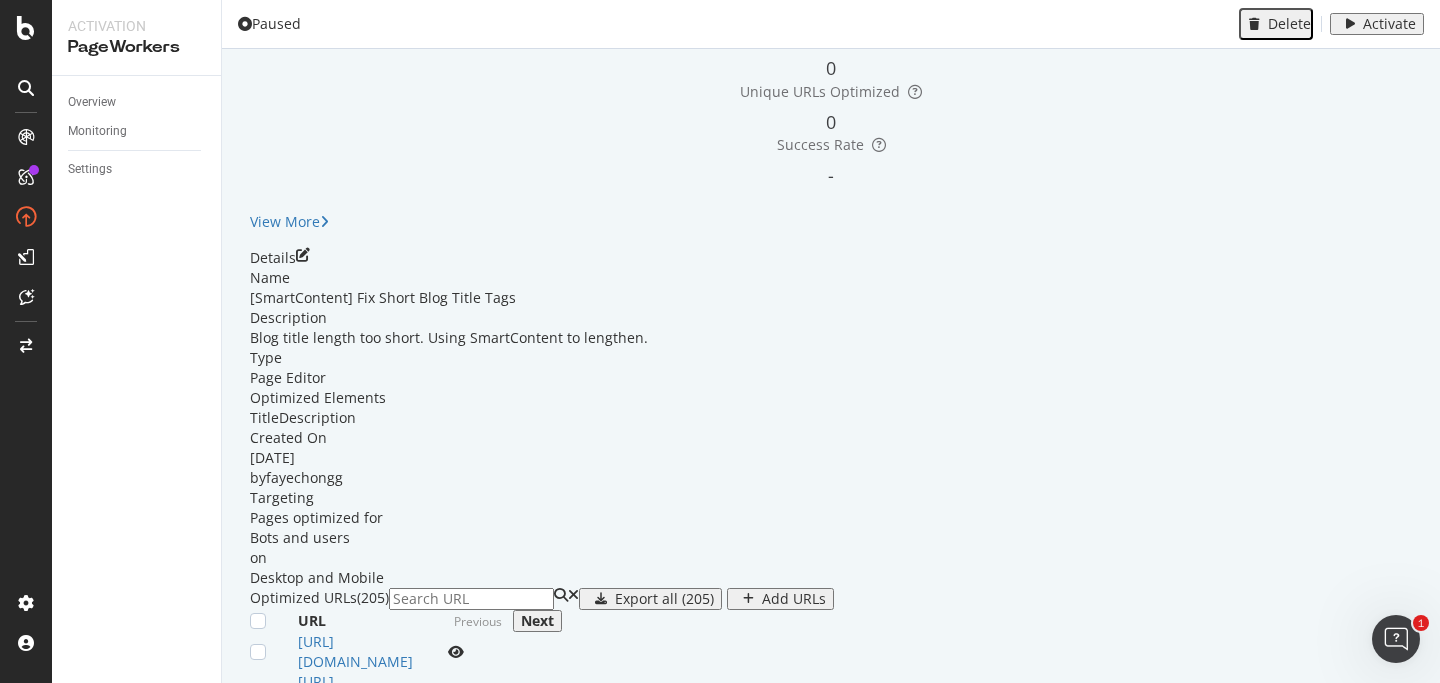 click on "[SmartContent] Fix Short Blog Title Tags" at bounding box center (831, 298) 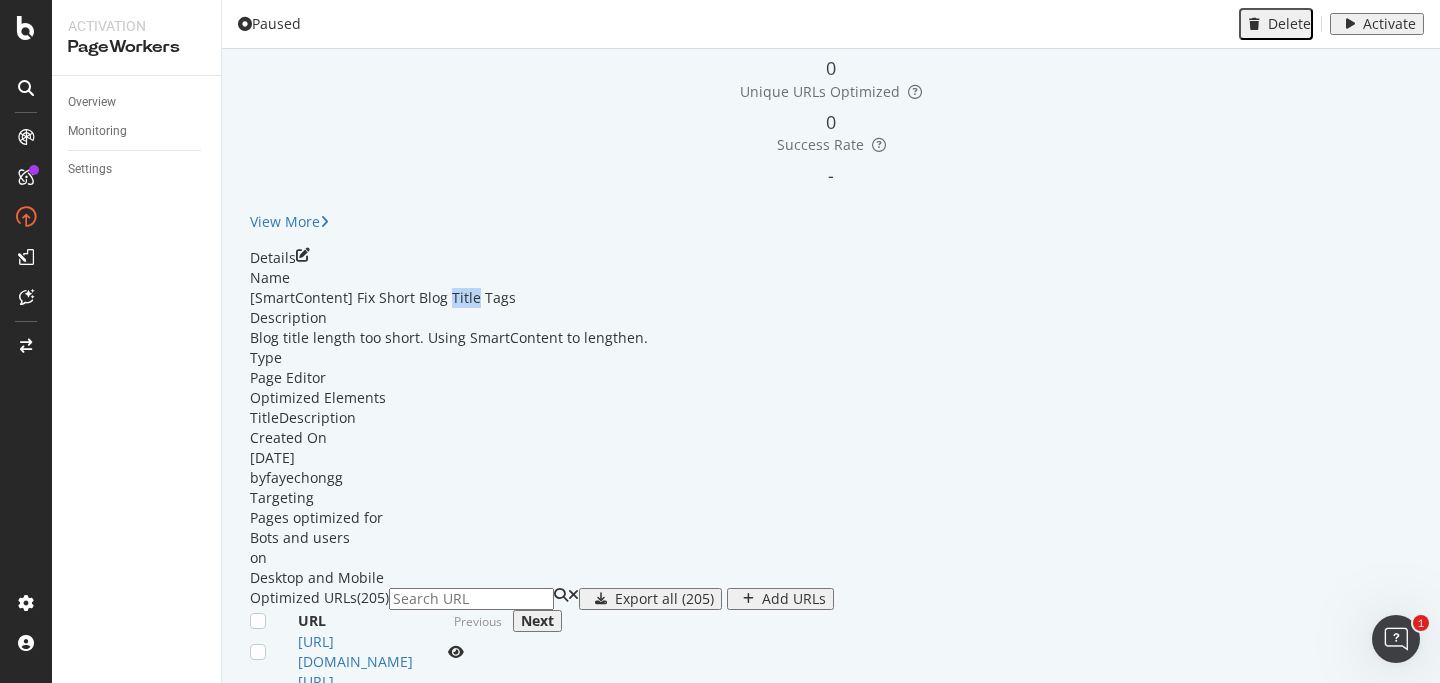 click on "[SmartContent] Fix Short Blog Title Tags" at bounding box center [831, 298] 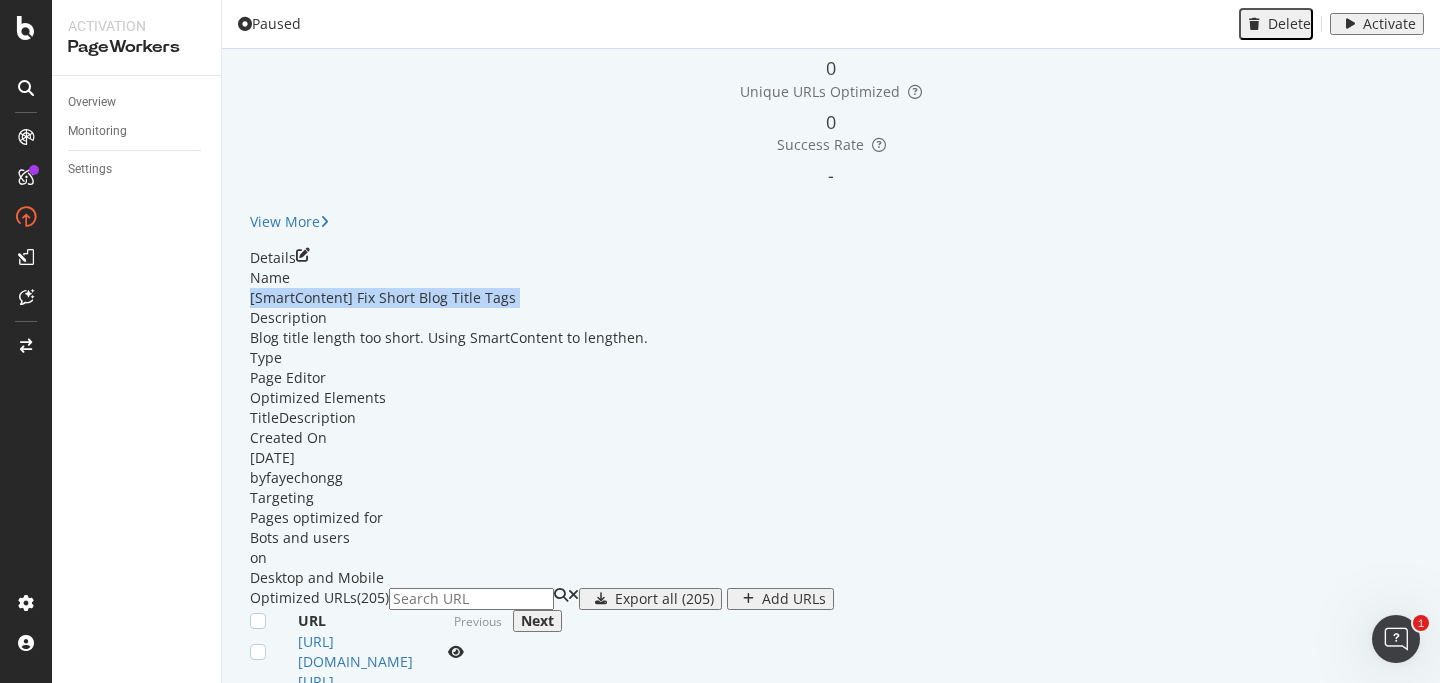 click on "Activation PageWorkers Overview Monitoring Settings [SmartContent] Fix Short Blog Title Tags [DOMAIN_NAME] Paused Delete Activate Overview Reporting Preview Based on the last 24 hours Executions 0 Unique URLs Optimized 0 Success Rate - View More Details Name [SmartContent] Fix Short Blog Title Tags Description Blog title length too short. Using SmartContent to lengthen. Type Page Editor Optimized Elements Title Description Created On [DATE]  by  fayechongg Targeting Pages optimized for Bots and users on Desktop and Mobile Optimized URLs  (205) Export all (205) Add URLs URL Previous Next [URL][DOMAIN_NAME] [URL][DOMAIN_NAME] [URL][DOMAIN_NAME] [URL][DOMAIN_NAME] [URL][DOMAIN_NAME] [URL][DOMAIN_NAME] [URL][DOMAIN_NAME] 1" at bounding box center (720, 341) 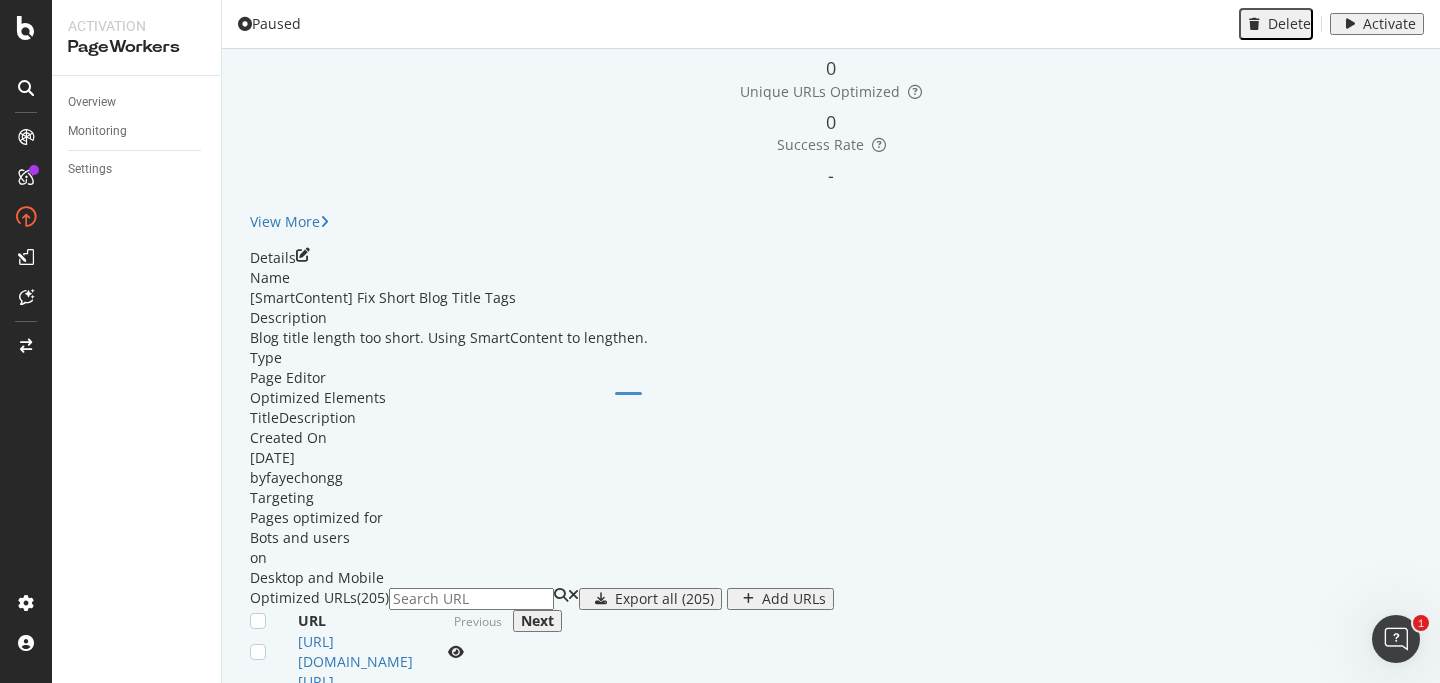 click on "[SmartContent] Fix Short Blog Title Tags" at bounding box center [831, 298] 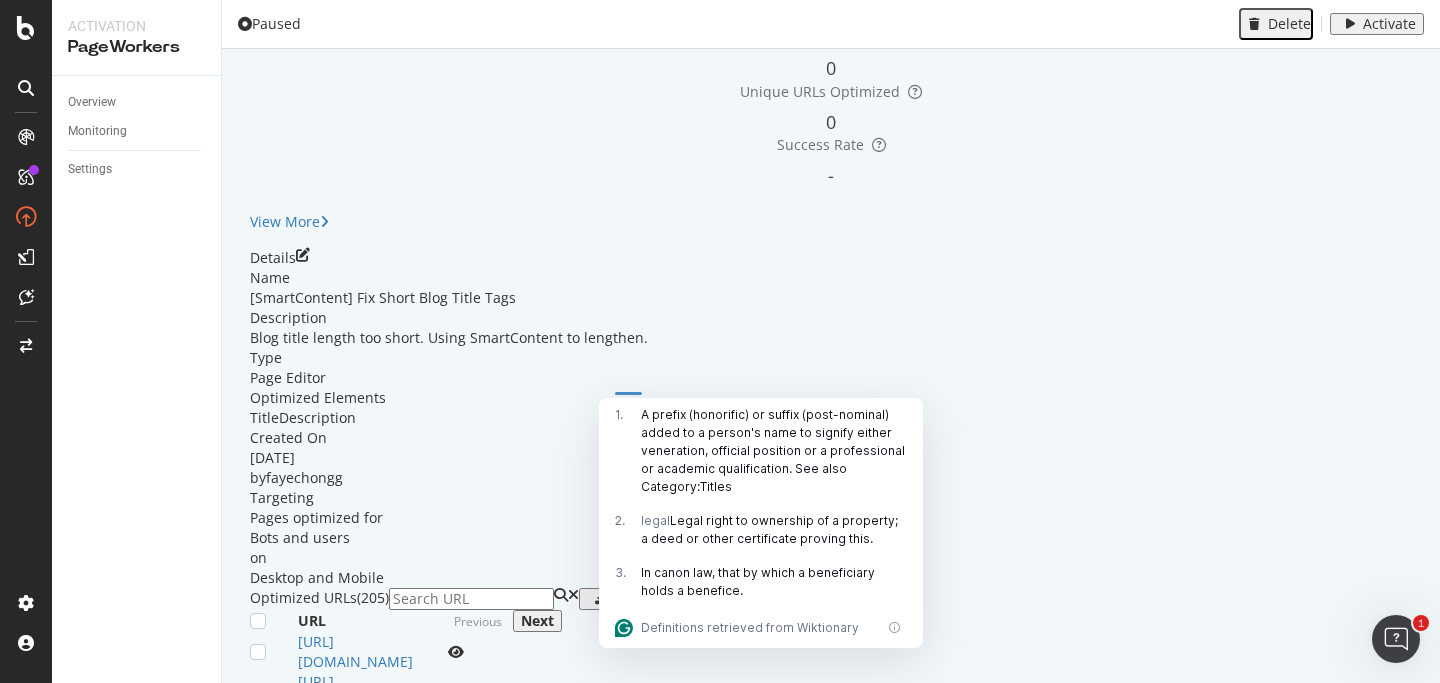 scroll, scrollTop: 199, scrollLeft: 0, axis: vertical 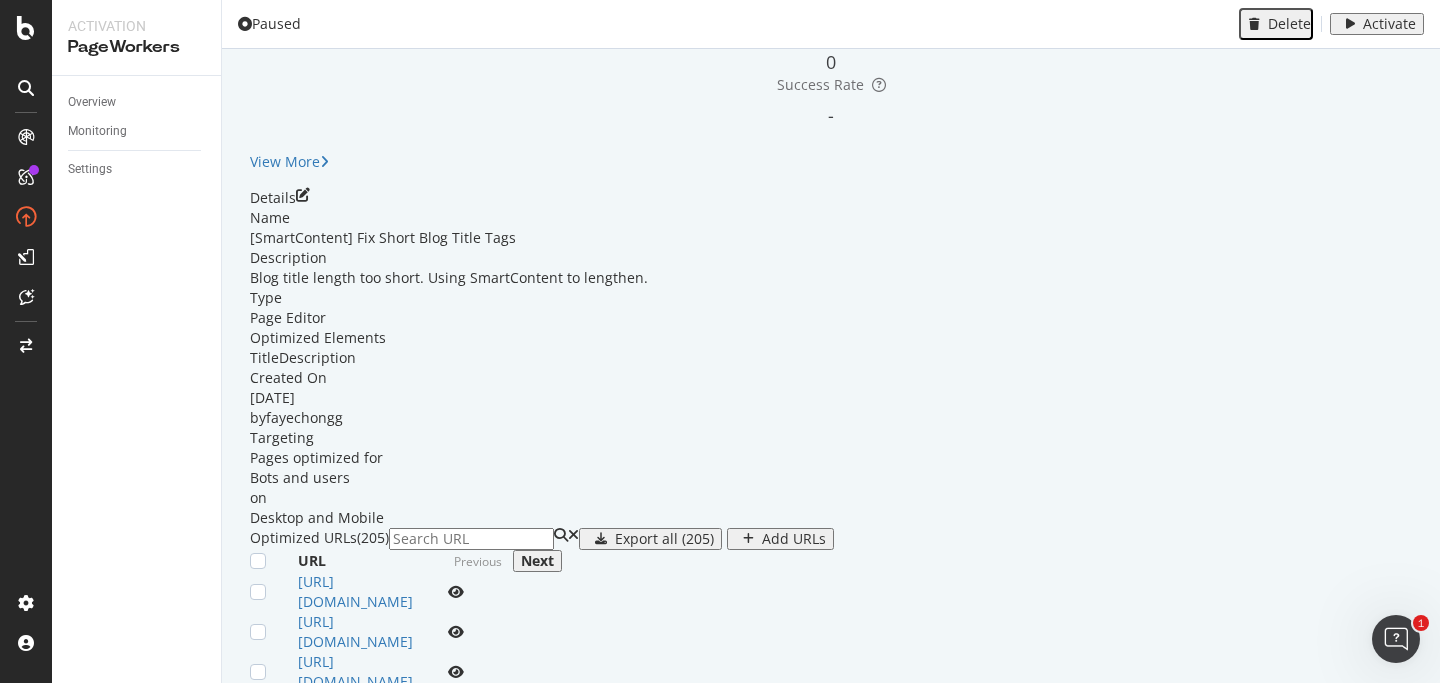 click on "[SmartContent] Fix Short Blog Title Tags" at bounding box center (831, 238) 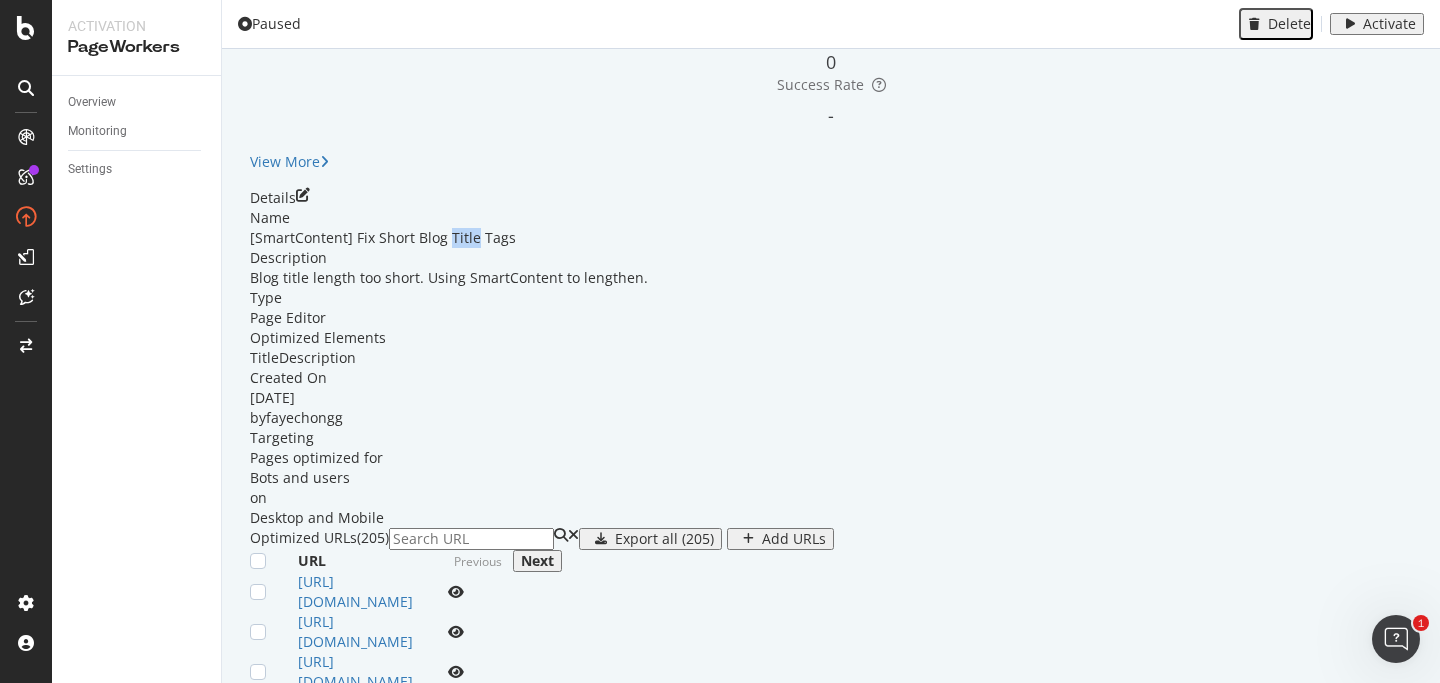 click on "[SmartContent] Fix Short Blog Title Tags" at bounding box center (831, 238) 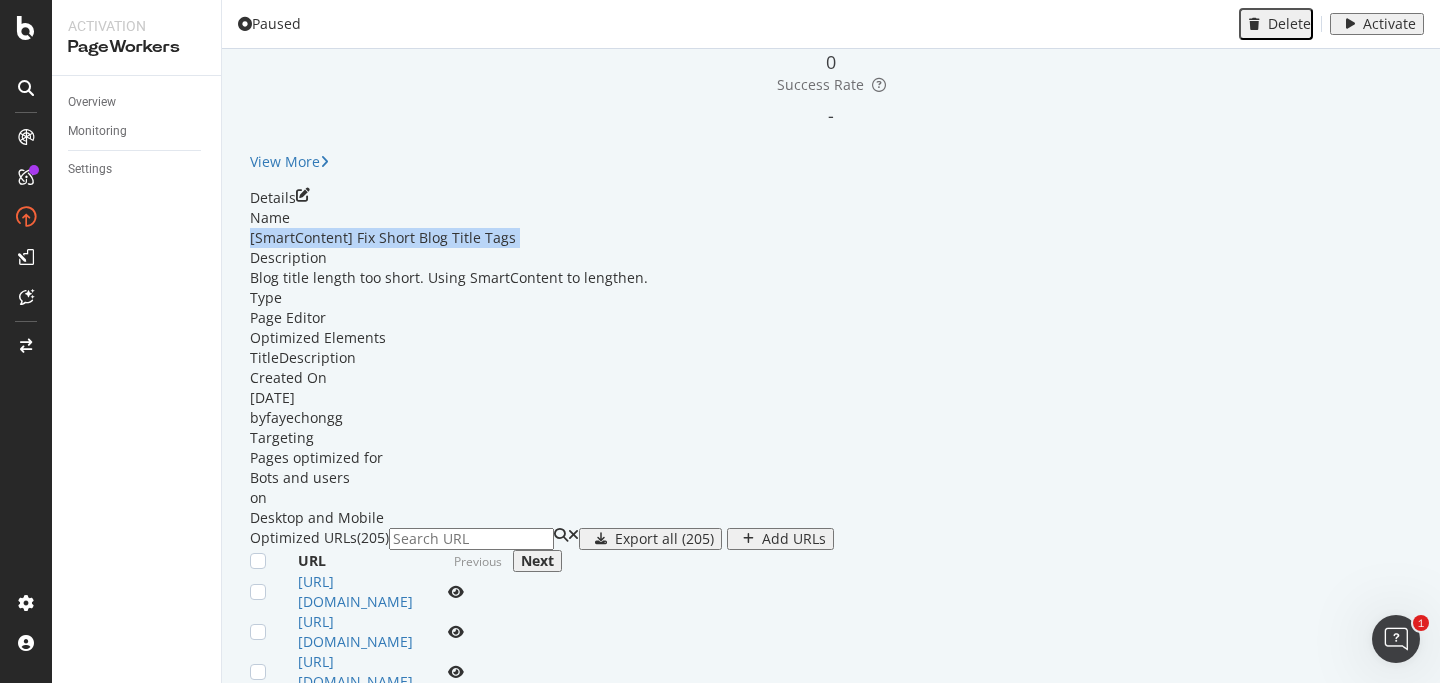 click on "Activation PageWorkers Overview Monitoring Settings [SmartContent] Fix Short Blog Title Tags [DOMAIN_NAME] Paused Delete Activate Overview Reporting Preview Based on the last 24 hours Executions 0 Unique URLs Optimized 0 Success Rate - View More Details Name [SmartContent] Fix Short Blog Title Tags Description Blog title length too short. Using SmartContent to lengthen. Type Page Editor Optimized Elements Title Description Created On [DATE]  by  fayechongg Targeting Pages optimized for Bots and users on Desktop and Mobile Optimized URLs  (205) Export all (205) Add URLs URL Previous Next [URL][DOMAIN_NAME] [URL][DOMAIN_NAME] [URL][DOMAIN_NAME] [URL][DOMAIN_NAME] [URL][DOMAIN_NAME] [URL][DOMAIN_NAME] [URL][DOMAIN_NAME] 1" at bounding box center [720, 341] 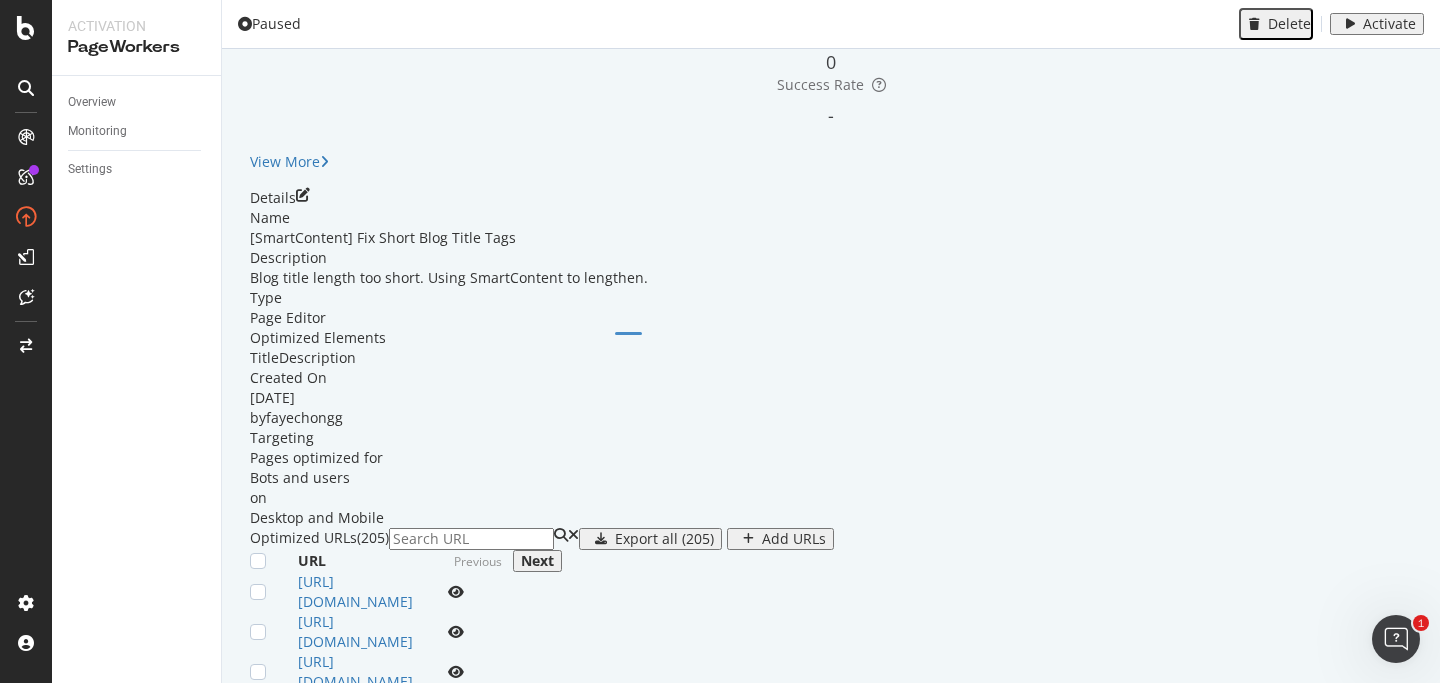 click on "Activation PageWorkers Overview Monitoring Settings [SmartContent] Fix Short Blog Title Tags [DOMAIN_NAME] Paused Delete Activate Overview Reporting Preview Based on the last 24 hours Executions 0 Unique URLs Optimized 0 Success Rate - View More Details Name [SmartContent] Fix Short Blog Title Tags Description Blog title length too short. Using SmartContent to lengthen. Type Page Editor Optimized Elements Title Description Created On [DATE]  by  fayechongg Targeting Pages optimized for Bots and users on Desktop and Mobile Optimized URLs  (205) Export all (205) Add URLs URL Previous Next [URL][DOMAIN_NAME] [URL][DOMAIN_NAME] [URL][DOMAIN_NAME] [URL][DOMAIN_NAME] [URL][DOMAIN_NAME] [URL][DOMAIN_NAME] [URL][DOMAIN_NAME] 1" at bounding box center [720, 341] 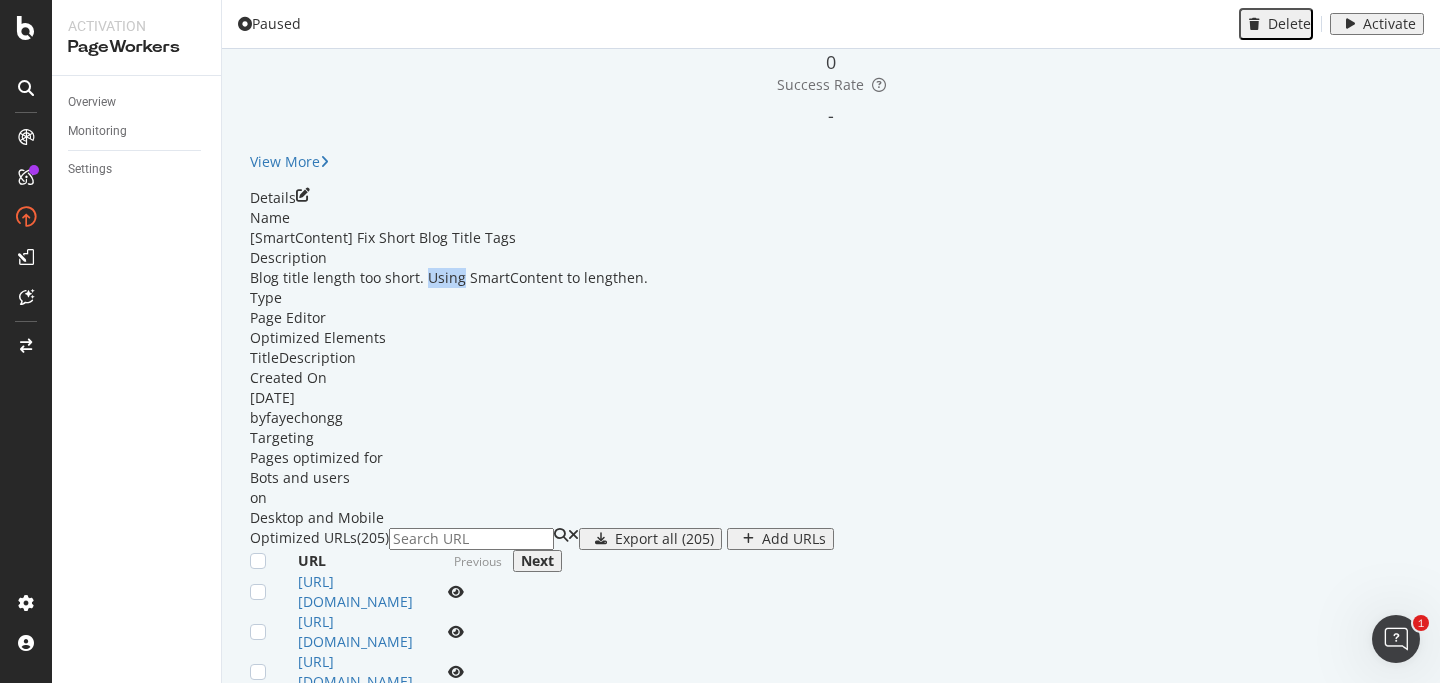 click on "Blog title length too short. Using SmartContent to lengthen." at bounding box center [831, 278] 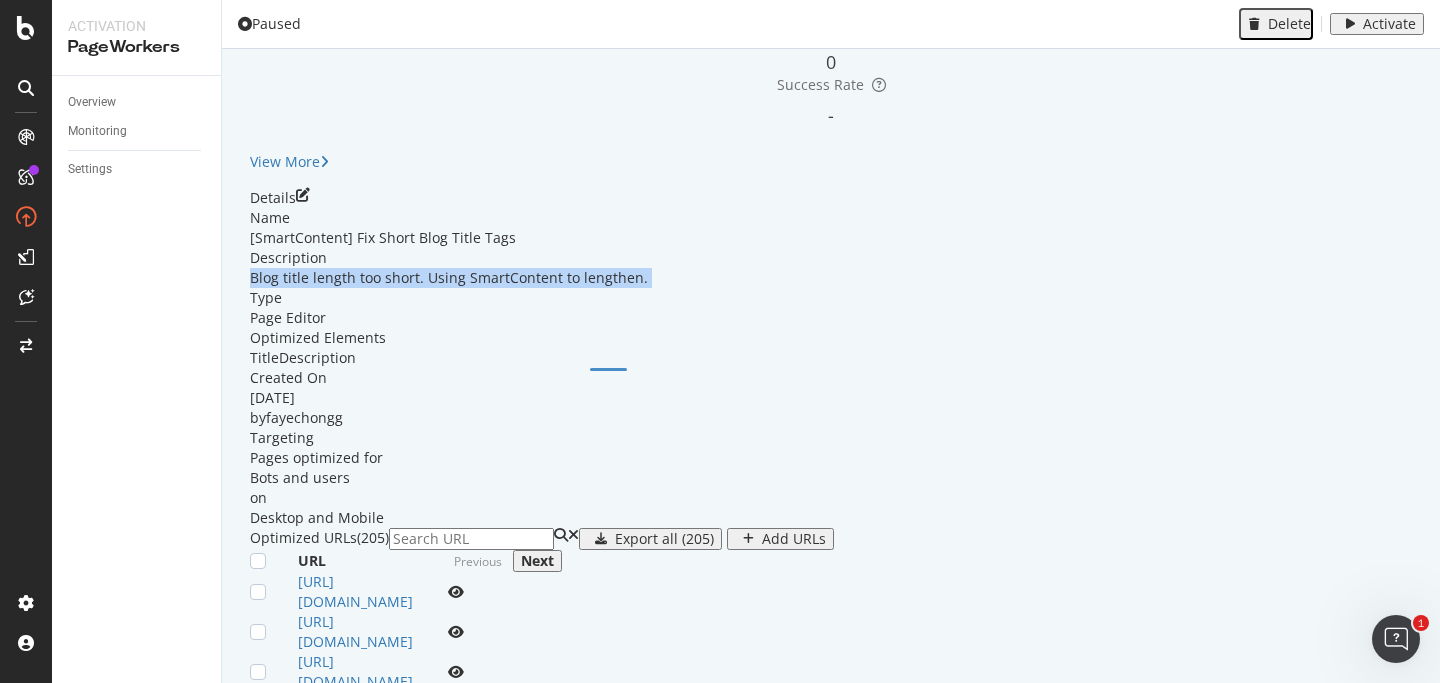 click on "Blog title length too short. Using SmartContent to lengthen." at bounding box center [831, 278] 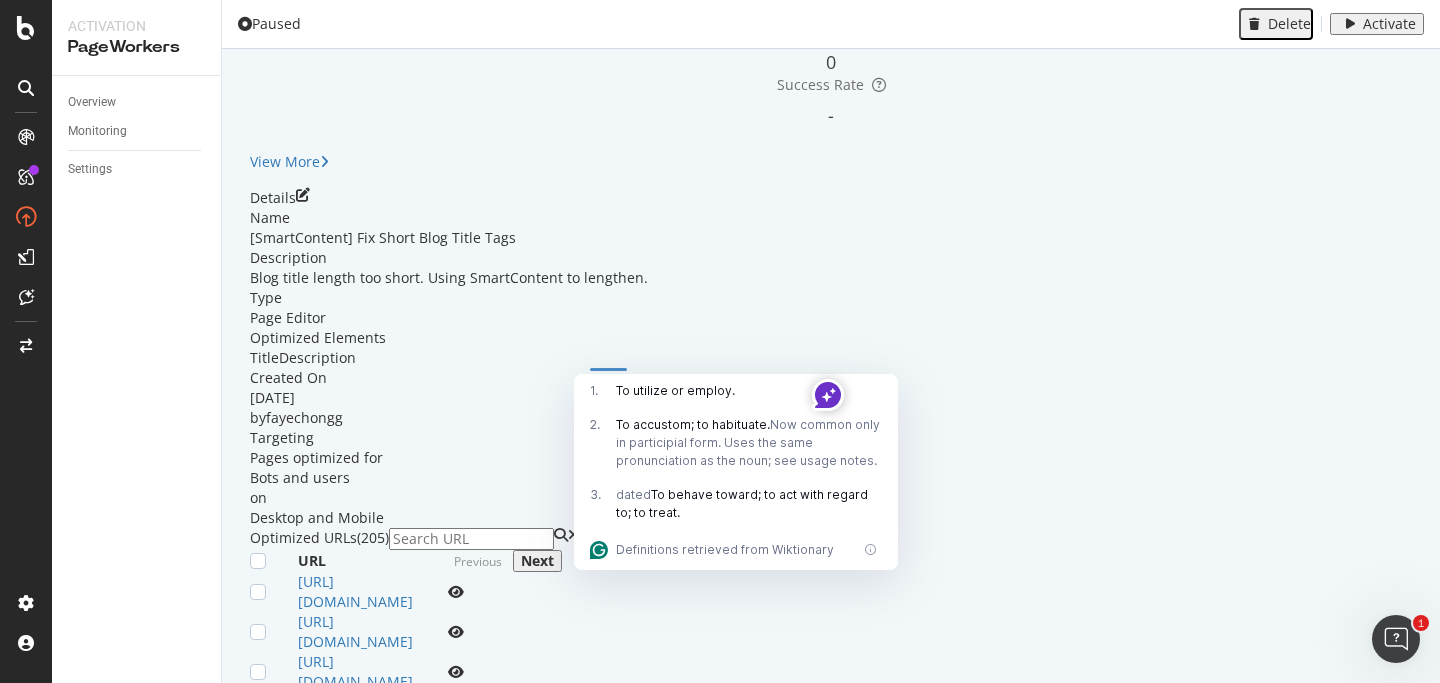 click on "Blog title length too short. Using SmartContent to lengthen." at bounding box center (831, 278) 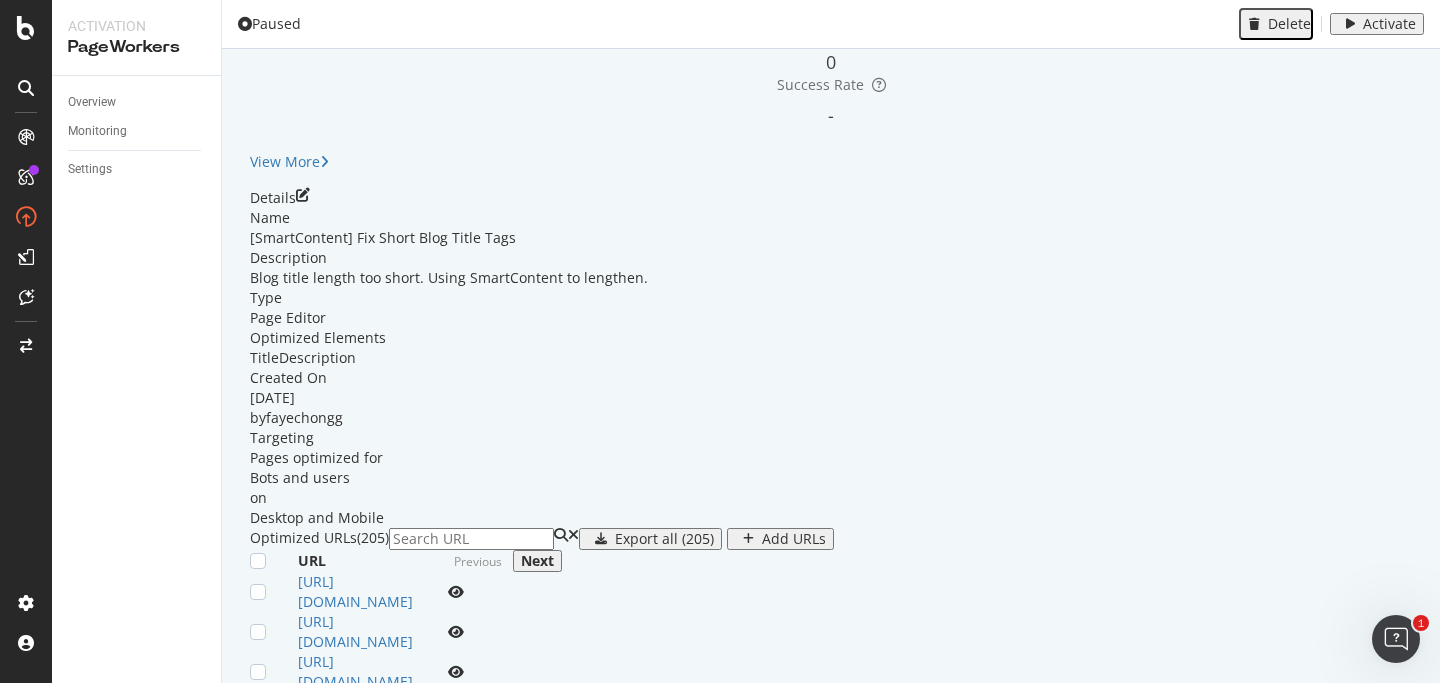 scroll, scrollTop: 224, scrollLeft: 0, axis: vertical 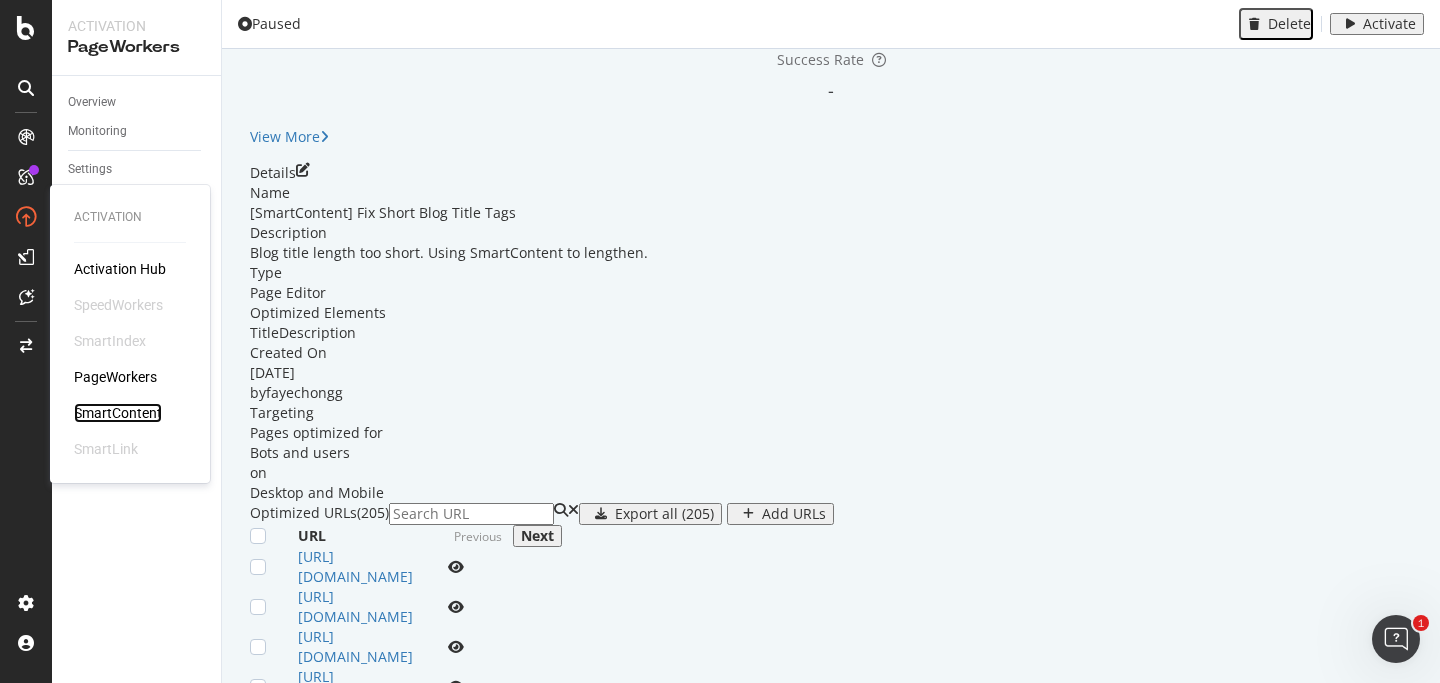 click on "SmartContent" at bounding box center [118, 413] 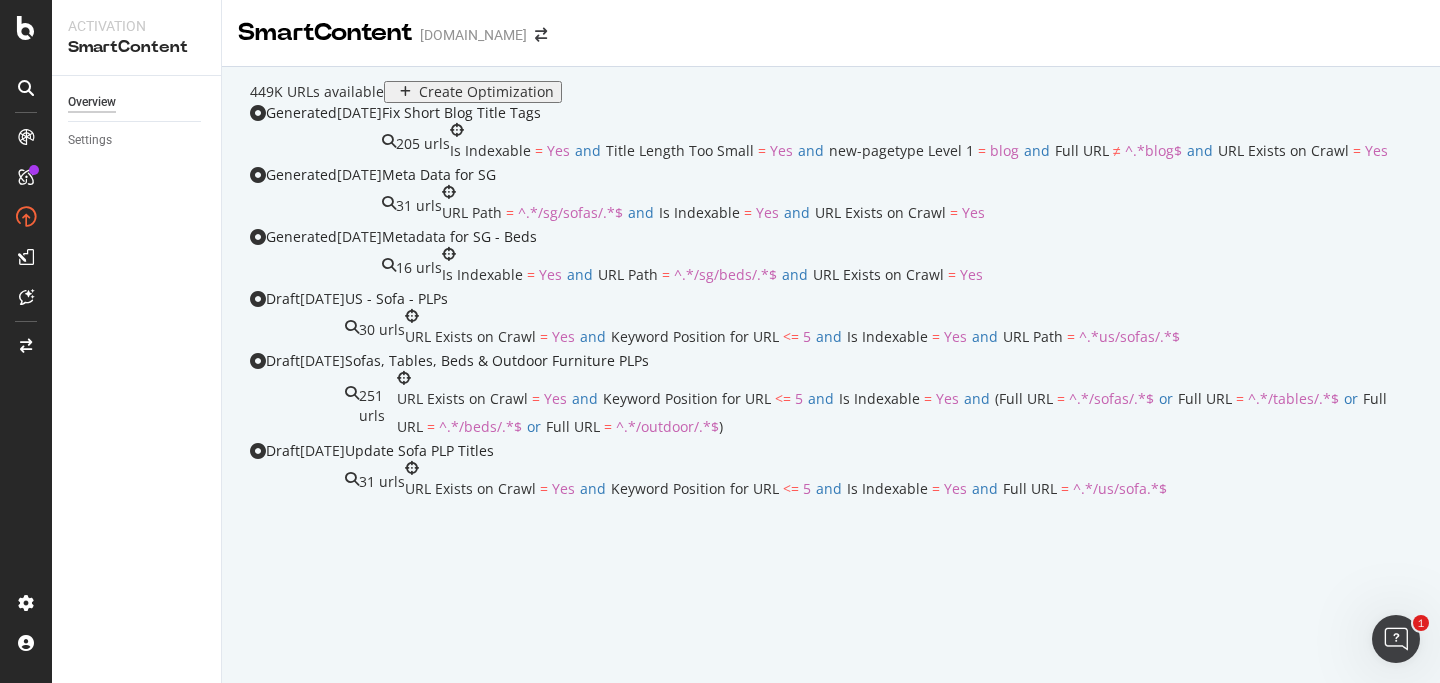 scroll, scrollTop: 51, scrollLeft: 0, axis: vertical 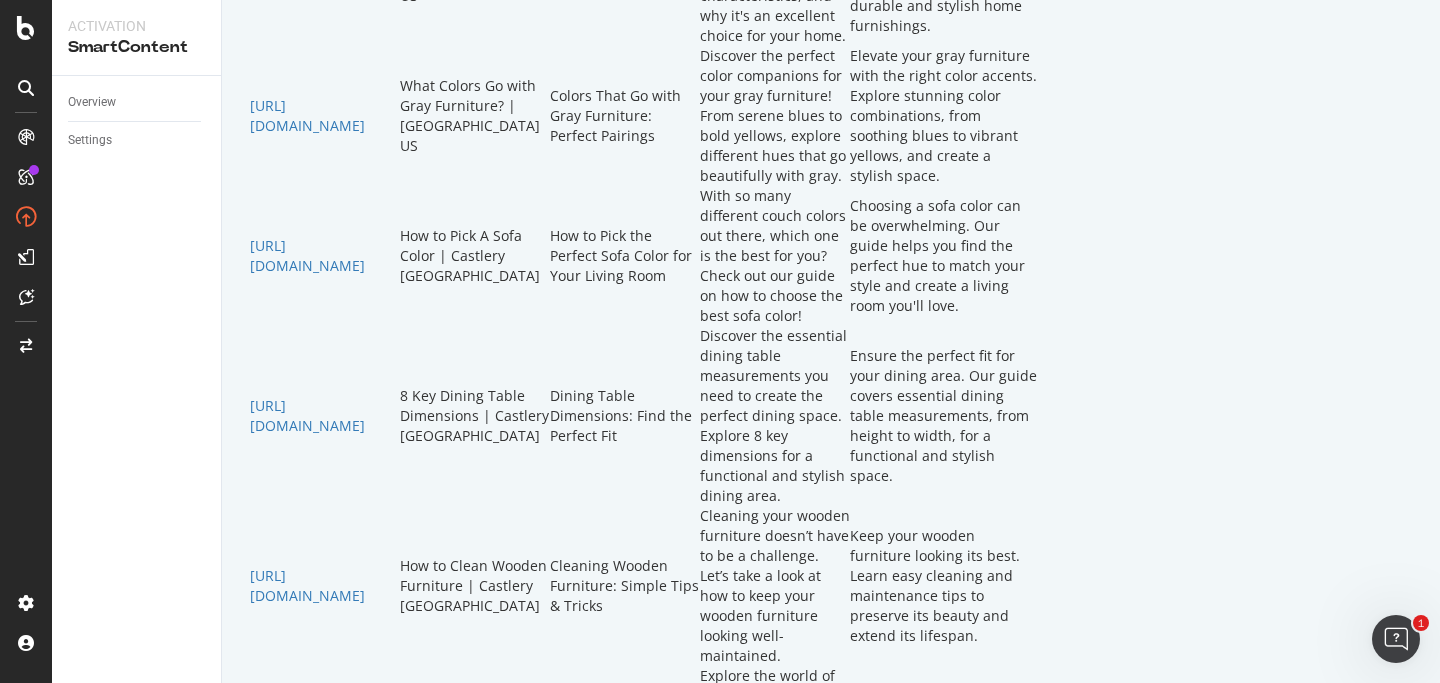 click on "Recommended Description" at bounding box center [943, -124] 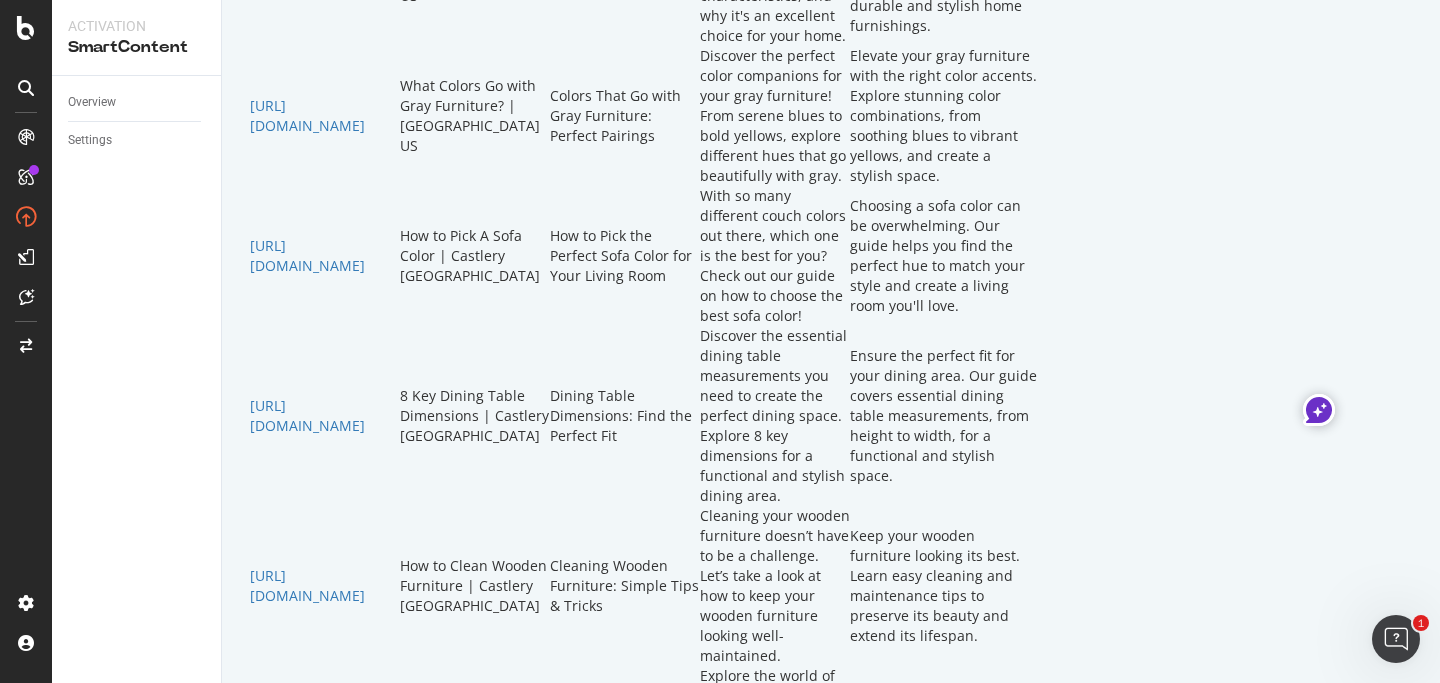 click on "Recommended Title" at bounding box center (625, -124) 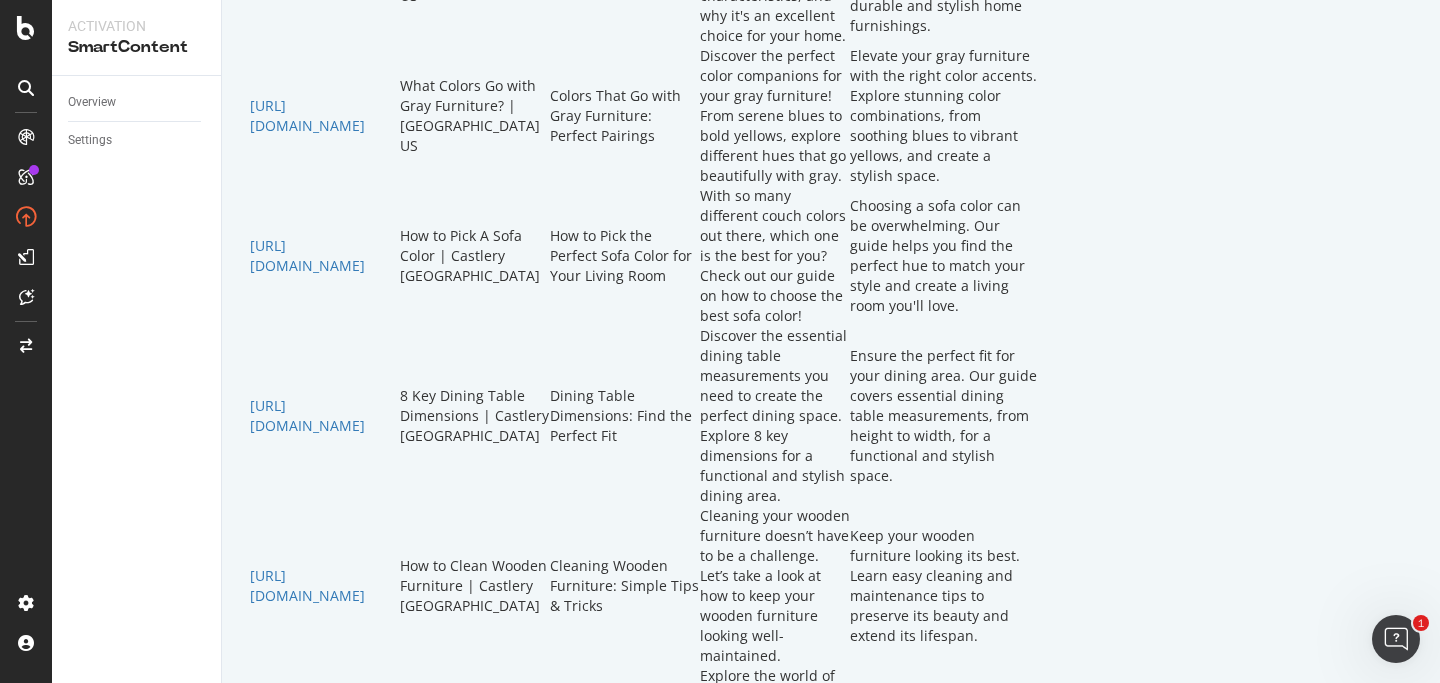 click on "Recommended Title" at bounding box center (625, -124) 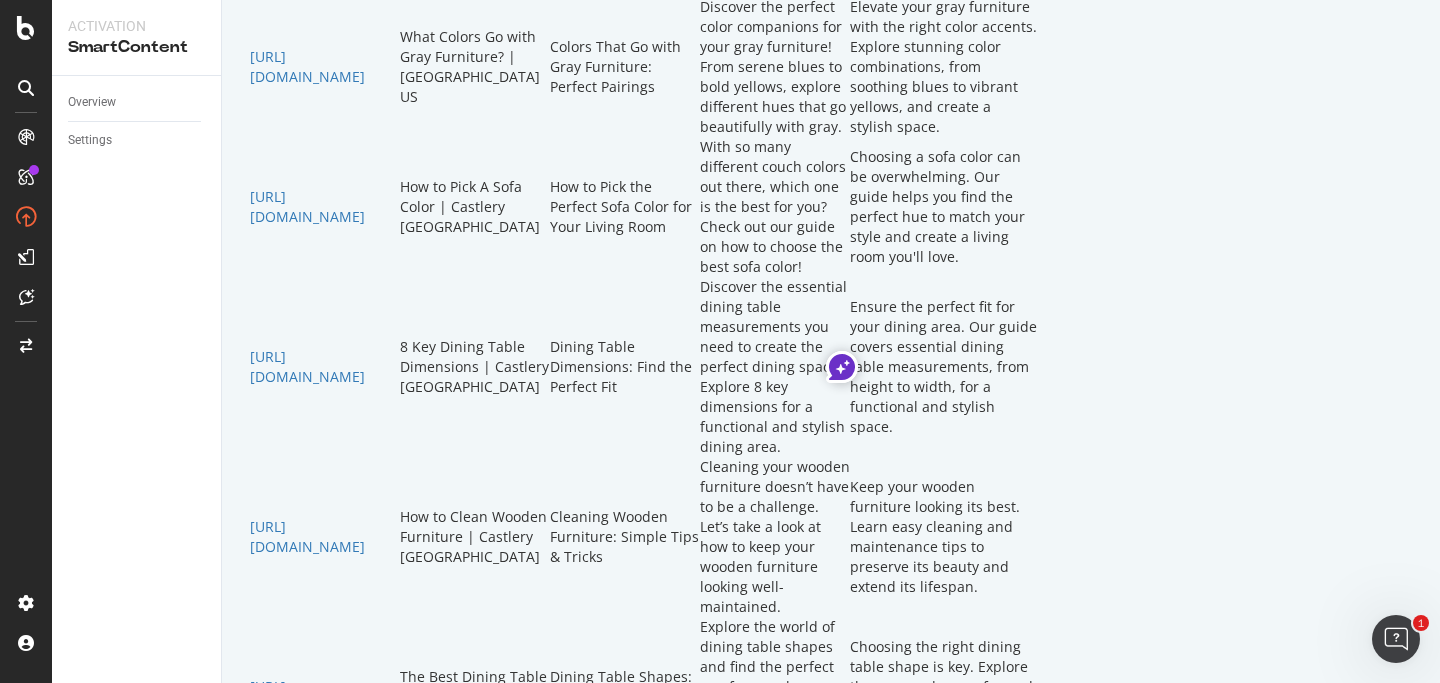 scroll, scrollTop: 814, scrollLeft: 0, axis: vertical 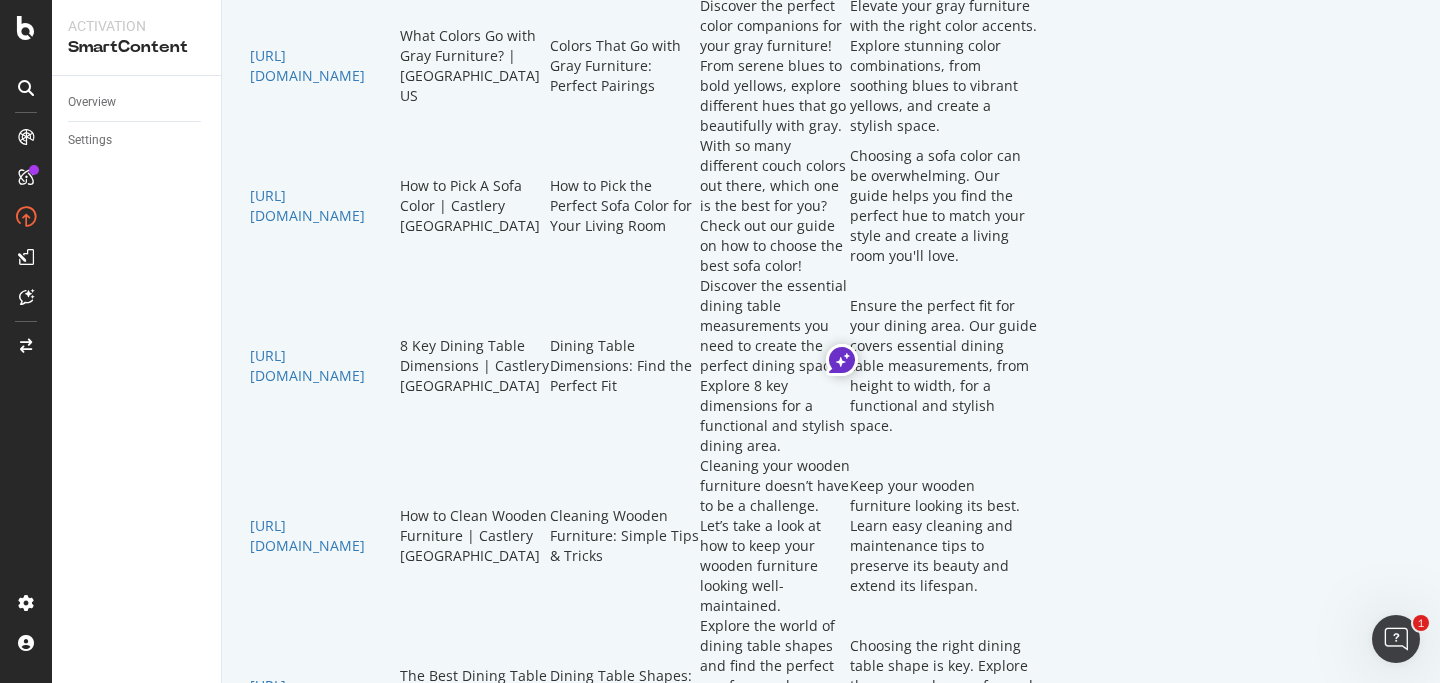 click on "Acacia Wood Furniture: Durability, Beauty & Origins" at bounding box center (625, -84) 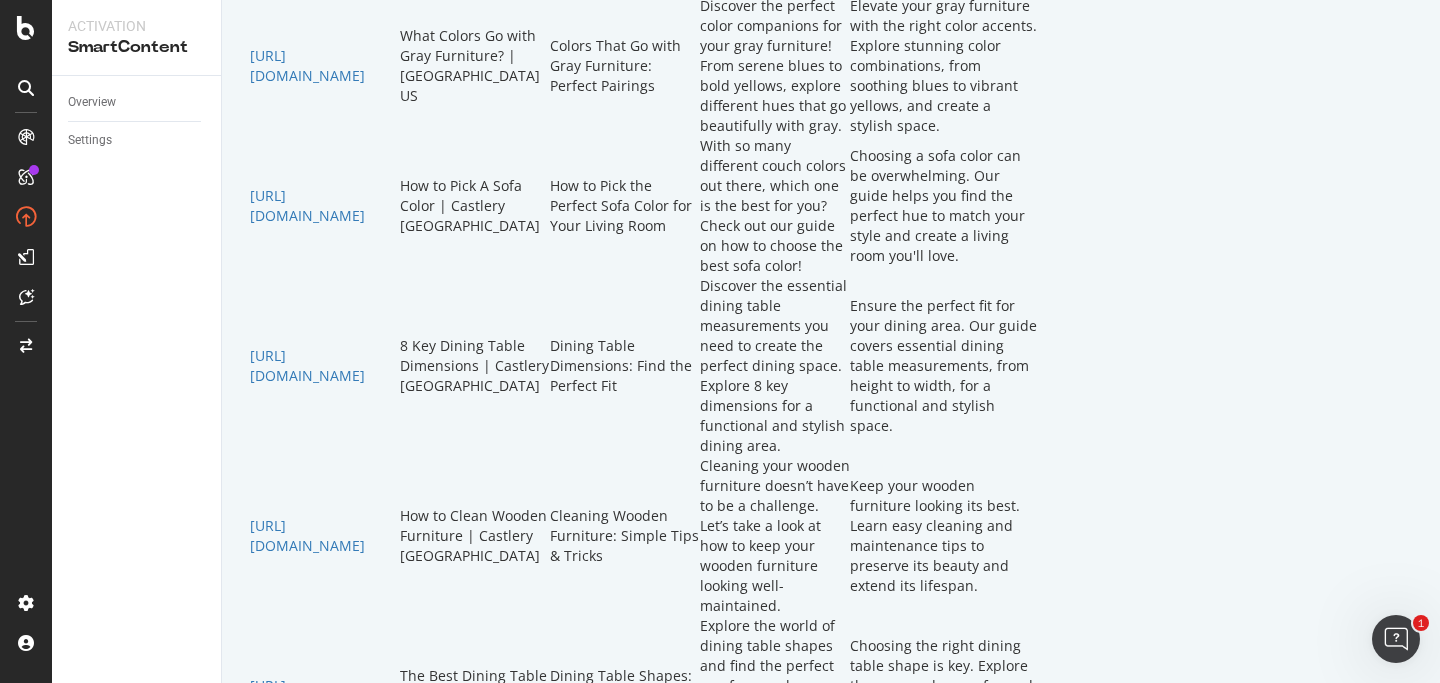 drag, startPoint x: 714, startPoint y: 367, endPoint x: 816, endPoint y: 392, distance: 105.01904 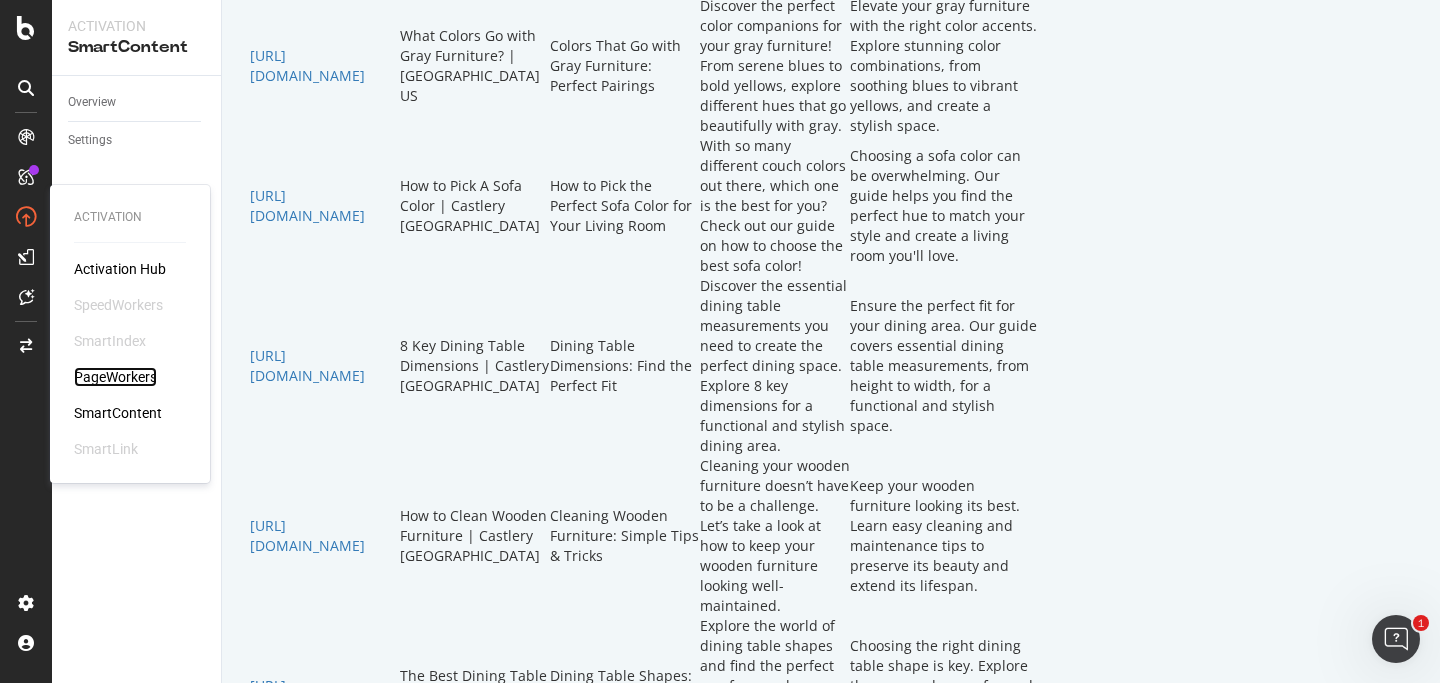 click on "PageWorkers" at bounding box center (115, 377) 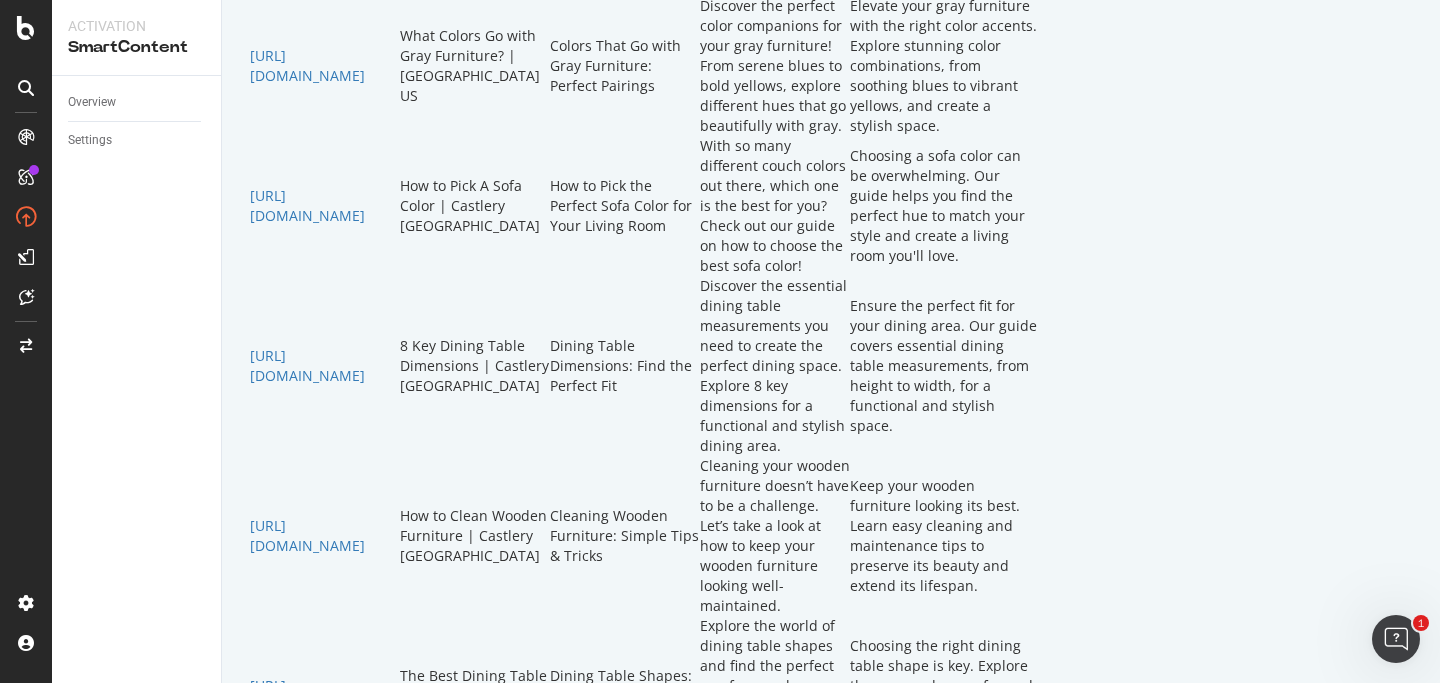 drag, startPoint x: 427, startPoint y: 365, endPoint x: 606, endPoint y: 3, distance: 403.83783 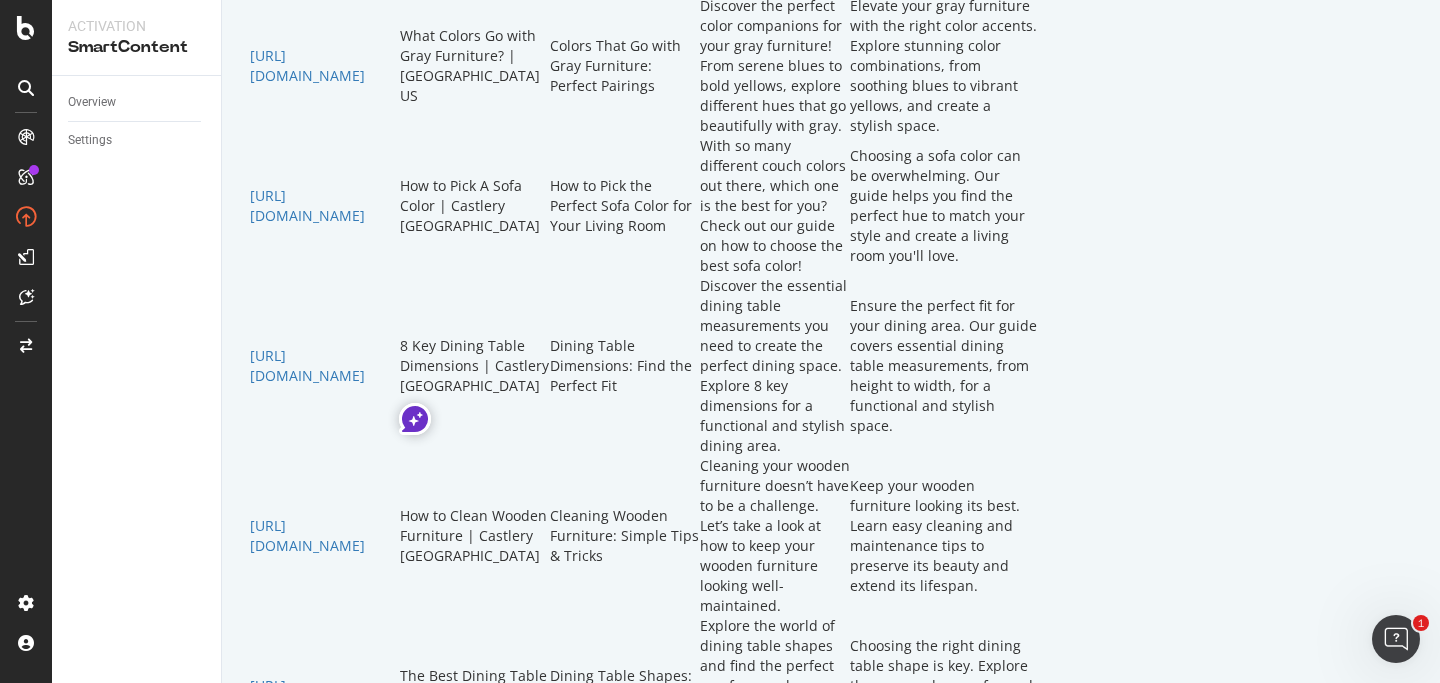 click on "Blog title length too short. Using SmartContent to lengthen. Blog title length too short. Using SmartContent to lengthen. Deployed to Pageworkers fayechongg  pushed this optimization on   [DATE] Download file Open in PageWorkers The crawl used for this optimization is not available anymore Scope Crawl used 20250518 URL Scope Is Indexable   =     Yes  and  Title Length Too Small   =     Yes  and  new-pagetype Level 1   =     blog  and  Full URL   ≠     ^.*blog$  and  URL Exists on Crawl   =     Yes Instructions Company description Target audience Millennials
Gen X
Families
Renters
Couples
Picture-perfect Hosts
Trendy Go-getters Excluded keywords cheap Additional instructions Preview URLs ( 19 ) SmartContent will generate recommendations for the  19   URLs with the highest impressions before generating content for the full scope. Previous Next Full URL Current Title Recommended Title Current Description Recommended Description [URL][DOMAIN_NAME]" at bounding box center (831, 291) 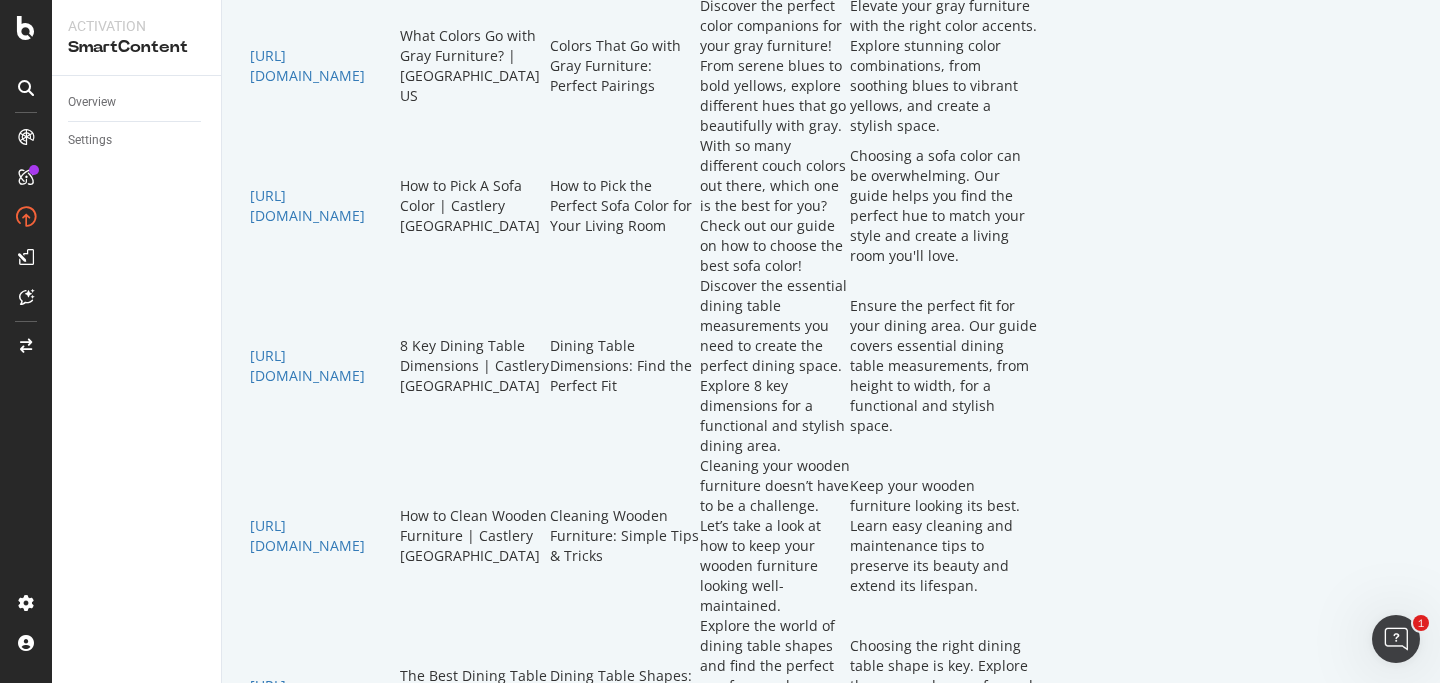 click on "SmartContent will generate recommendations for the  19   URLs with the highest impressions before generating content for the full scope." at bounding box center [831, -232] 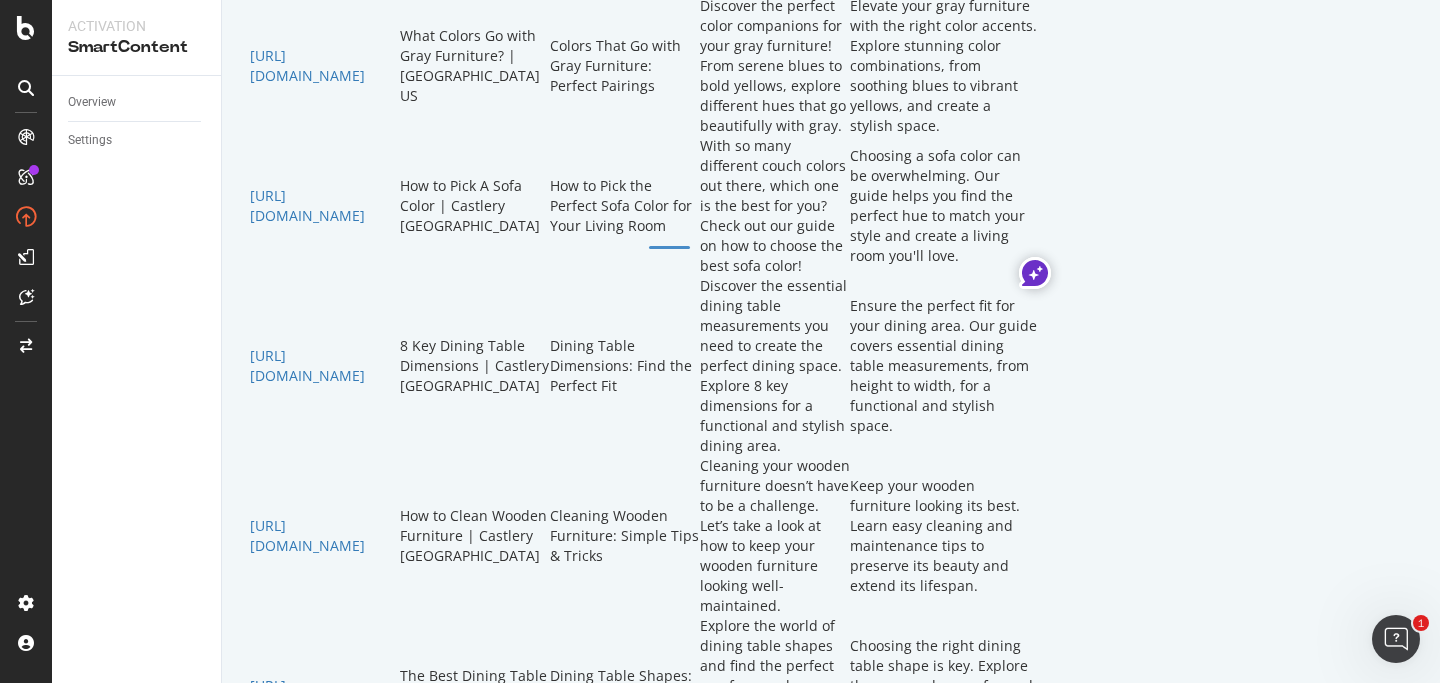click on "SmartContent will generate recommendations for the  19   URLs with the highest impressions before generating content for the full scope." at bounding box center (831, -232) 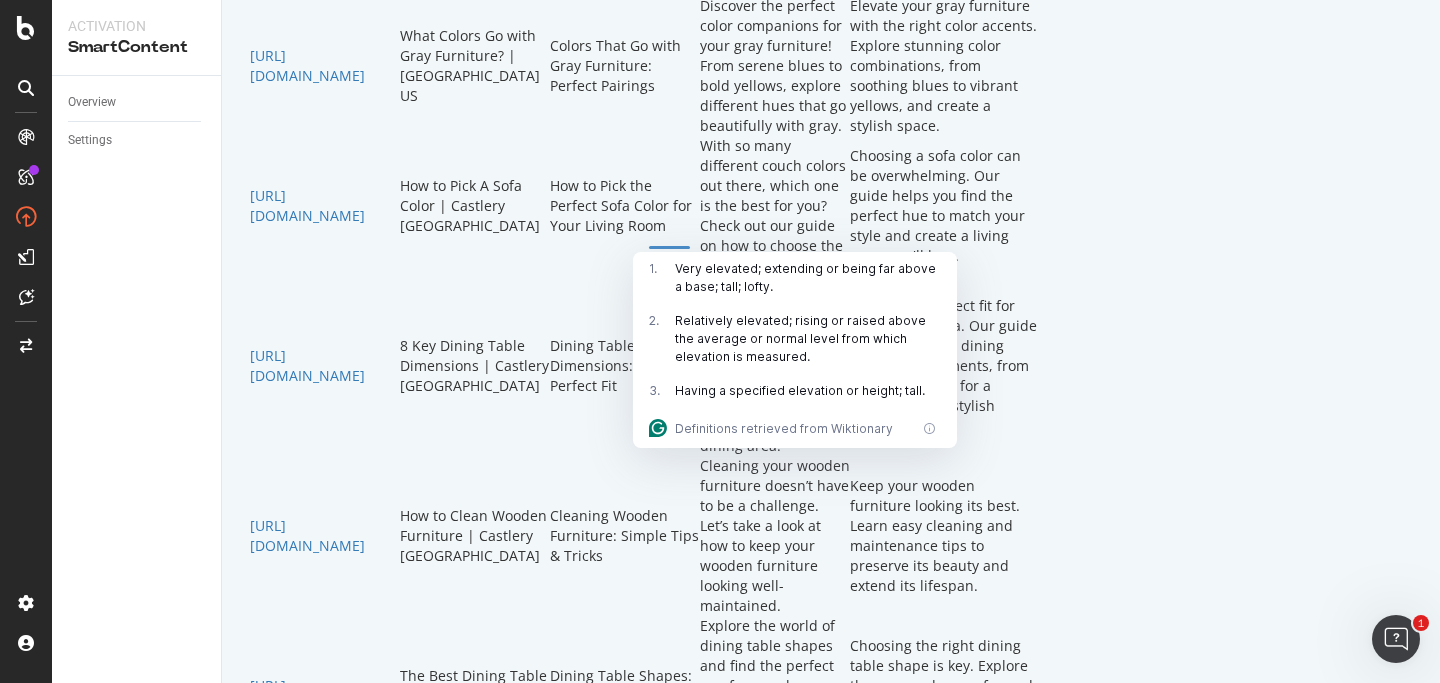 click on "SmartContent will generate recommendations for the  19   URLs with the highest impressions before generating content for the full scope." at bounding box center (831, -232) 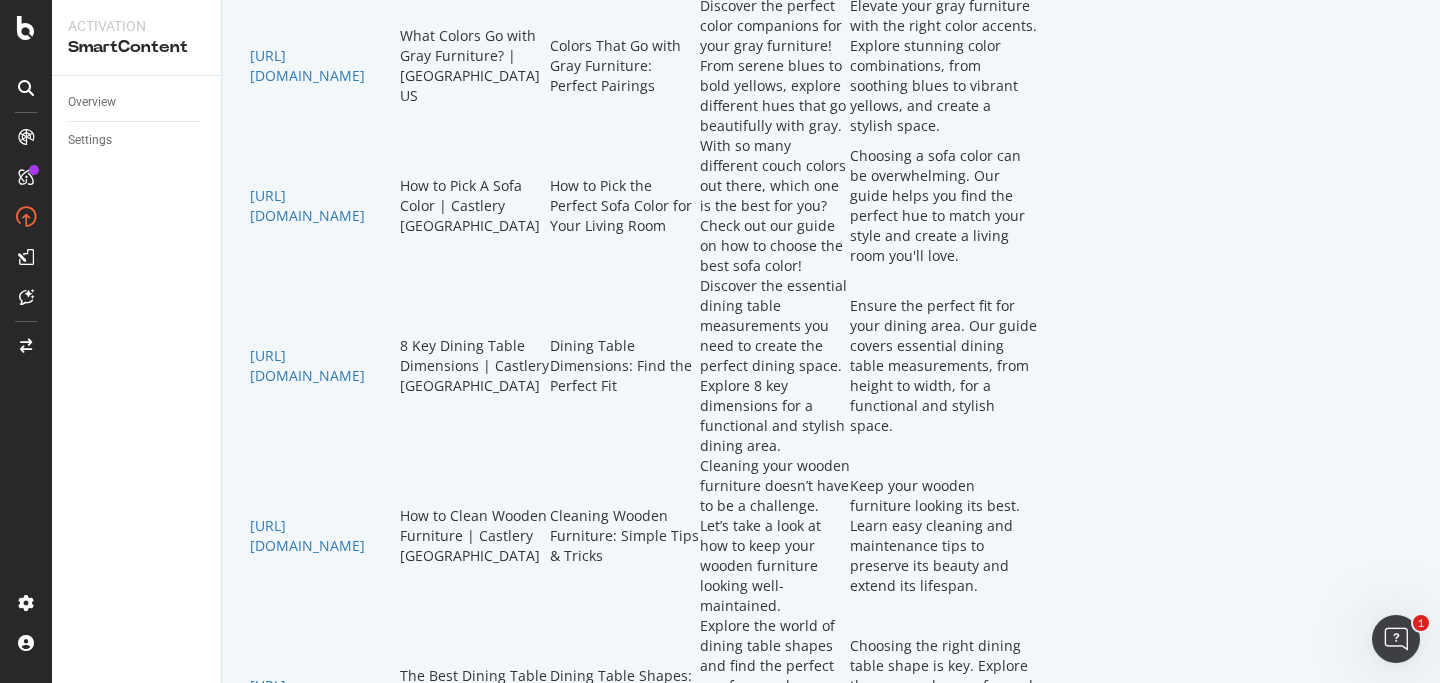 click on "SmartContent will generate recommendations for the  19   URLs with the highest impressions before generating content for the full scope." at bounding box center [831, -232] 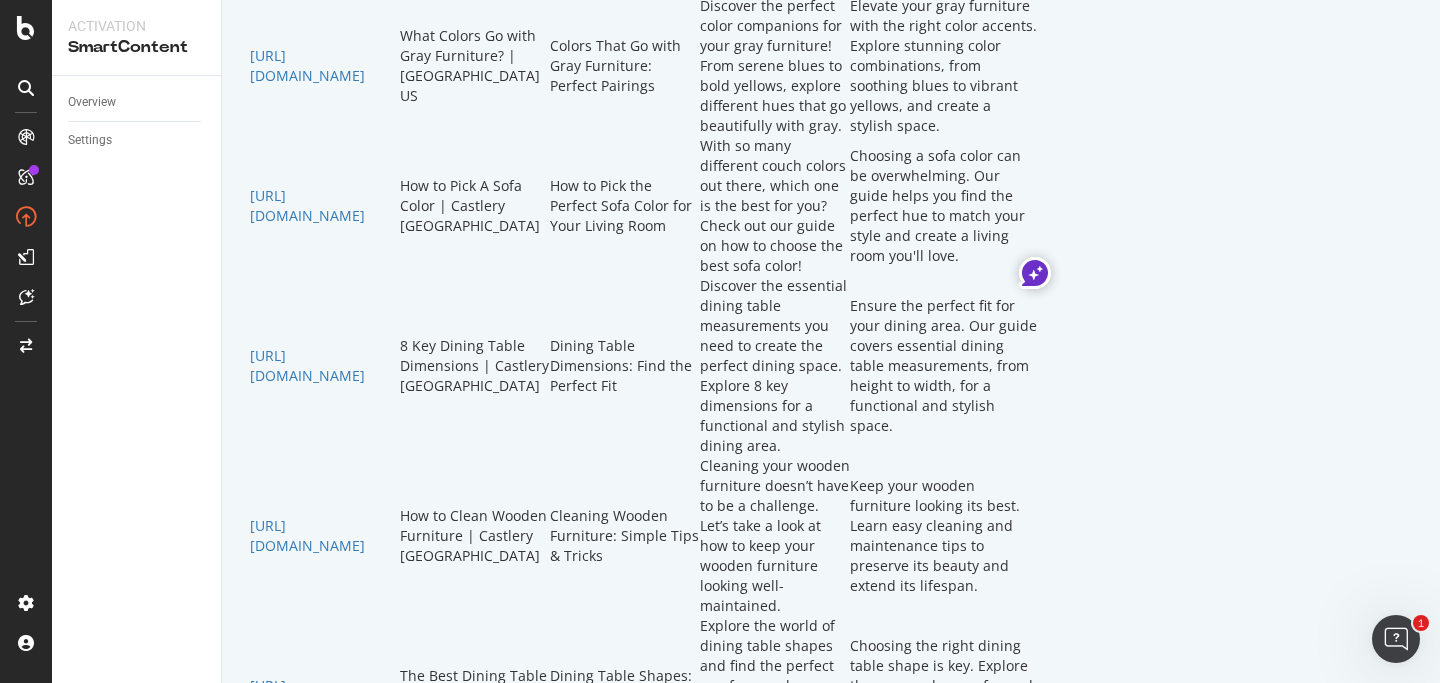 click on "SmartContent will generate recommendations for the  19   URLs with the highest impressions before generating content for the full scope." at bounding box center [831, -232] 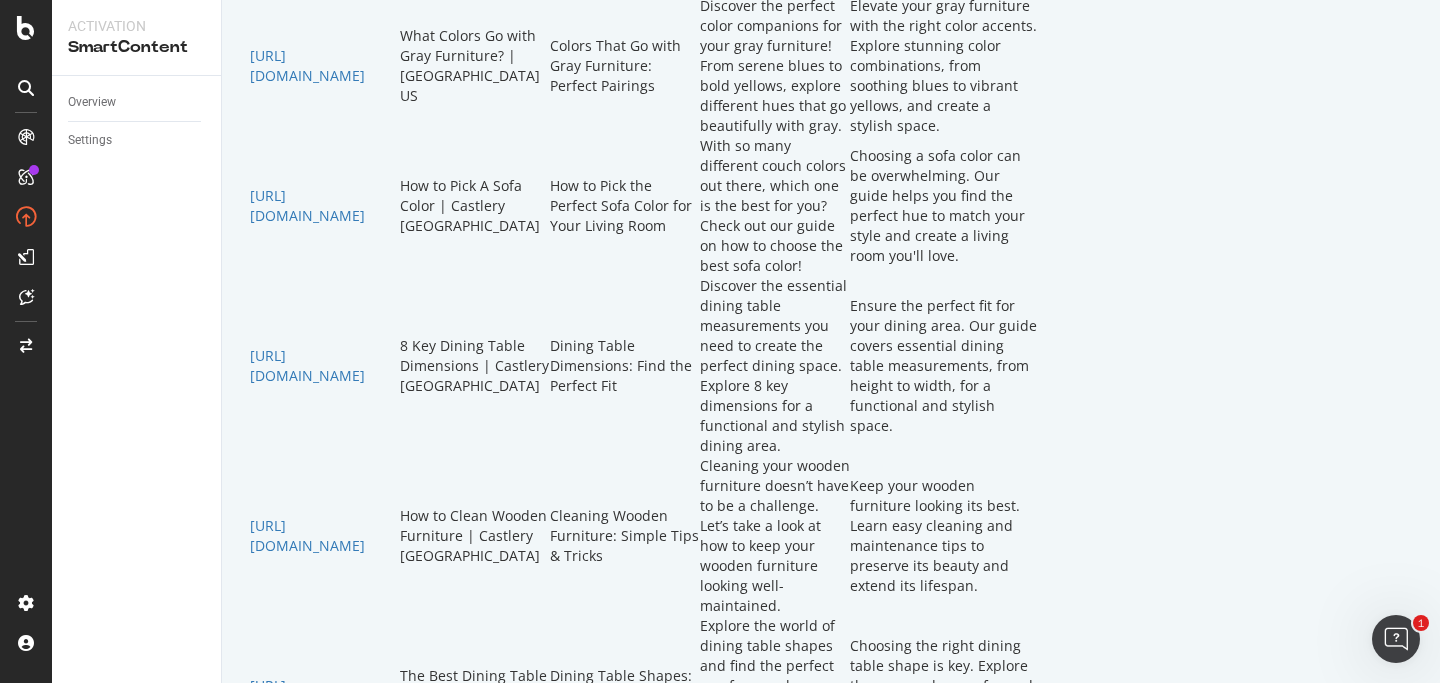 drag, startPoint x: 625, startPoint y: 132, endPoint x: 453, endPoint y: 88, distance: 177.53873 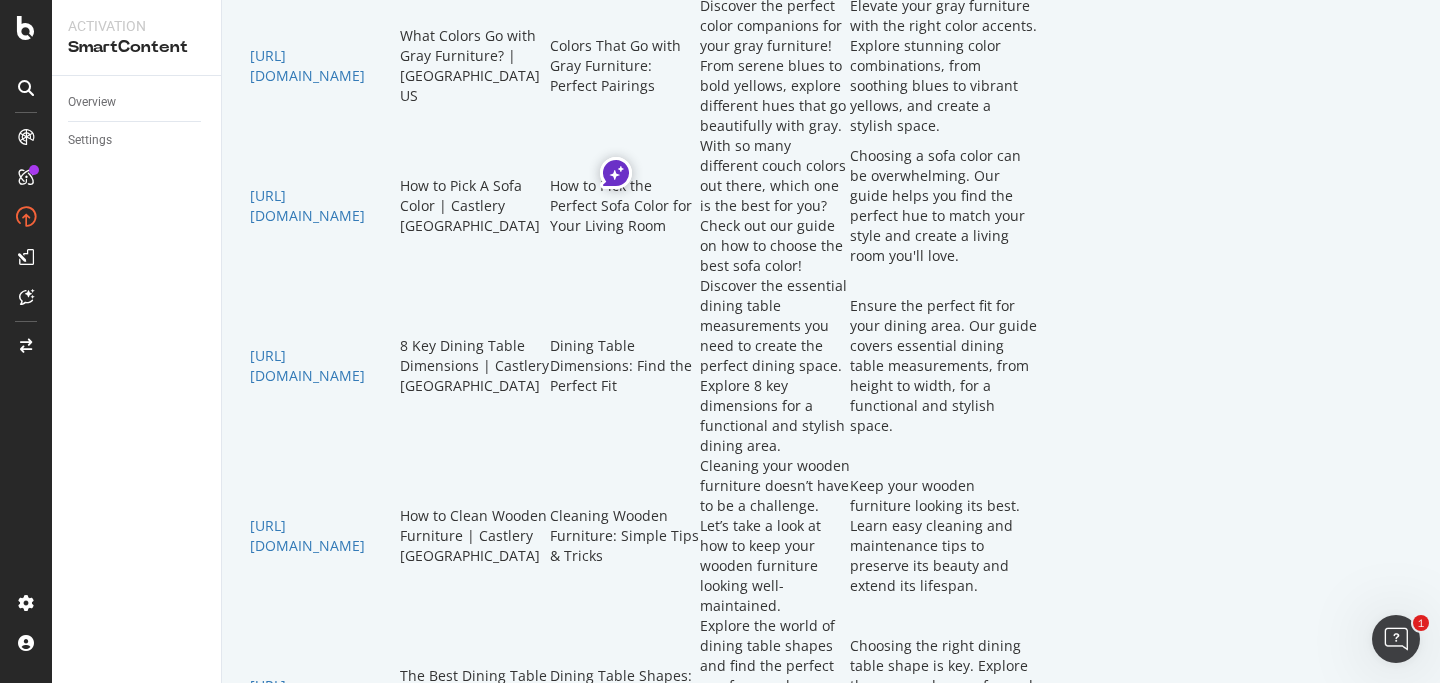 click on "Company description Tone of voice:
Obsessed: we don't love furniture, we live furniture. we also lose sleep over bed frames, wine stains, the optimal arc of an armchair. Trust us... we've already been that guy.
Personal: solving everyday life problems is our version of the olympics. our point-of-view is always intimate, raw, real, and personal, because we design for lived-in rooms, not the showroom.
Playfully human: we take furniture very seriously. and we take real-life problems very seriously. but serious doesn't have to be how we sound. our sweet spot combines lightness and humour with [PERSON_NAME] and empathy. think so relatable, it hurts.
Elevated: we're a respected premium furniture brand Target audience Millennials
Gen X
Families
Renters
Couples
Picture-perfect Hosts
Trendy Go-getters Excluded keywords cheap Additional instructions" at bounding box center [831, -392] 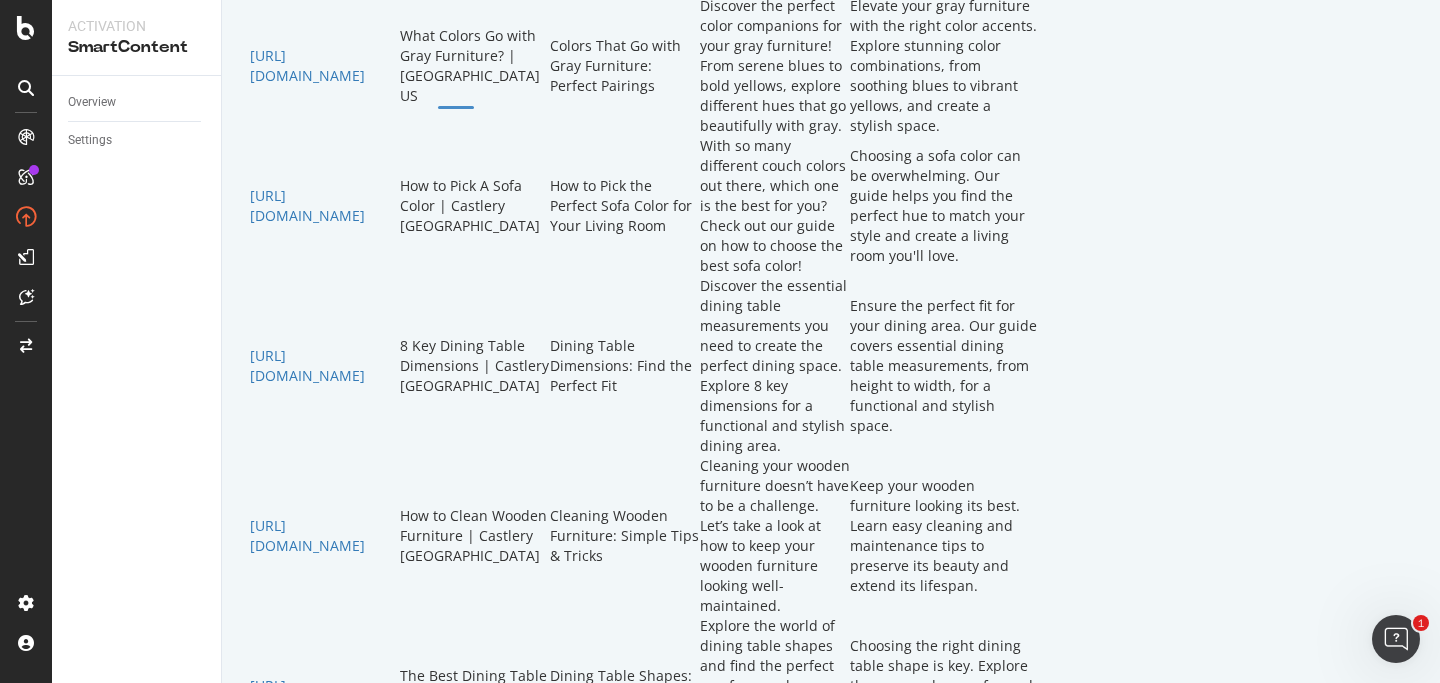 click on "Company description Tone of voice:
Obsessed: we don't love furniture, we live furniture. we also lose sleep over bed frames, wine stains, the optimal arc of an armchair. Trust us... we've already been that guy.
Personal: solving everyday life problems is our version of the olympics. our point-of-view is always intimate, raw, real, and personal, because we design for lived-in rooms, not the showroom.
Playfully human: we take furniture very seriously. and we take real-life problems very seriously. but serious doesn't have to be how we sound. our sweet spot combines lightness and humour with [PERSON_NAME] and empathy. think so relatable, it hurts.
Elevated: we're a respected premium furniture brand Target audience Millennials
Gen X
Families
Renters
Couples
Picture-perfect Hosts
Trendy Go-getters Excluded keywords cheap Additional instructions" at bounding box center (831, -392) 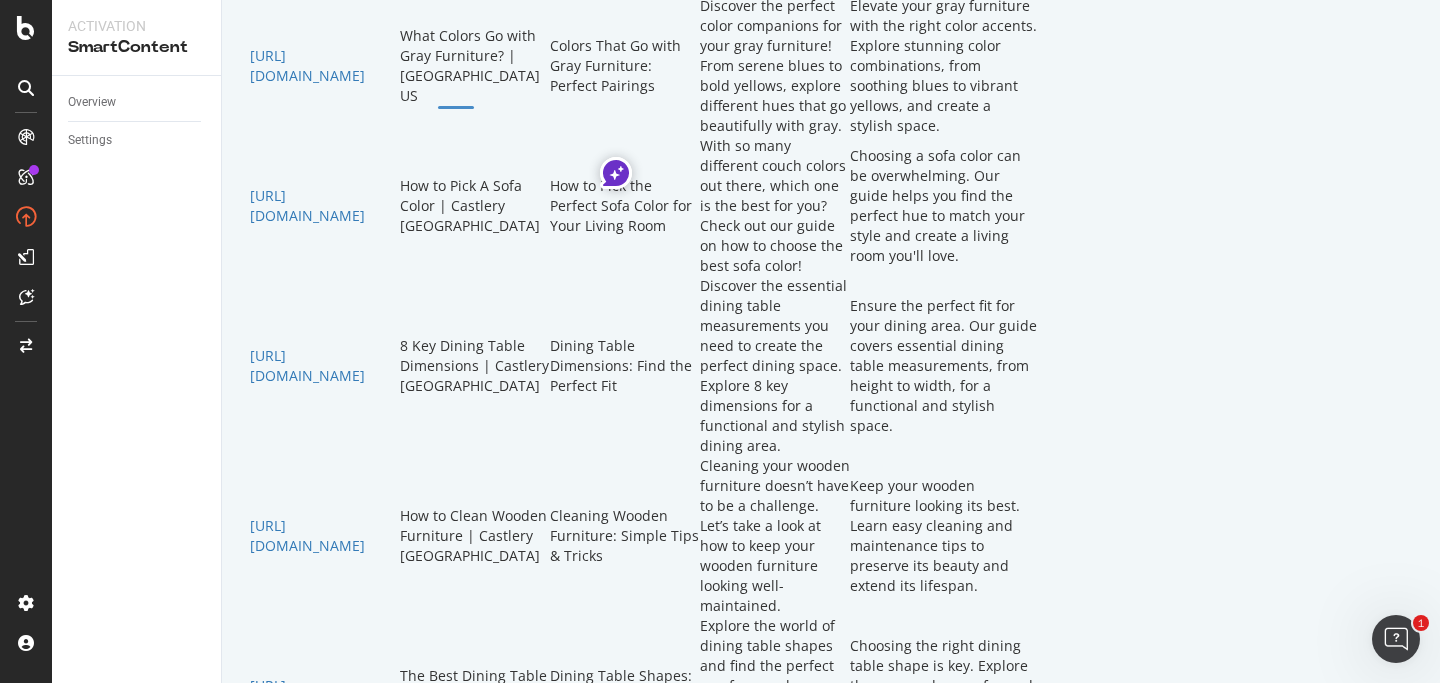 click on "Avoid exclamation marks.
Don't include "| Castlery US",  "| Castlery AU",  "| Castlery SG", or  "| [GEOGRAPHIC_DATA]".
Do not literally include words like 'millennial' or 'gen x' in the title even though they are our target audience.
Don't include any hashtags in the description.
Don't include just one word after a semicolon." at bounding box center (831, -282) 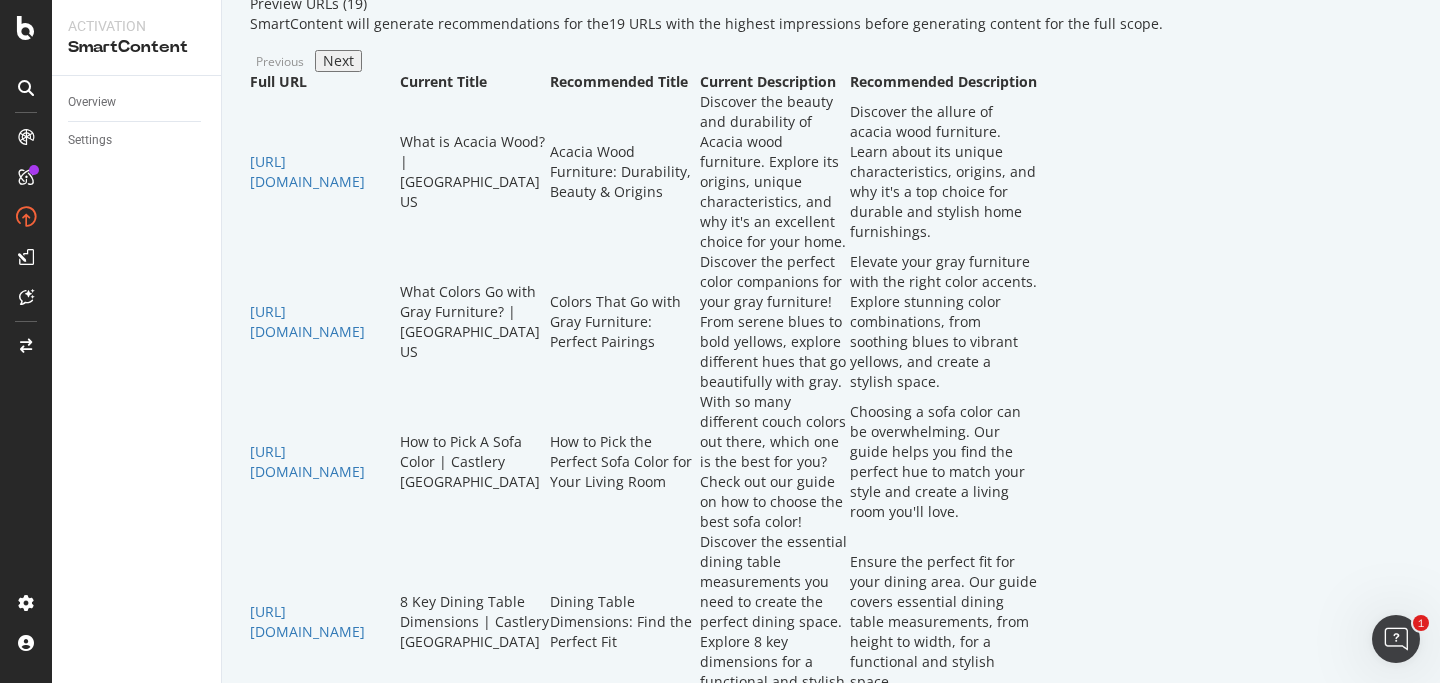 scroll, scrollTop: 560, scrollLeft: 0, axis: vertical 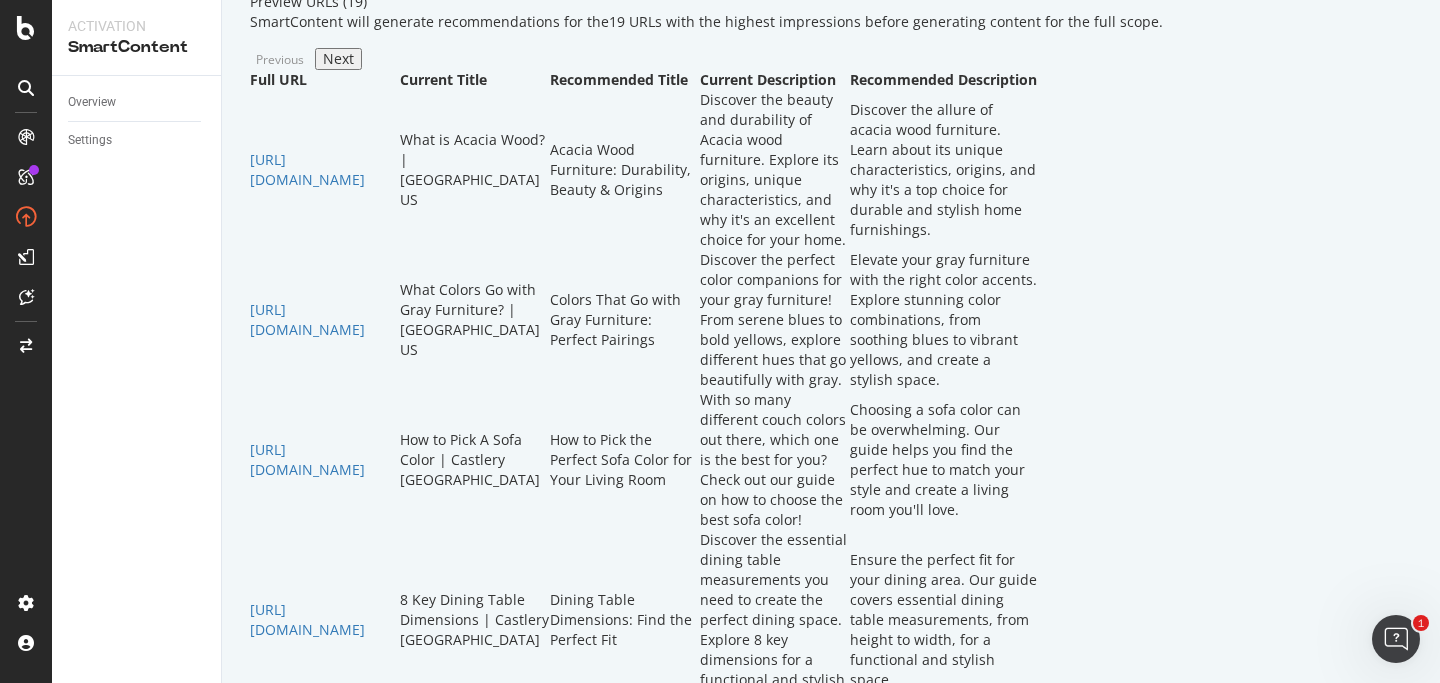 drag, startPoint x: 622, startPoint y: 401, endPoint x: 428, endPoint y: 358, distance: 198.70833 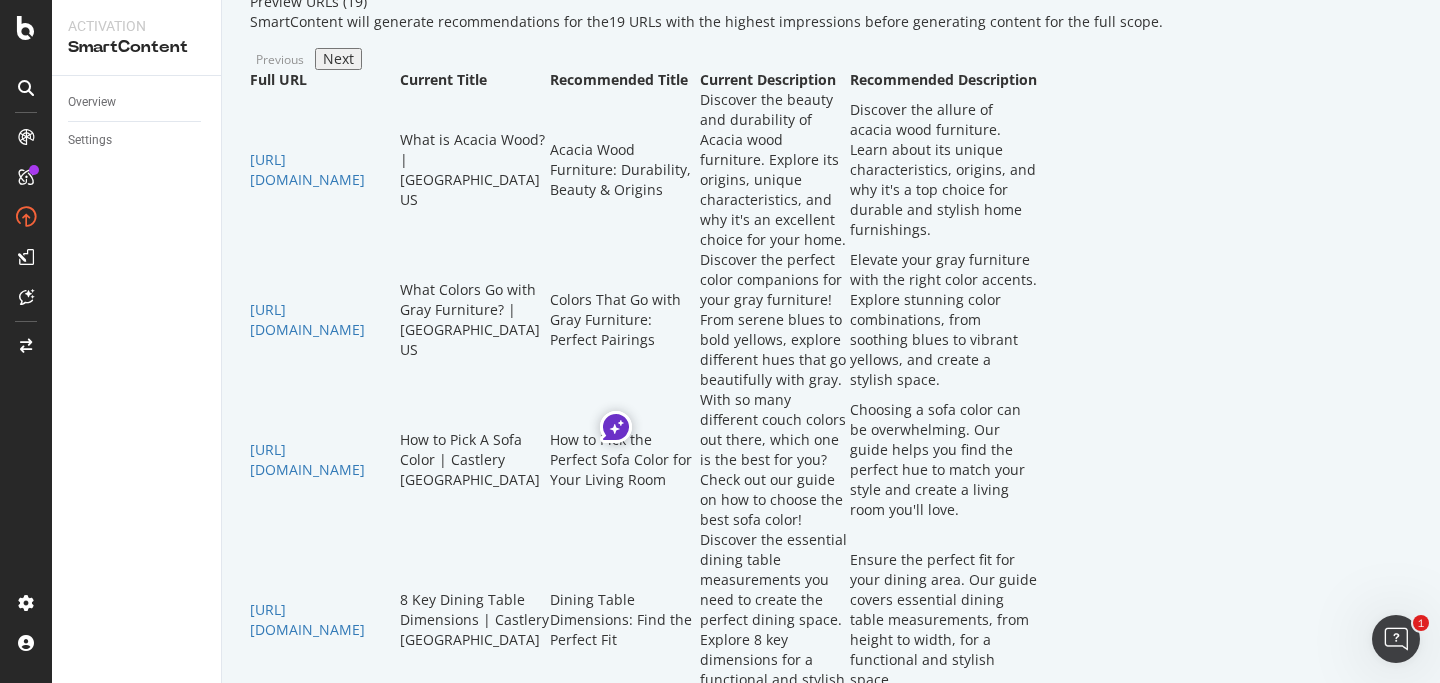 click on "Avoid exclamation marks.
Don't include "| Castlery US",  "| Castlery AU",  "| Castlery SG", or  "| [GEOGRAPHIC_DATA]".
Do not literally include words like 'millennial' or 'gen x' in the title even though they are our target audience.
Don't include any hashtags in the description.
Don't include just one word after a semicolon." at bounding box center (831, -28) 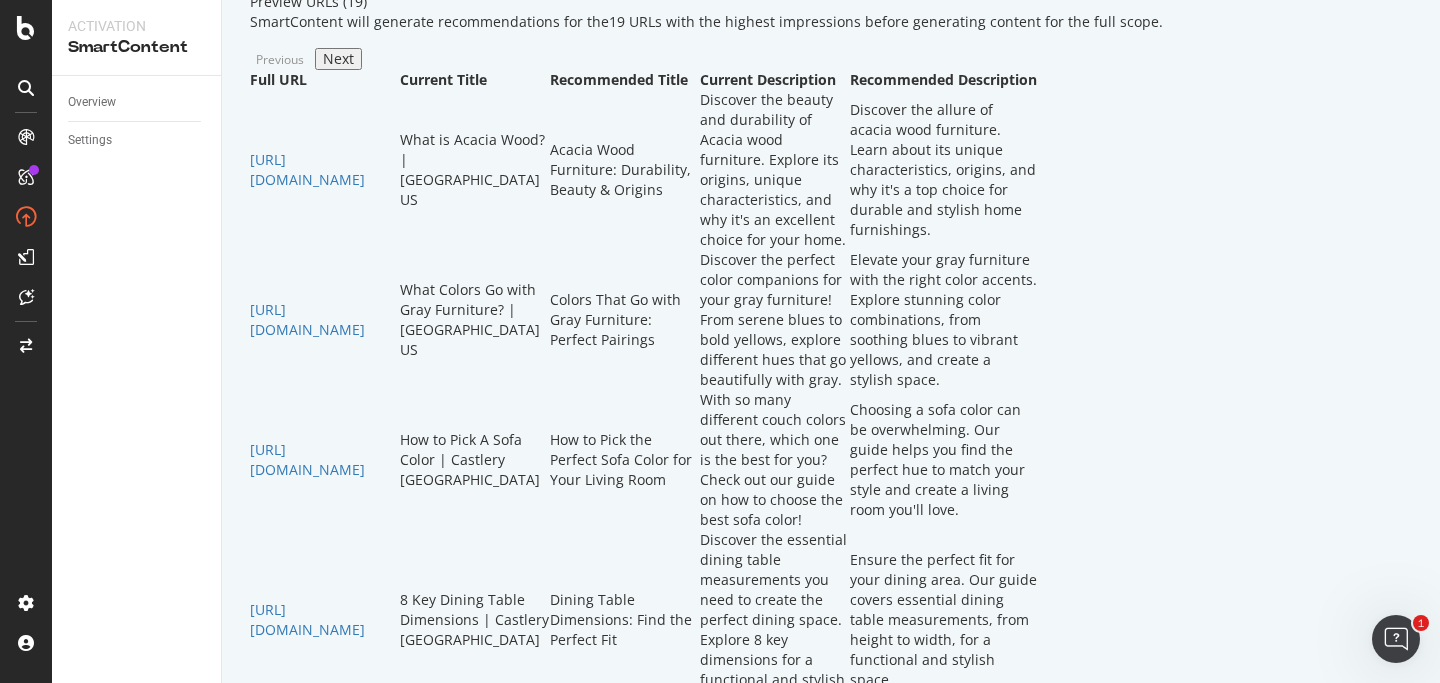 drag, startPoint x: 435, startPoint y: 356, endPoint x: 667, endPoint y: 387, distance: 234.06195 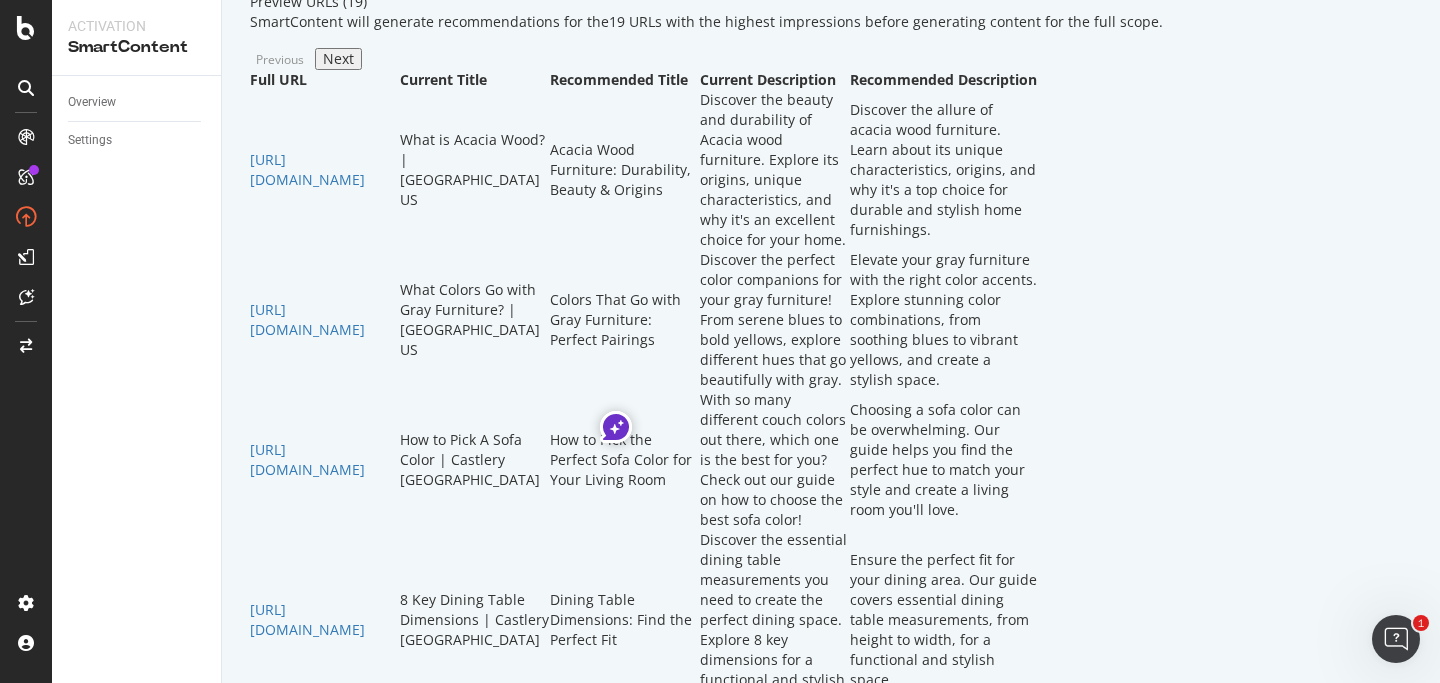 click on "Avoid exclamation marks.
Don't include "| Castlery US",  "| Castlery AU",  "| Castlery SG", or  "| [GEOGRAPHIC_DATA]".
Do not literally include words like 'millennial' or 'gen x' in the title even though they are our target audience.
Don't include any hashtags in the description.
Don't include just one word after a semicolon." at bounding box center (831, -28) 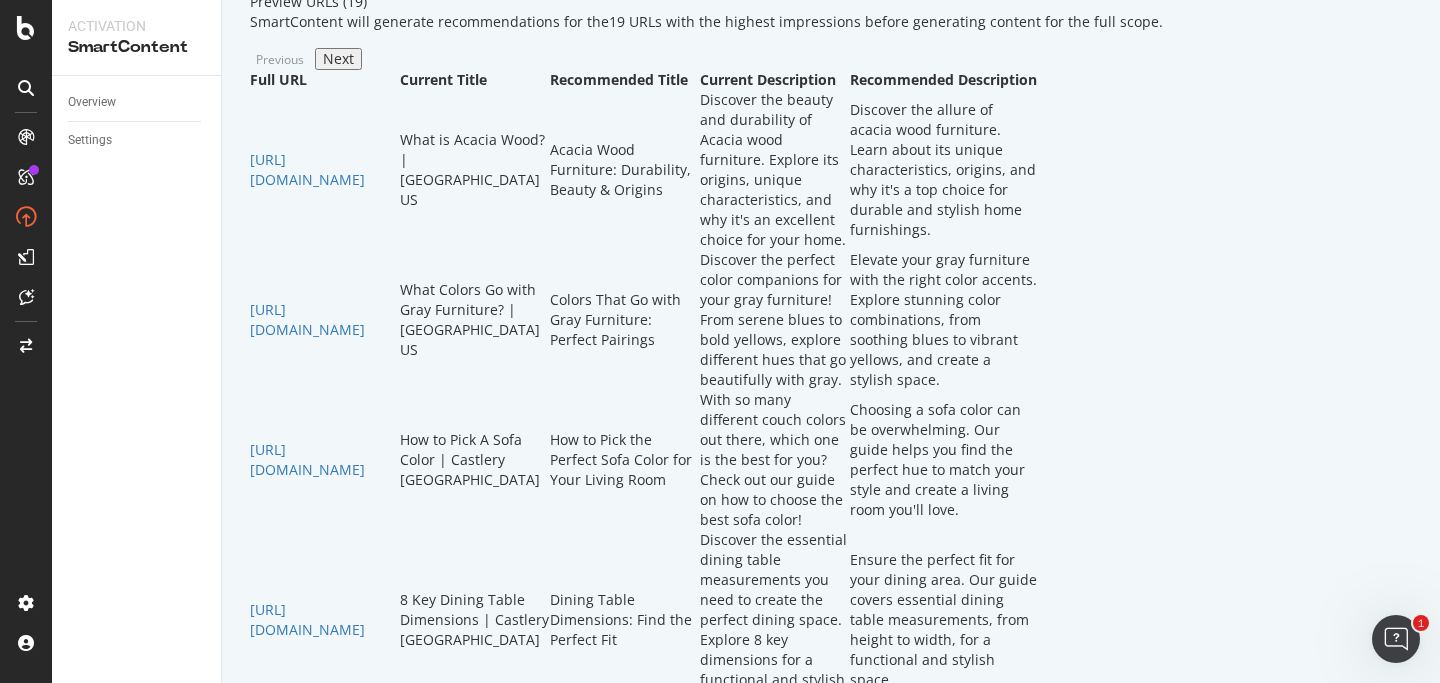 drag, startPoint x: 649, startPoint y: 387, endPoint x: 430, endPoint y: 360, distance: 220.65811 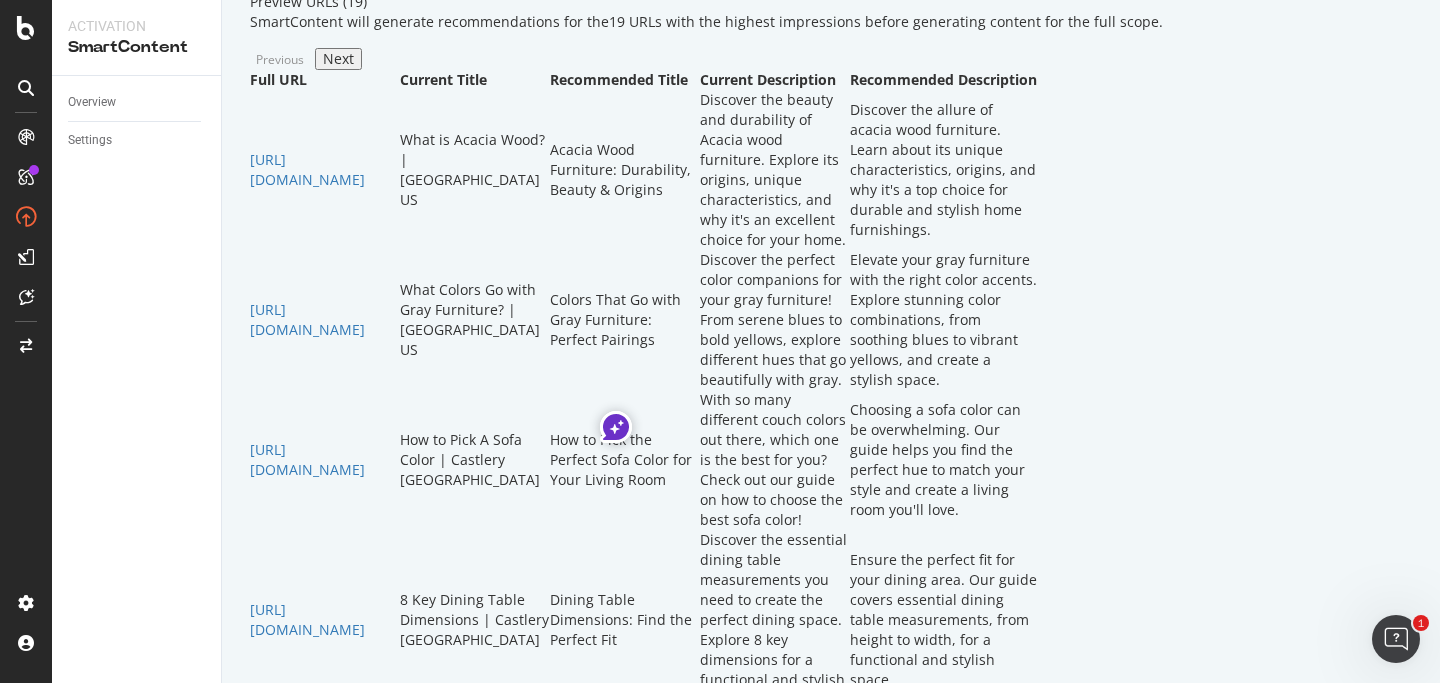 click on "Avoid exclamation marks.
Don't include "| Castlery US",  "| Castlery AU",  "| Castlery SG", or  "| [GEOGRAPHIC_DATA]".
Do not literally include words like 'millennial' or 'gen x' in the title even though they are our target audience.
Don't include any hashtags in the description.
Don't include just one word after a semicolon." at bounding box center (831, -28) 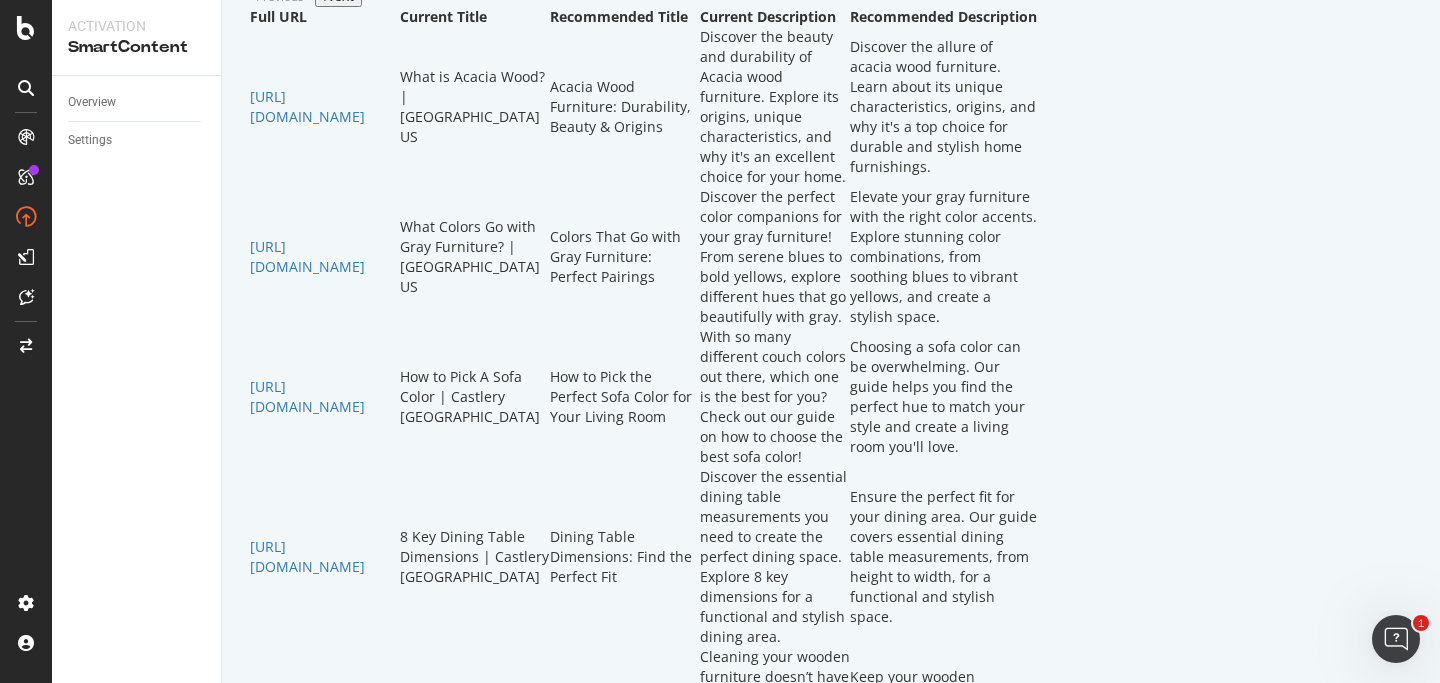 scroll, scrollTop: 620, scrollLeft: 0, axis: vertical 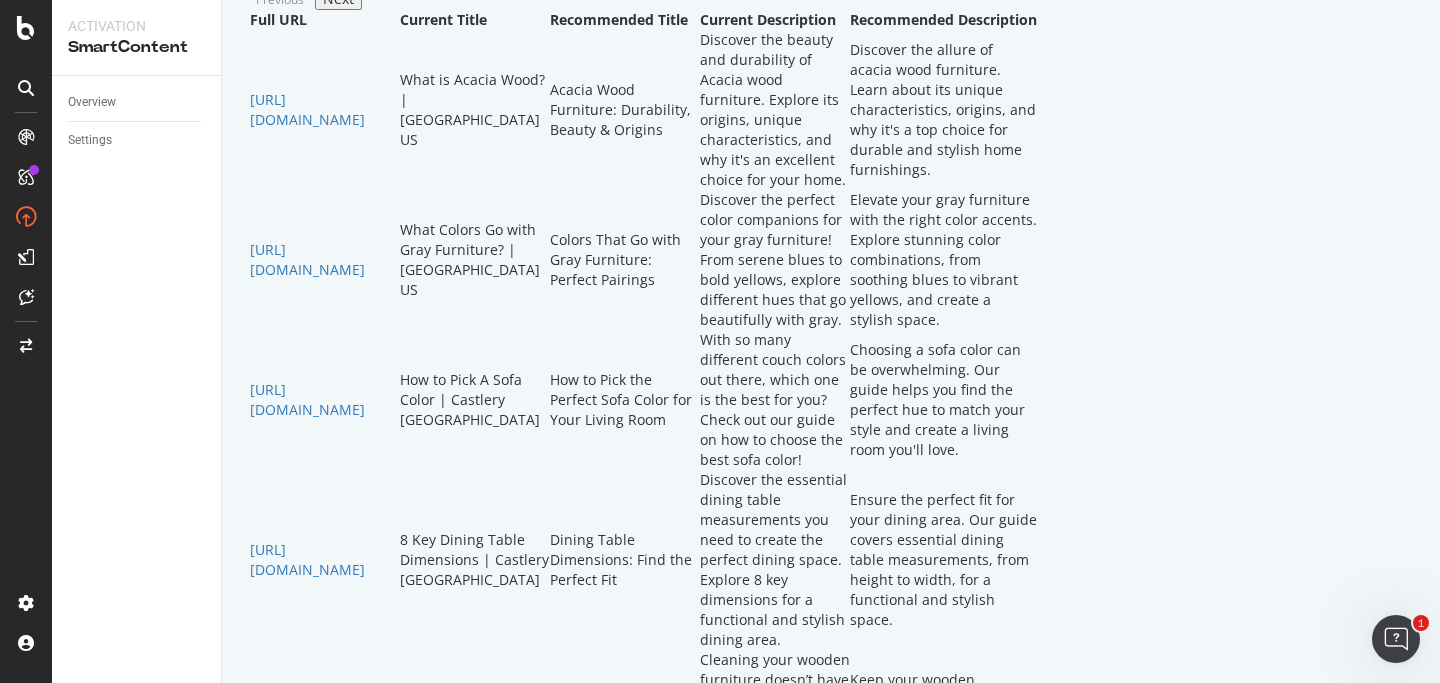 drag, startPoint x: 643, startPoint y: 327, endPoint x: 427, endPoint y: 308, distance: 216.83405 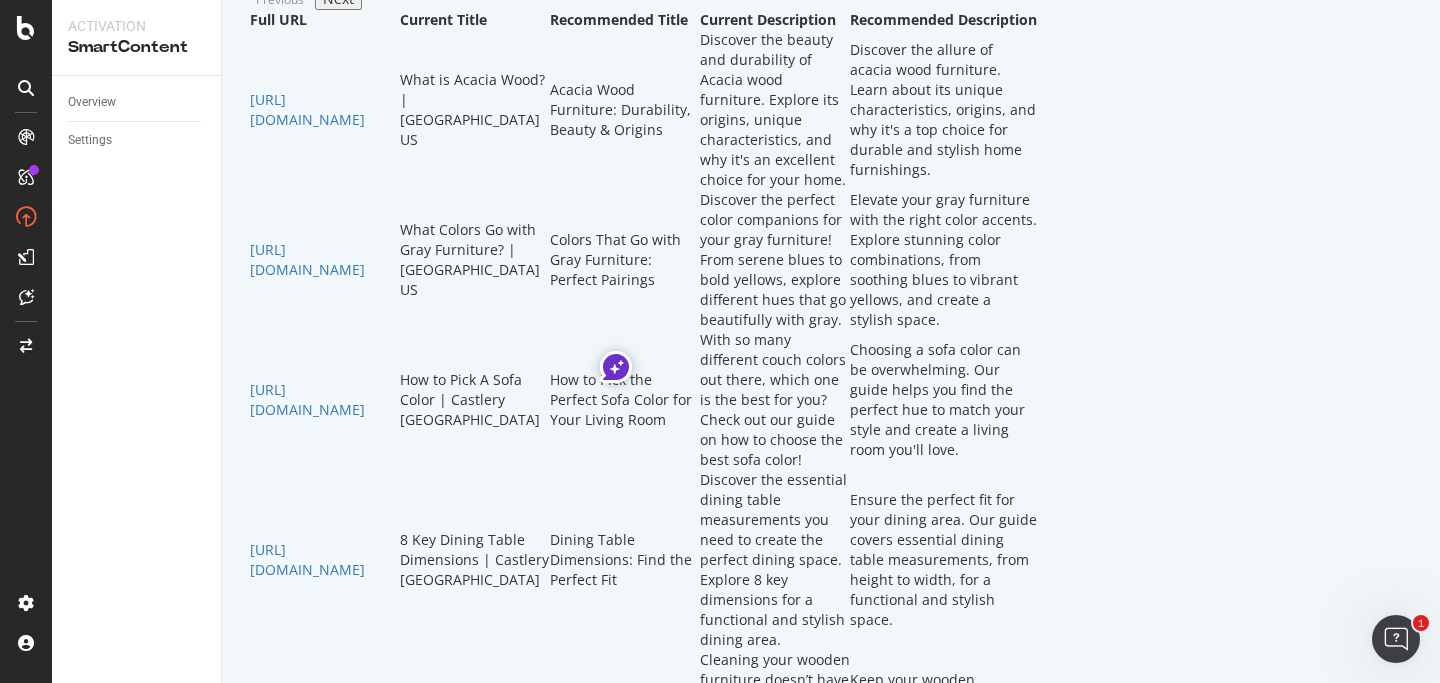 click on "Avoid exclamation marks.
Don't include "| Castlery US",  "| Castlery AU",  "| Castlery SG", or  "| [GEOGRAPHIC_DATA]".
Do not literally include words like 'millennial' or 'gen x' in the title even though they are our target audience.
Don't include any hashtags in the description.
Don't include just one word after a semicolon." at bounding box center [831, -88] 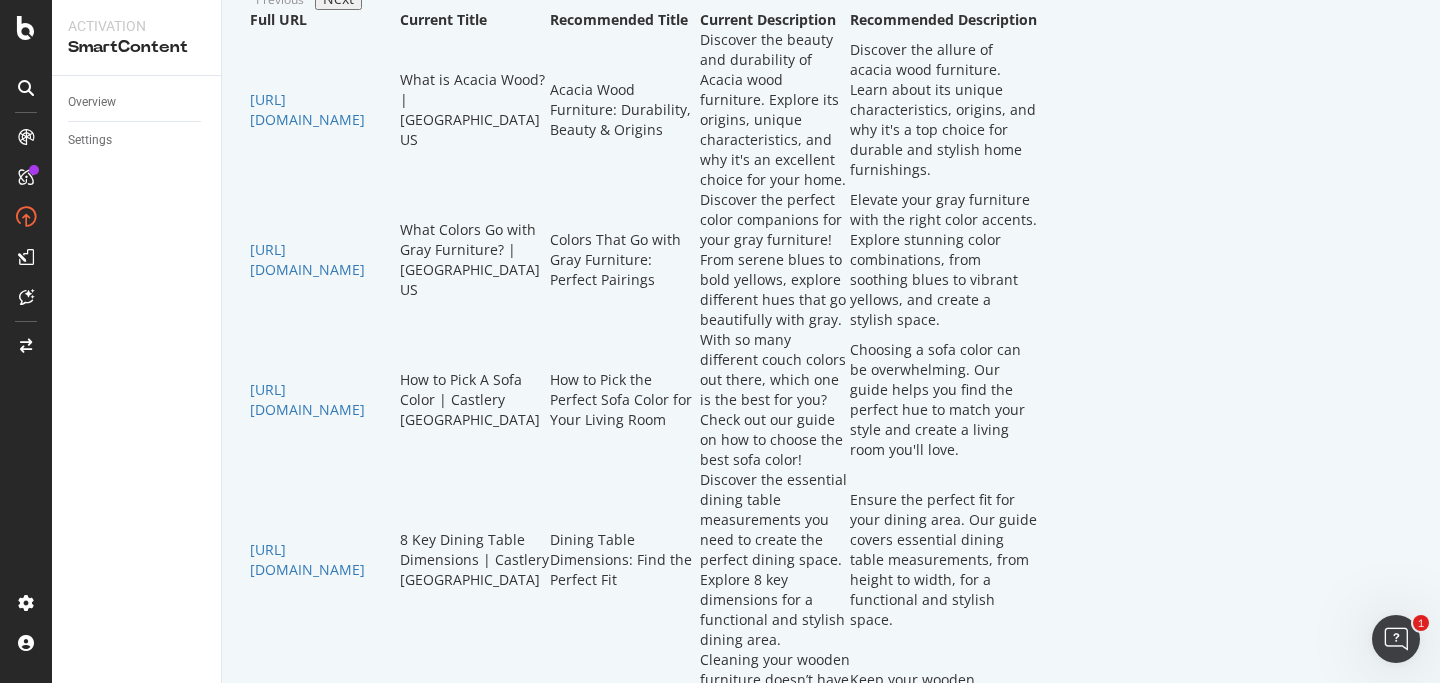 scroll, scrollTop: 589, scrollLeft: 0, axis: vertical 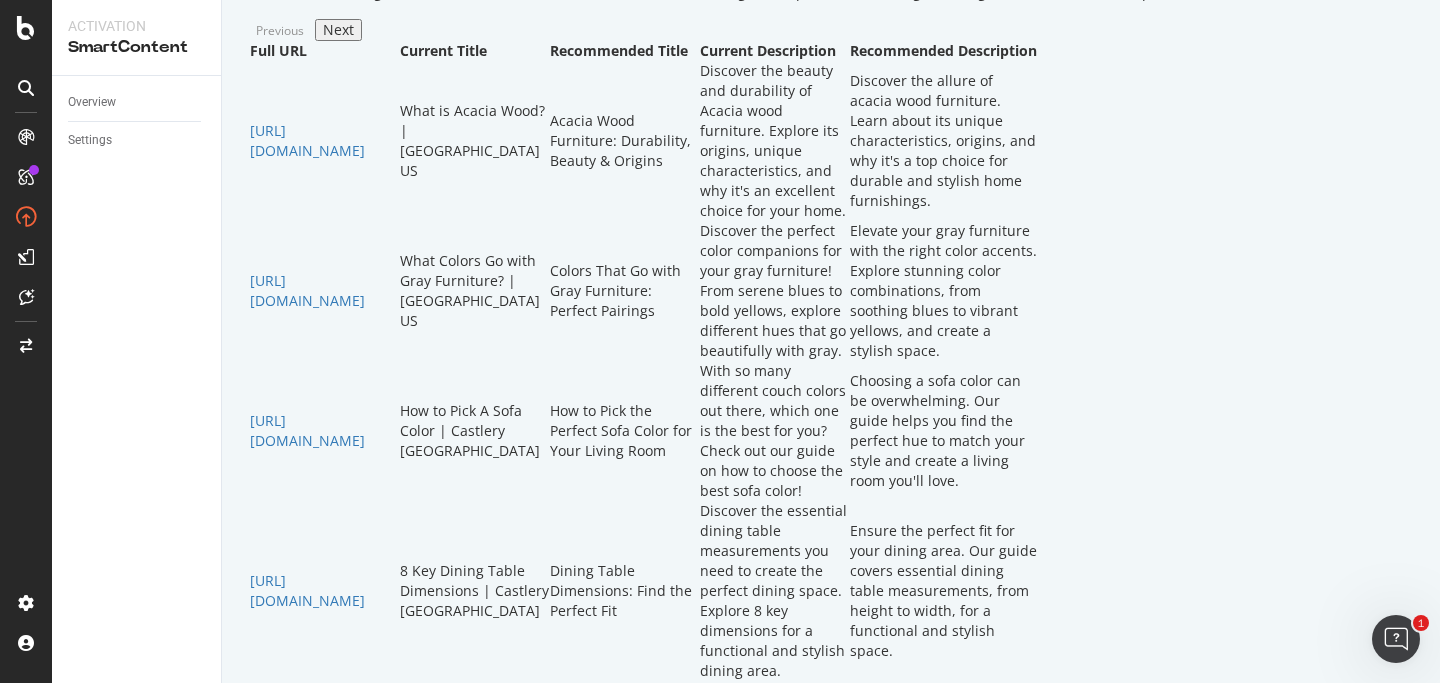 drag, startPoint x: 618, startPoint y: 380, endPoint x: 441, endPoint y: 315, distance: 188.55768 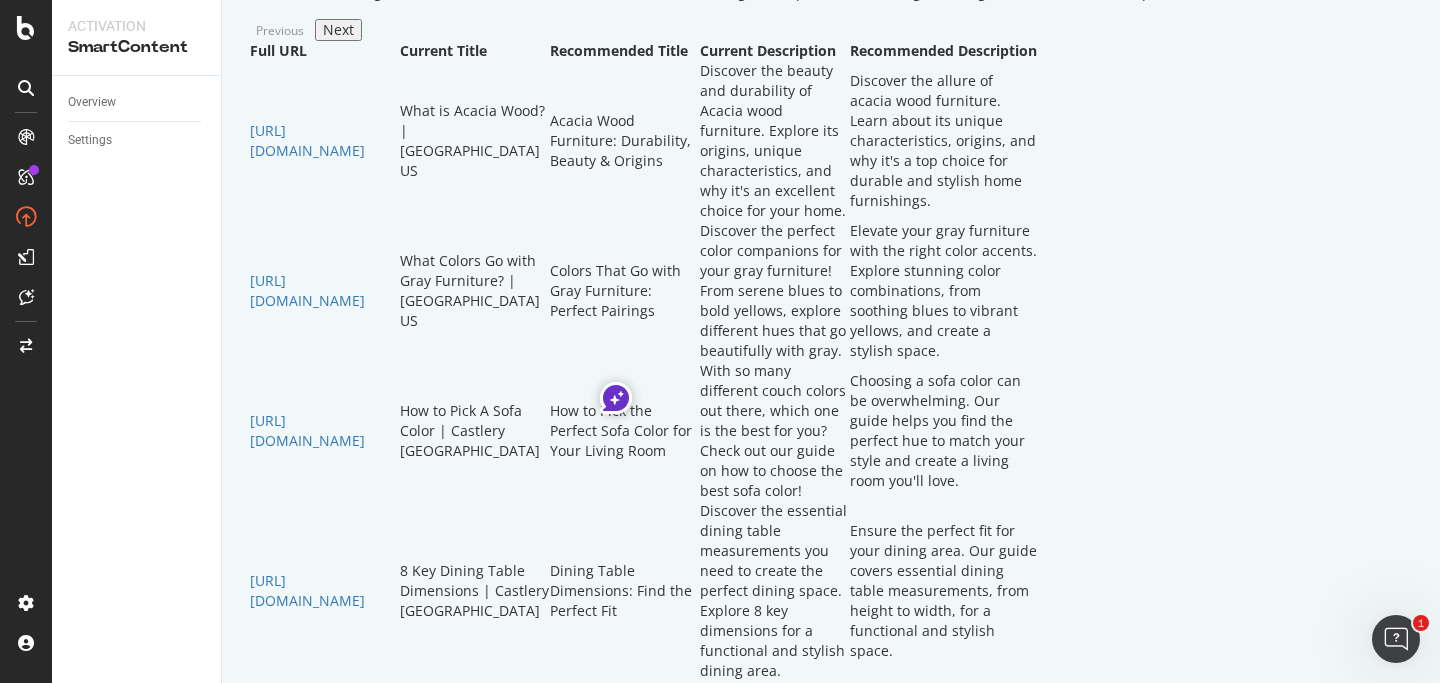 click on "Avoid exclamation marks.
Don't include "| Castlery US",  "| Castlery AU",  "| Castlery SG", or  "| [GEOGRAPHIC_DATA]".
Do not literally include words like 'millennial' or 'gen x' in the title even though they are our target audience.
Don't include any hashtags in the description.
Don't include just one word after a semicolon." at bounding box center (831, -57) 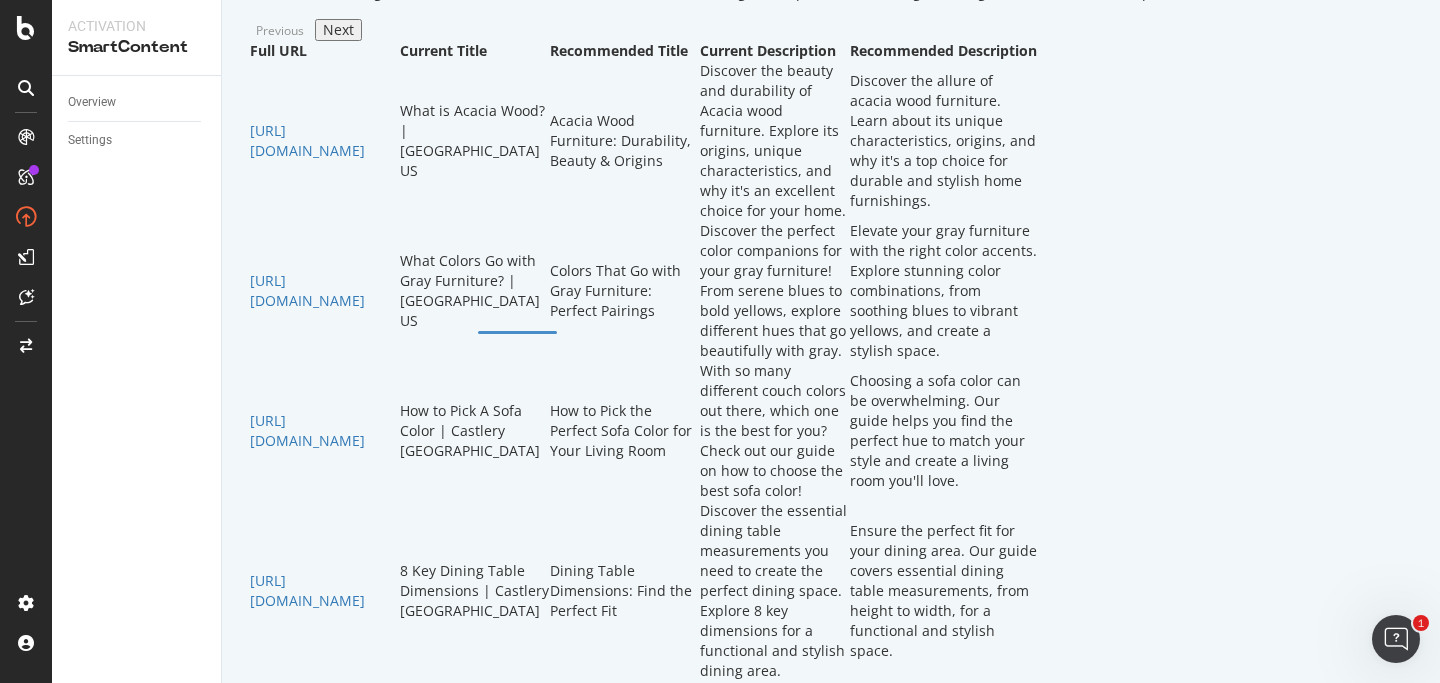 click on "Avoid exclamation marks.
Don't include "| Castlery US",  "| Castlery AU",  "| Castlery SG", or  "| [GEOGRAPHIC_DATA]".
Do not literally include words like 'millennial' or 'gen x' in the title even though they are our target audience.
Don't include any hashtags in the description.
Don't include just one word after a semicolon." at bounding box center [831, -57] 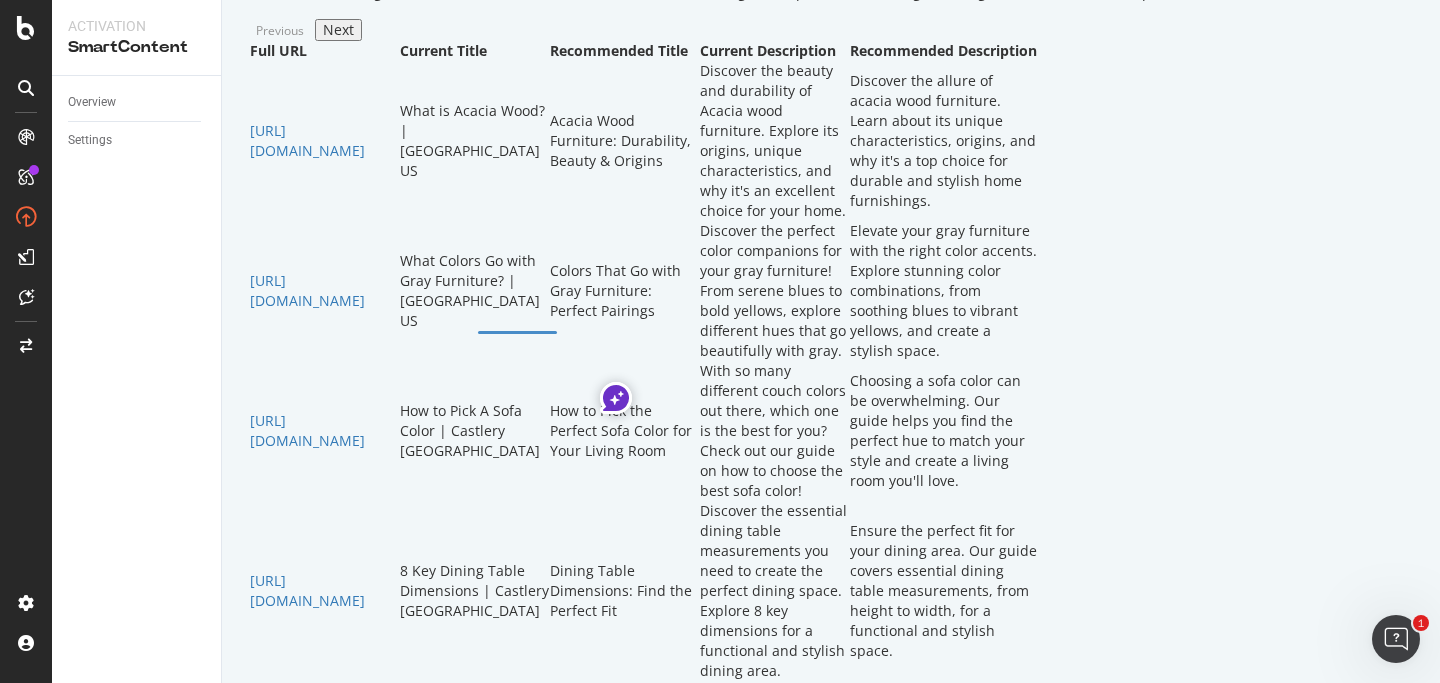 click on "Avoid exclamation marks.
Don't include "| Castlery US",  "| Castlery AU",  "| Castlery SG", or  "| [GEOGRAPHIC_DATA]".
Do not literally include words like 'millennial' or 'gen x' in the title even though they are our target audience.
Don't include any hashtags in the description.
Don't include just one word after a semicolon." at bounding box center (831, -57) 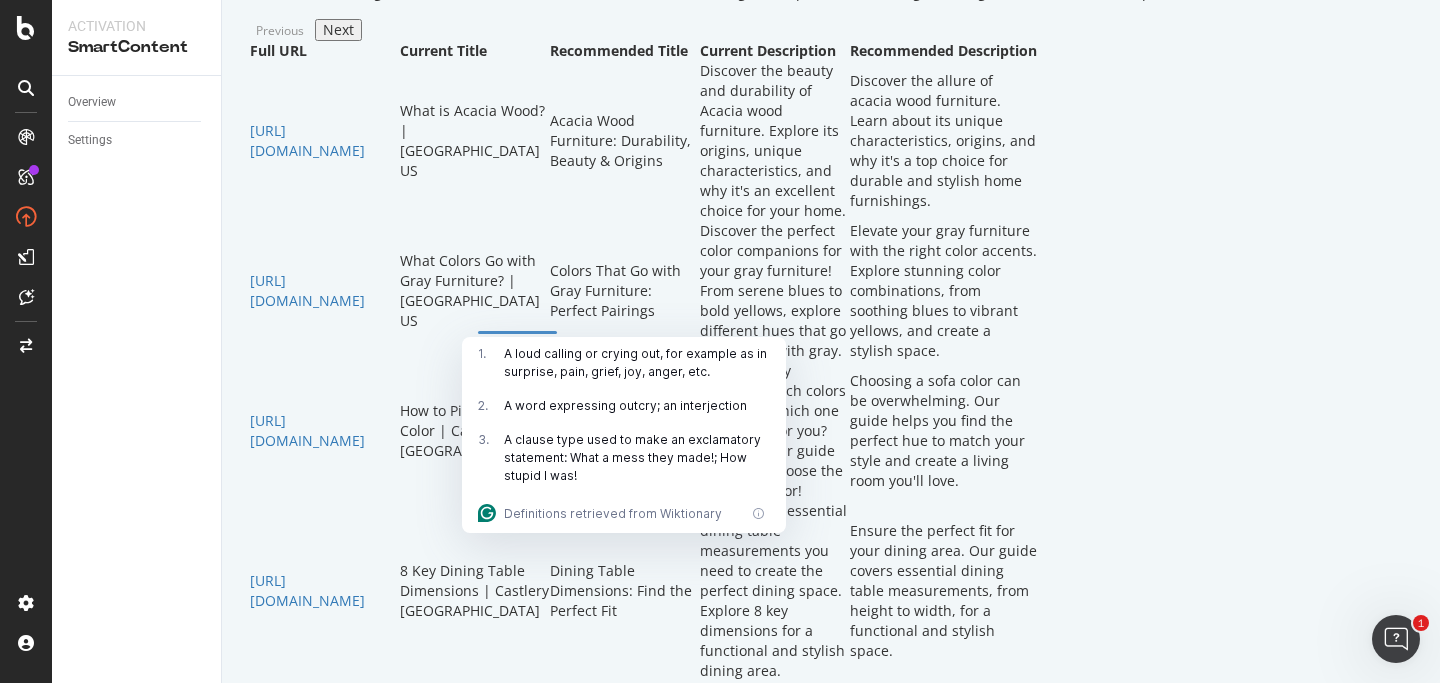 drag, startPoint x: 657, startPoint y: 359, endPoint x: 435, endPoint y: 329, distance: 224.01785 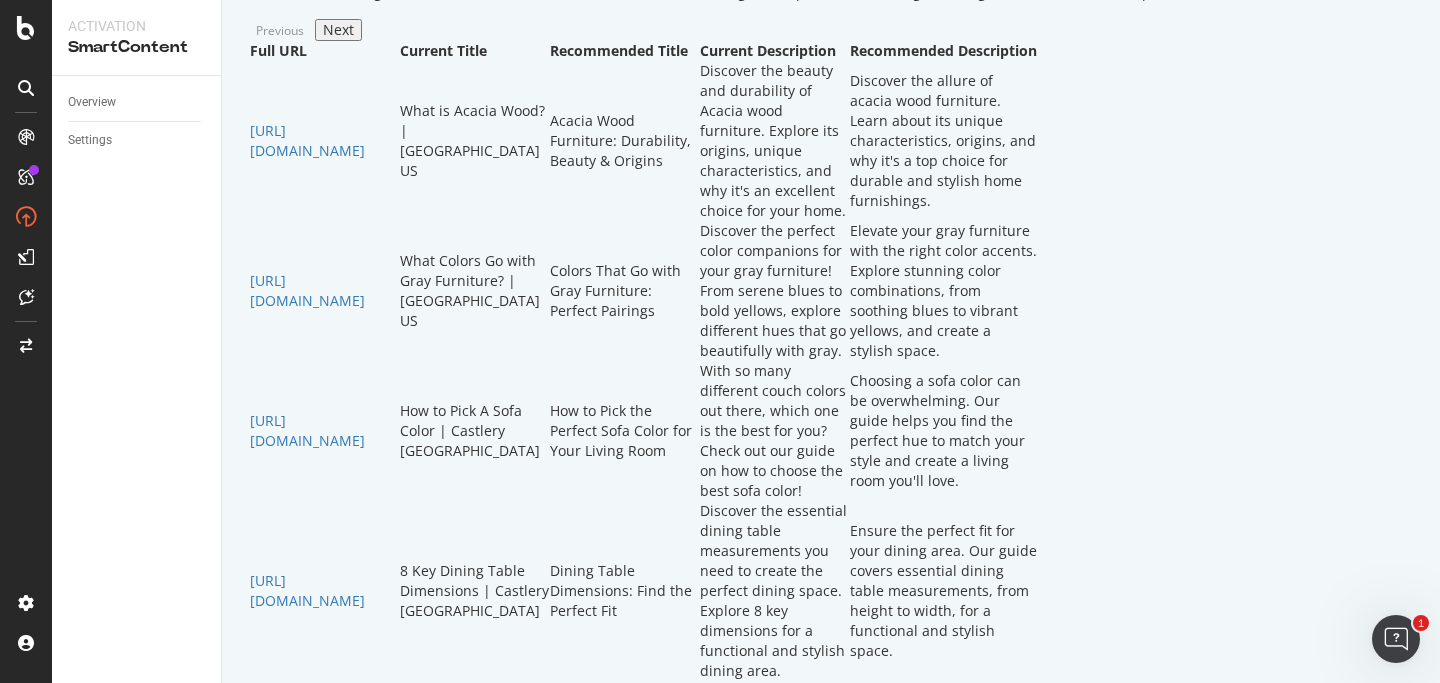 click on "Company description Tone of voice:
Obsessed: we don't love furniture, we live furniture. we also lose sleep over bed frames, wine stains, the optimal arc of an armchair. Trust us... we've already been that guy.
Personal: solving everyday life problems is our version of the olympics. our point-of-view is always intimate, raw, real, and personal, because we design for lived-in rooms, not the showroom.
Playfully human: we take furniture very seriously. and we take real-life problems very seriously. but serious doesn't have to be how we sound. our sweet spot combines lightness and humour with [PERSON_NAME] and empathy. think so relatable, it hurts.
Elevated: we're a respected premium furniture brand Target audience Millennials
Gen X
Families
Renters
Couples
Picture-perfect Hosts
Trendy Go-getters Excluded keywords cheap Additional instructions" at bounding box center (831, -167) 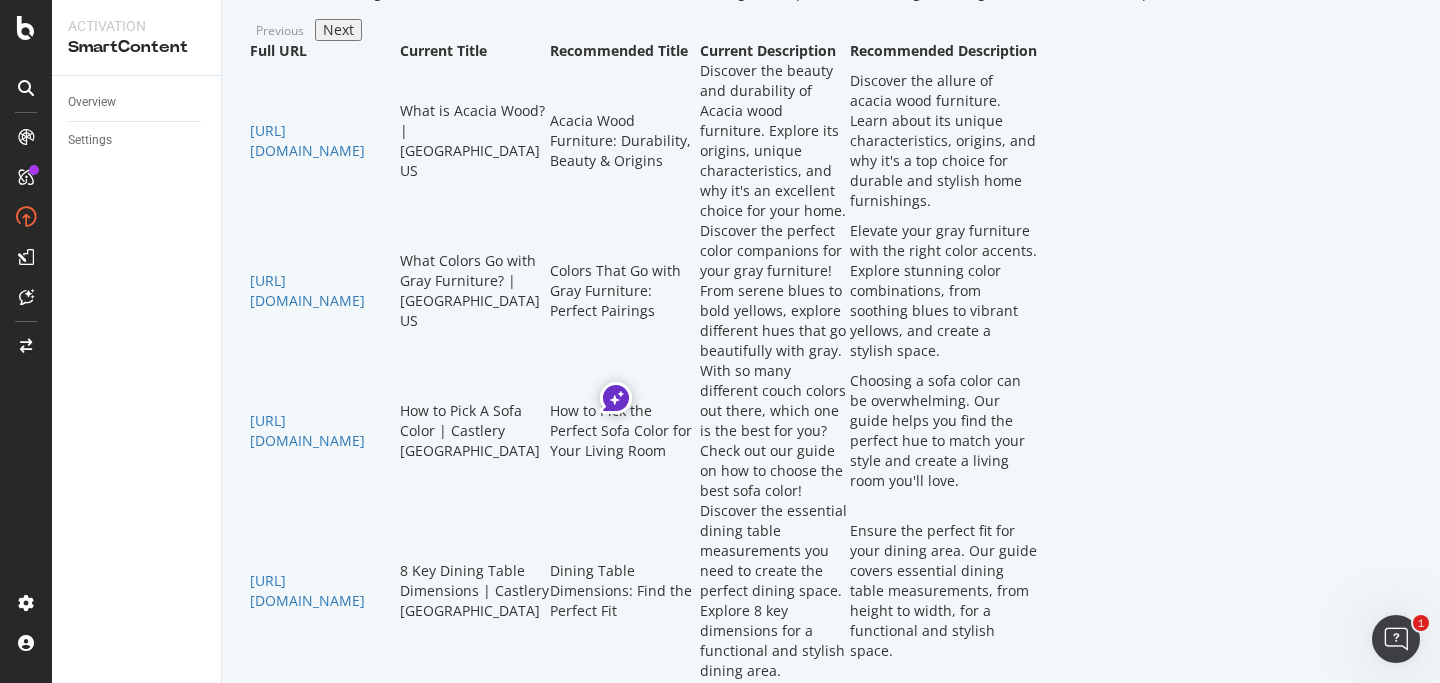 click on "Avoid exclamation marks.
Don't include "| Castlery US",  "| Castlery AU",  "| Castlery SG", or  "| [GEOGRAPHIC_DATA]".
Do not literally include words like 'millennial' or 'gen x' in the title even though they are our target audience.
Don't include any hashtags in the description.
Don't include just one word after a semicolon." at bounding box center [831, -57] 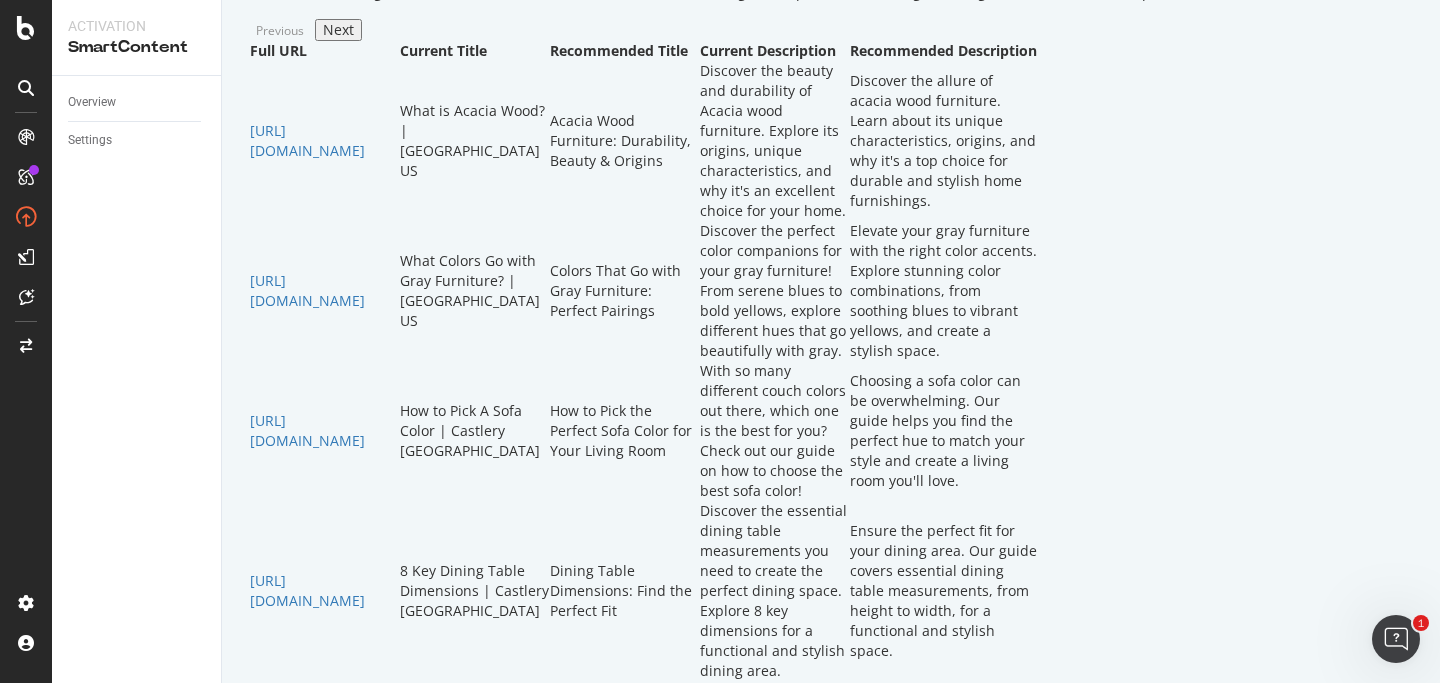 drag, startPoint x: 620, startPoint y: 365, endPoint x: 405, endPoint y: 345, distance: 215.92822 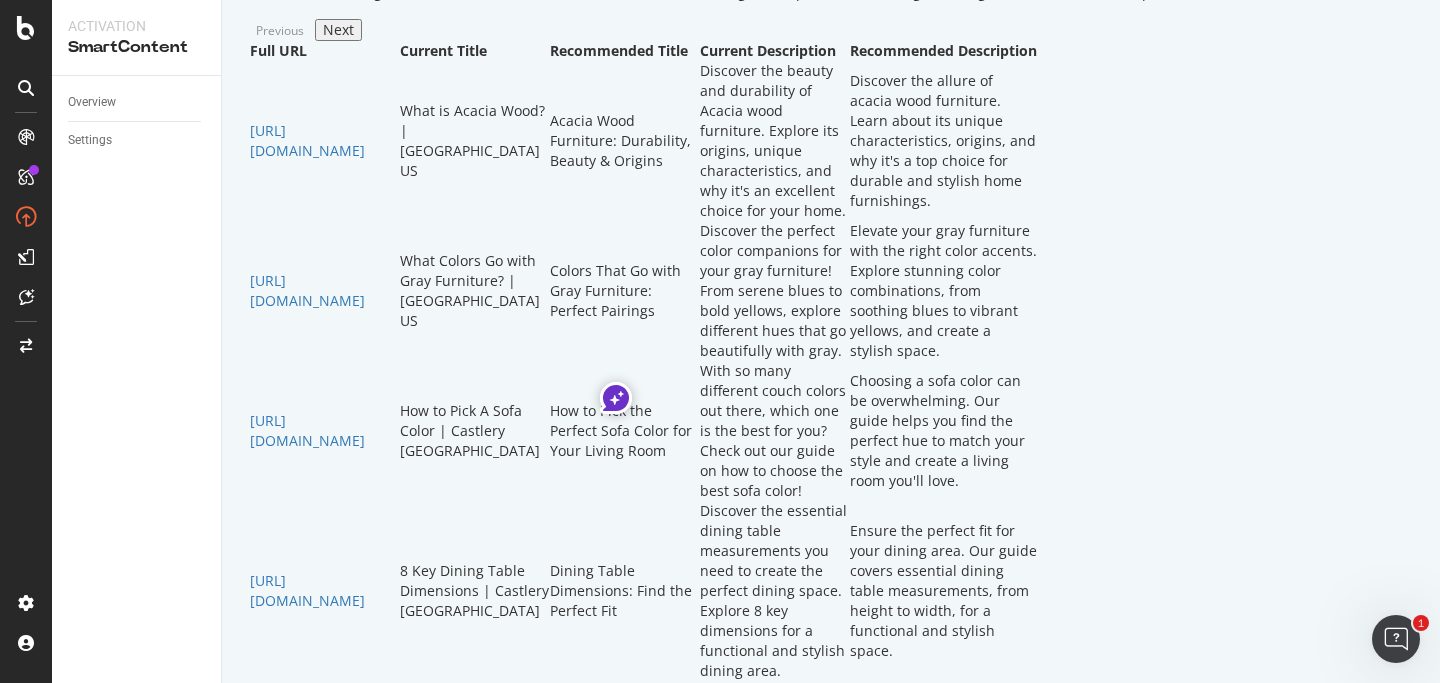 click on "Avoid exclamation marks.
Don't include "| Castlery US",  "| Castlery AU",  "| Castlery SG", or  "| [GEOGRAPHIC_DATA]".
Do not literally include words like 'millennial' or 'gen x' in the title even though they are our target audience.
Don't include any hashtags in the description.
Don't include just one word after a semicolon." at bounding box center [831, -57] 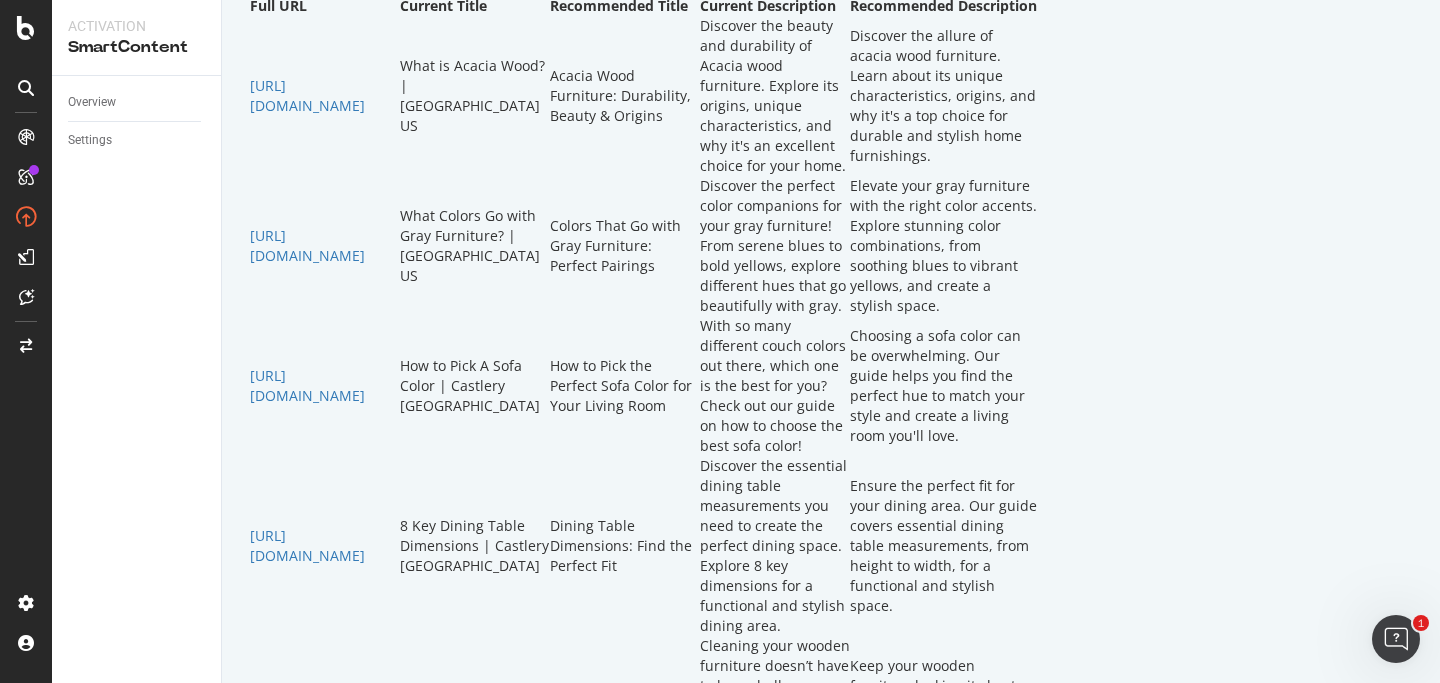 scroll, scrollTop: 636, scrollLeft: 0, axis: vertical 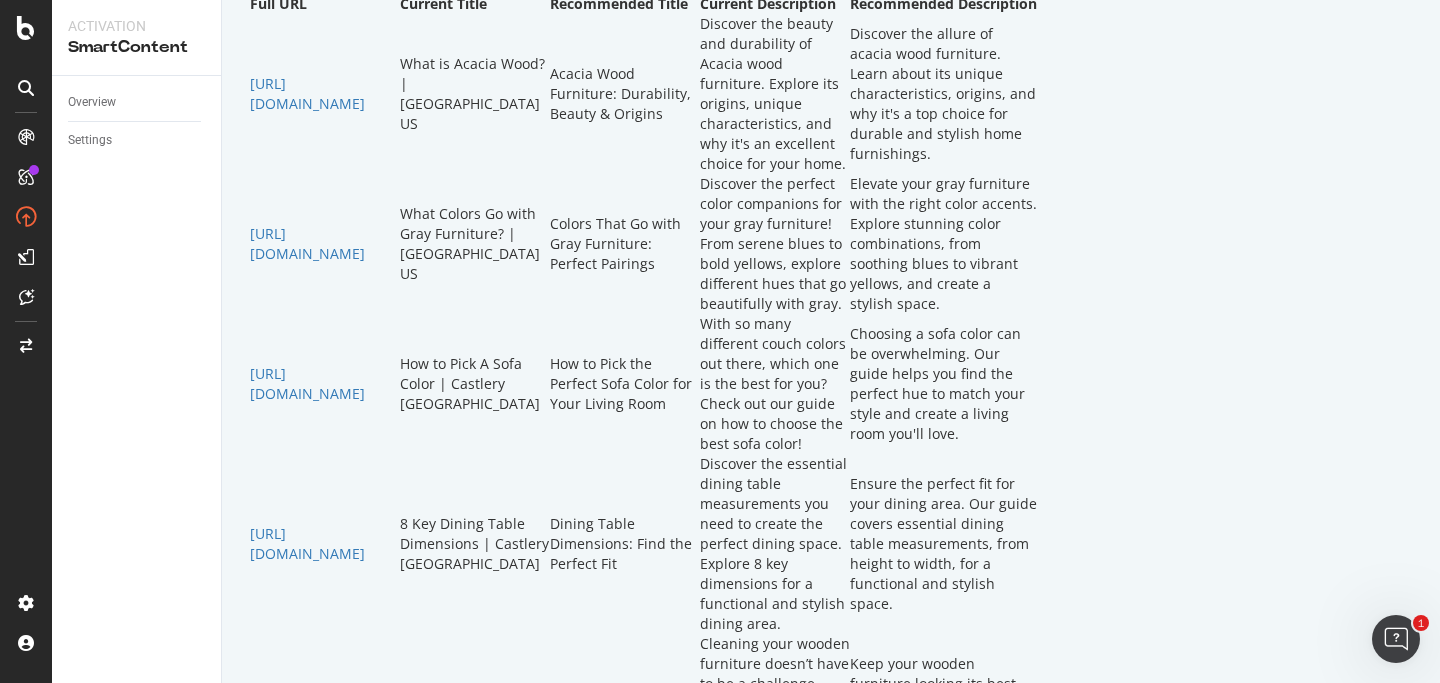 drag, startPoint x: 616, startPoint y: 312, endPoint x: 426, endPoint y: 282, distance: 192.35384 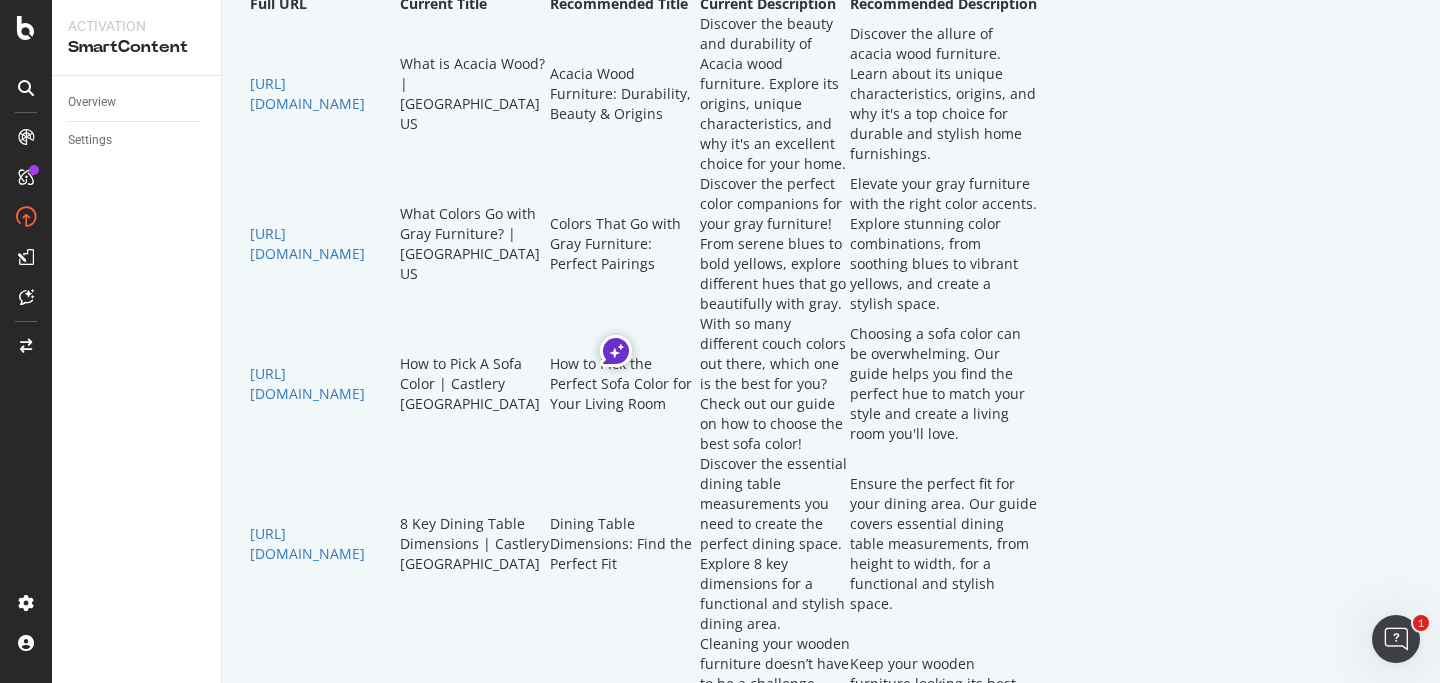 click on "Avoid exclamation marks.
Don't include "| Castlery US",  "| Castlery AU",  "| Castlery SG", or  "| [GEOGRAPHIC_DATA]".
Do not literally include words like 'millennial' or 'gen x' in the title even though they are our target audience.
Don't include any hashtags in the description.
Don't include just one word after a semicolon." at bounding box center (831, -104) 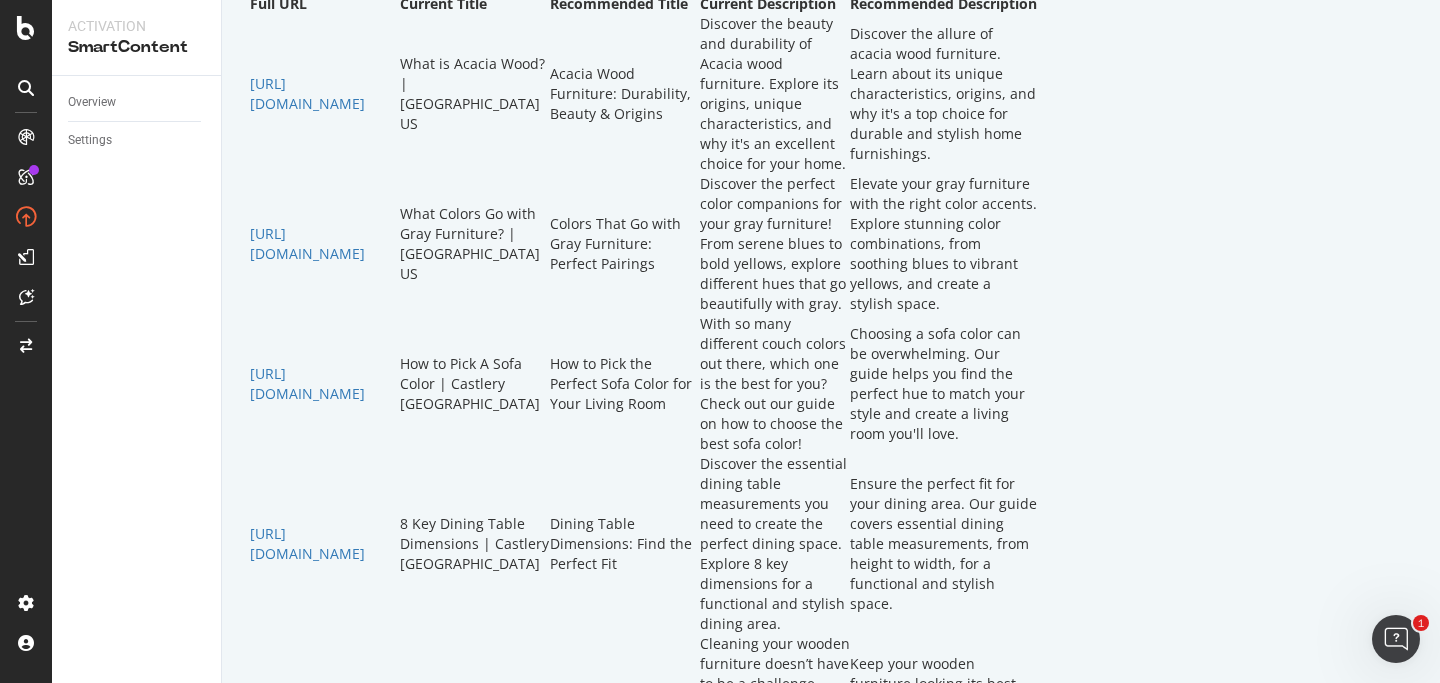 click on "Avoid exclamation marks.
Don't include "| Castlery US",  "| Castlery AU",  "| Castlery SG", or  "| [GEOGRAPHIC_DATA]".
Do not literally include words like 'millennial' or 'gen x' in the title even though they are our target audience.
Don't include any hashtags in the description.
Don't include just one word after a semicolon." at bounding box center (831, -104) 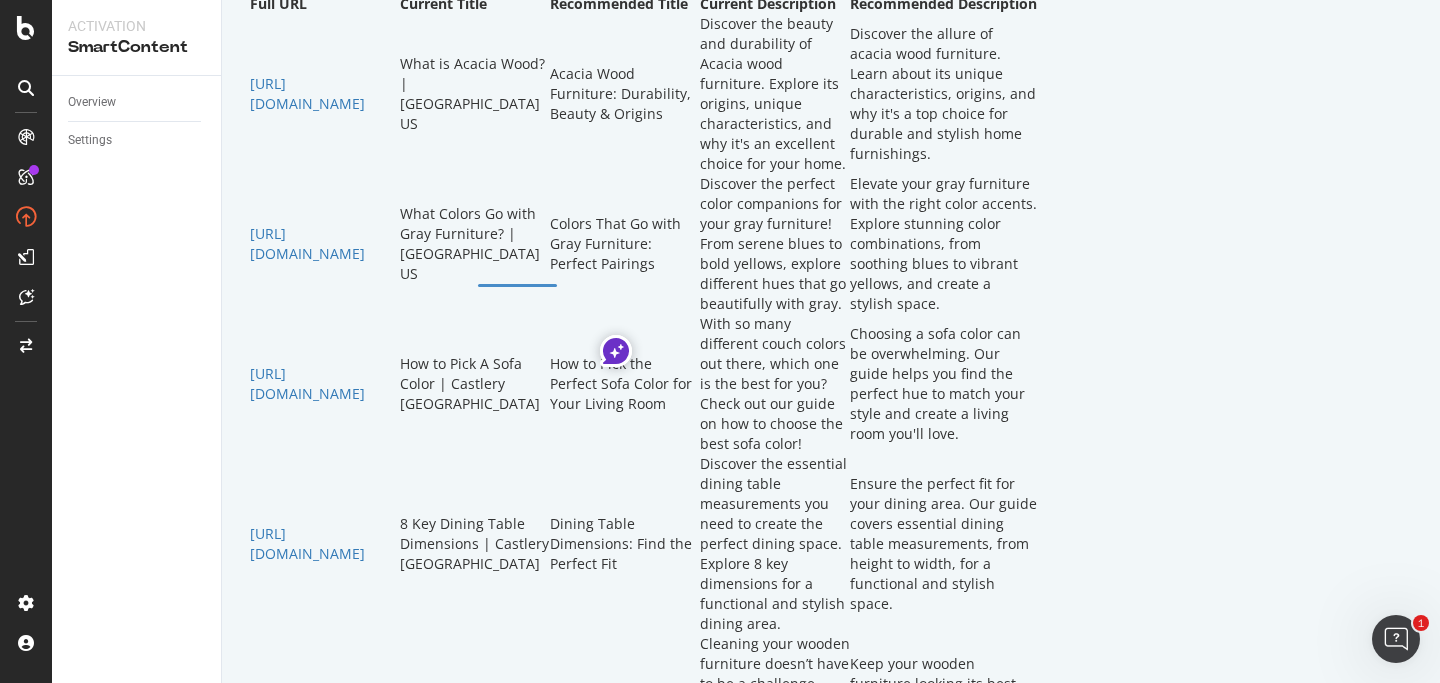 click on "Avoid exclamation marks.
Don't include "| Castlery US",  "| Castlery AU",  "| Castlery SG", or  "| [GEOGRAPHIC_DATA]".
Do not literally include words like 'millennial' or 'gen x' in the title even though they are our target audience.
Don't include any hashtags in the description.
Don't include just one word after a semicolon." at bounding box center [831, -104] 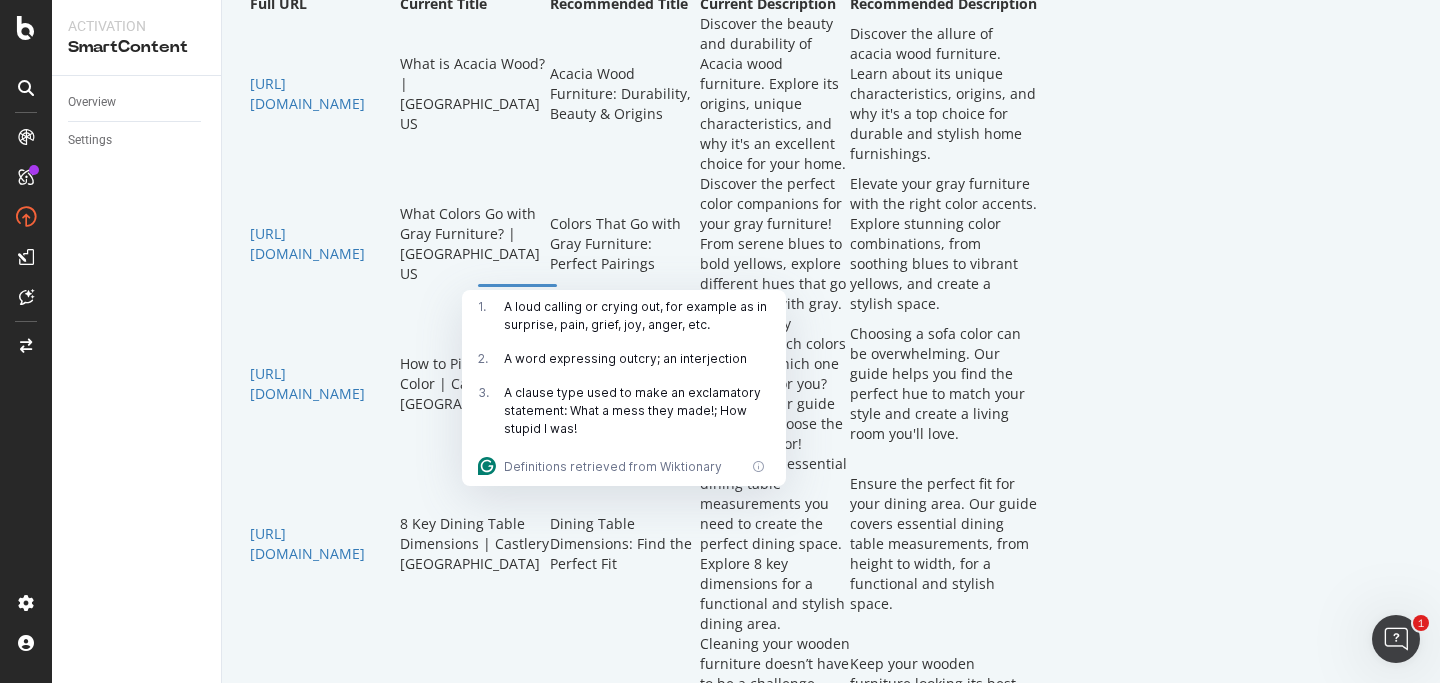 click on "cheap" at bounding box center [831, -154] 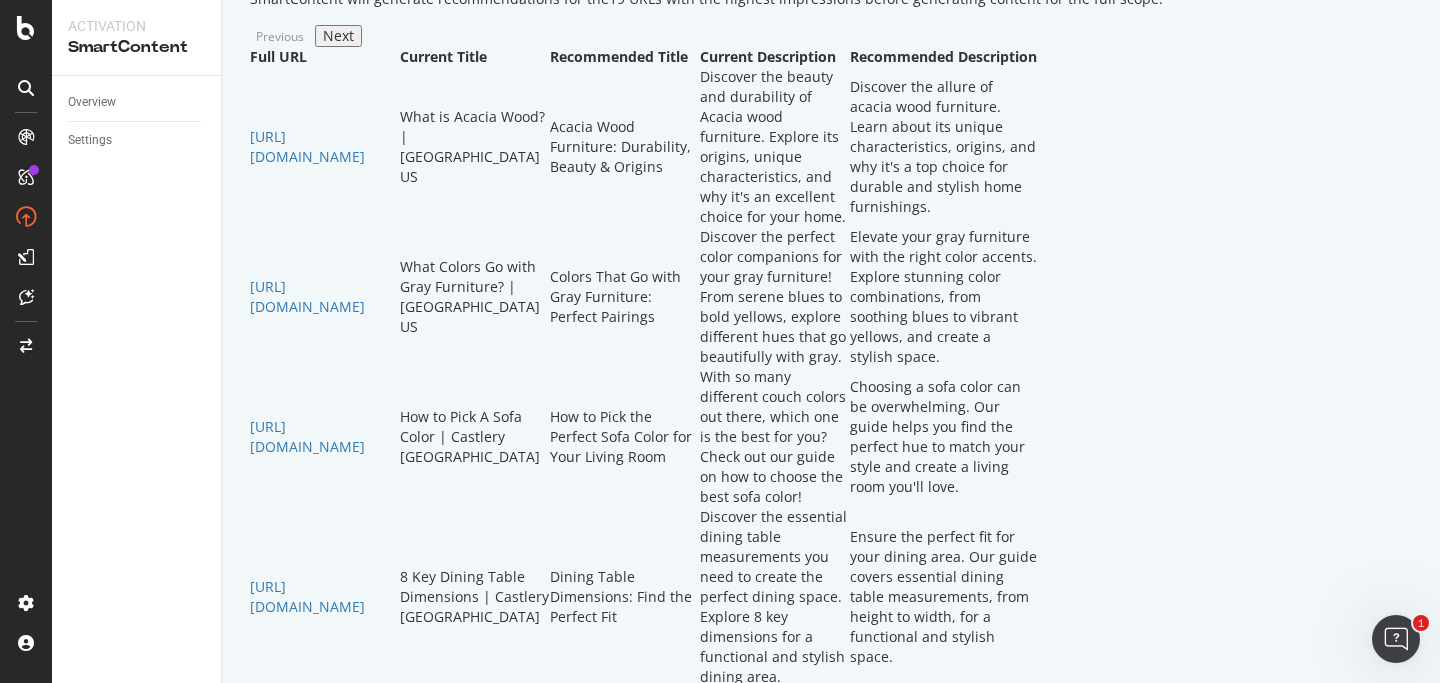 scroll, scrollTop: 563, scrollLeft: 0, axis: vertical 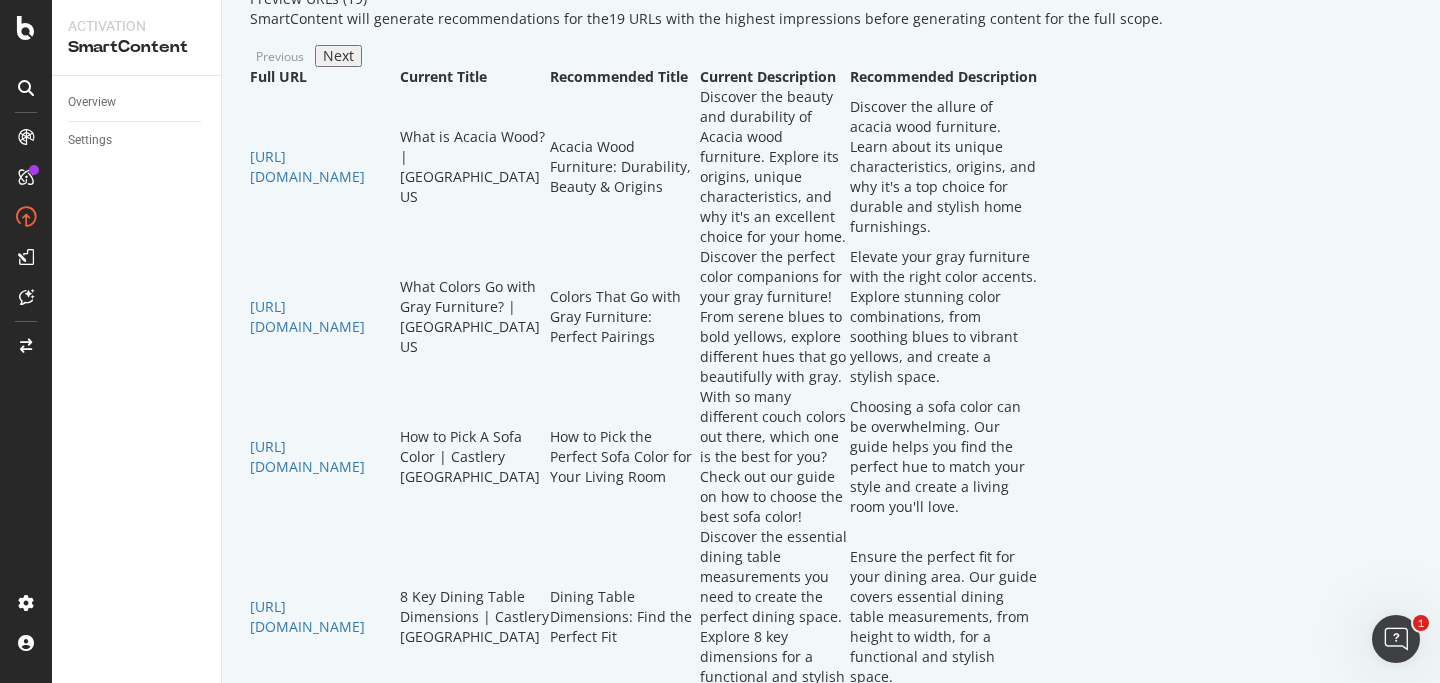 drag, startPoint x: 436, startPoint y: 161, endPoint x: 967, endPoint y: 382, distance: 575.1539 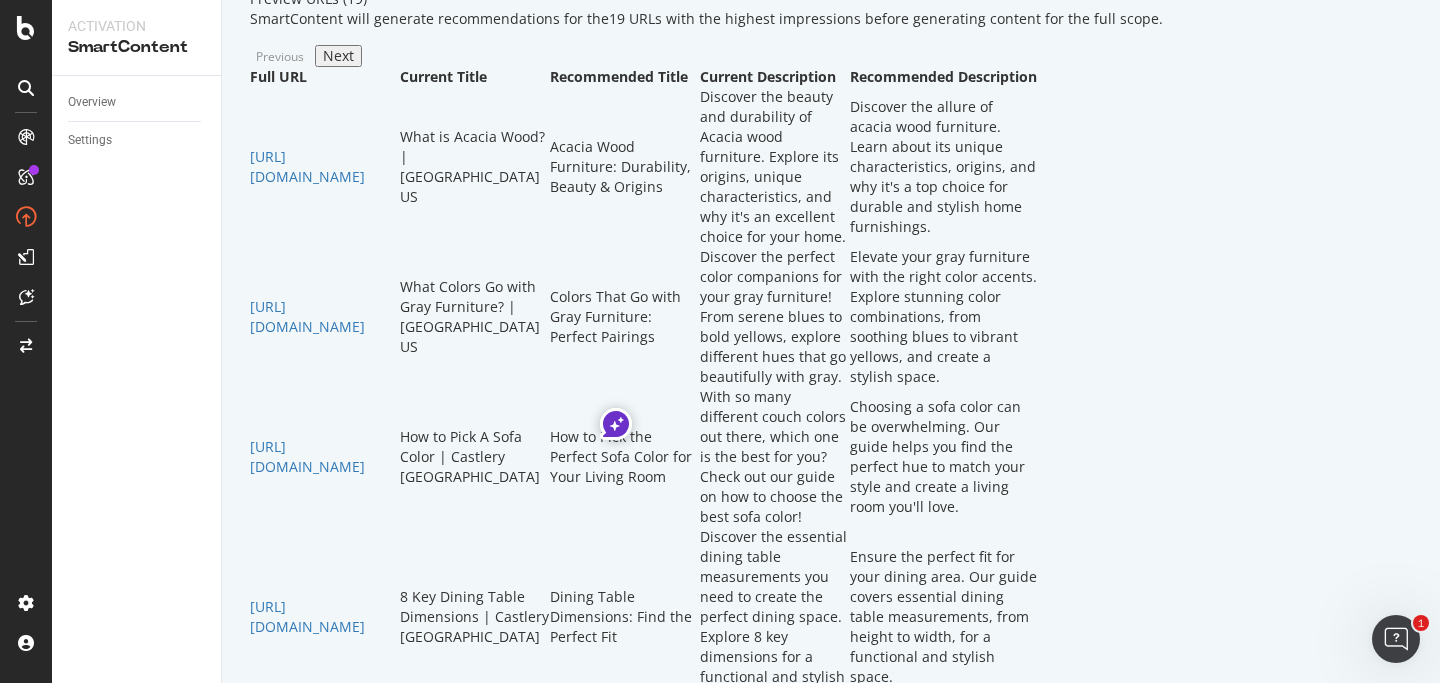 click on "Avoid exclamation marks.
Don't include "| Castlery US",  "| Castlery AU",  "| Castlery SG", or  "| [GEOGRAPHIC_DATA]".
Do not literally include words like 'millennial' or 'gen x' in the title even though they are our target audience.
Don't include any hashtags in the description.
Don't include just one word after a semicolon." at bounding box center [831, -31] 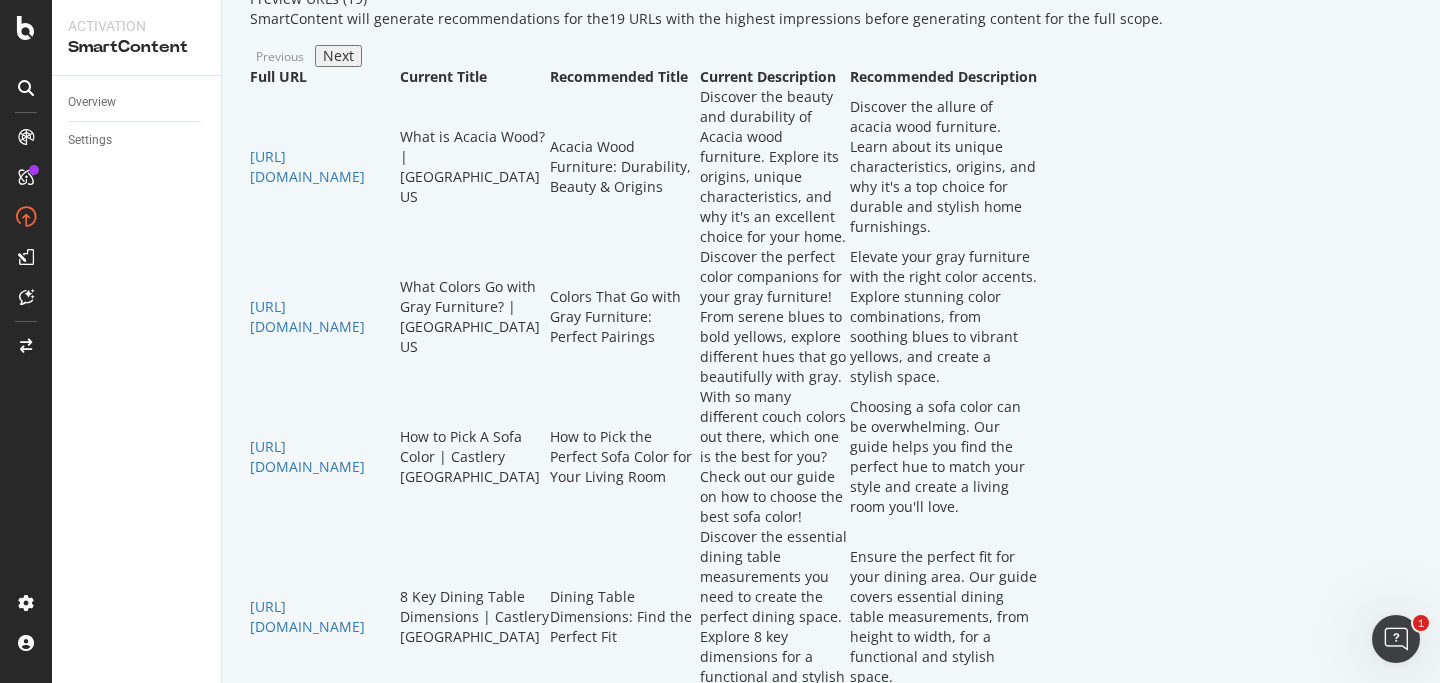 drag, startPoint x: 635, startPoint y: 390, endPoint x: 451, endPoint y: 166, distance: 289.88272 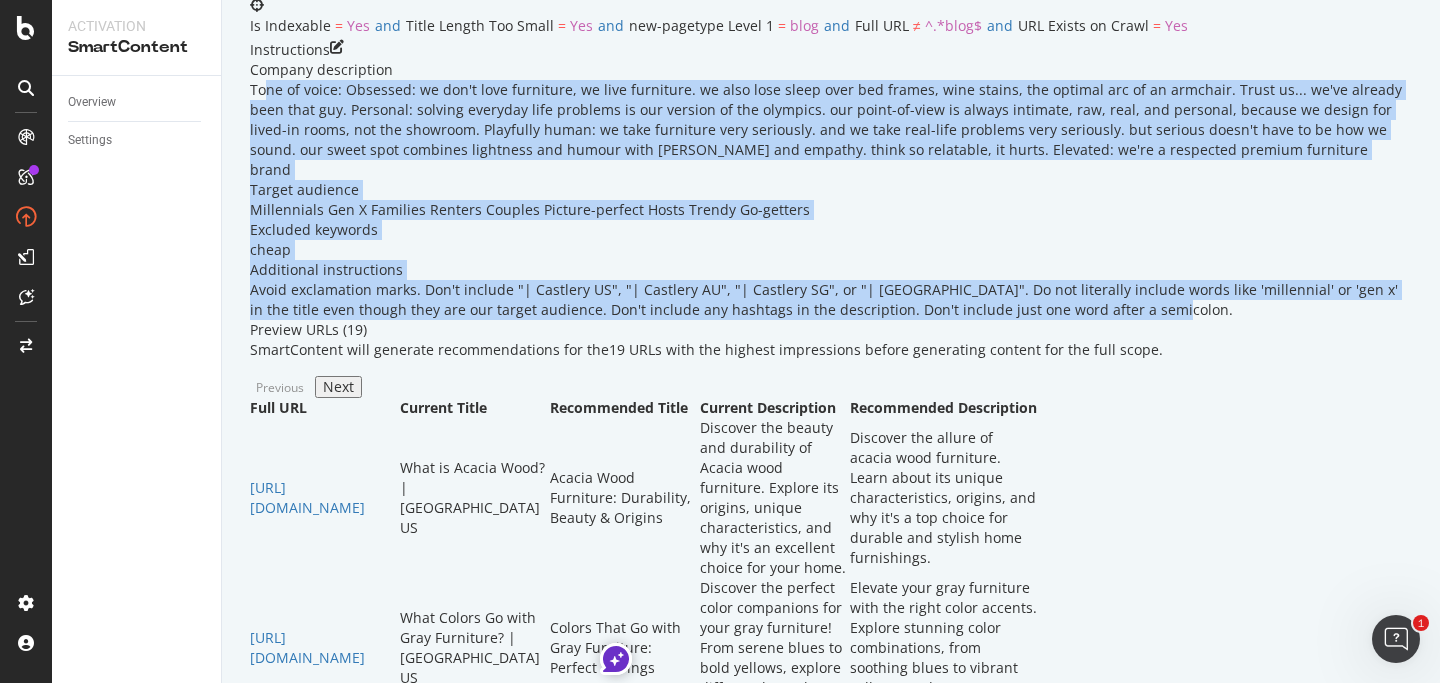 scroll, scrollTop: 227, scrollLeft: 0, axis: vertical 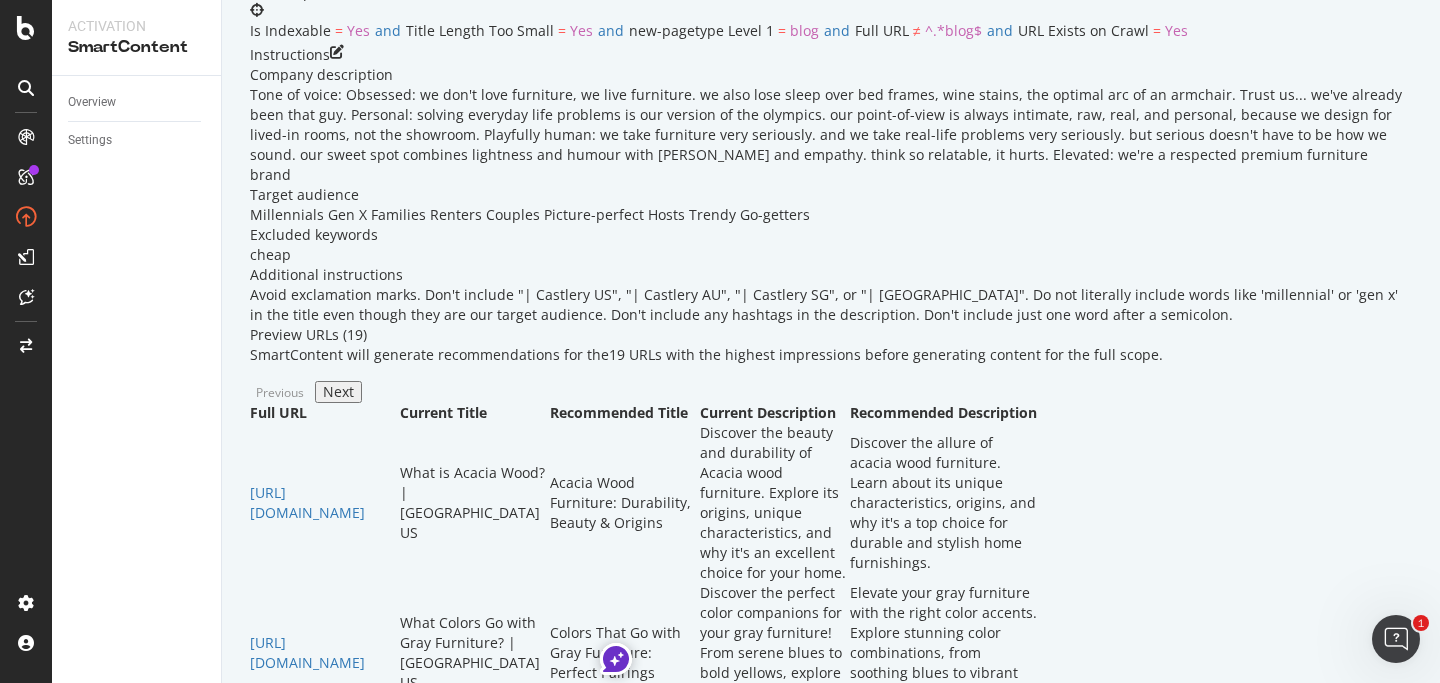 click on "Instructions" at bounding box center (831, 55) 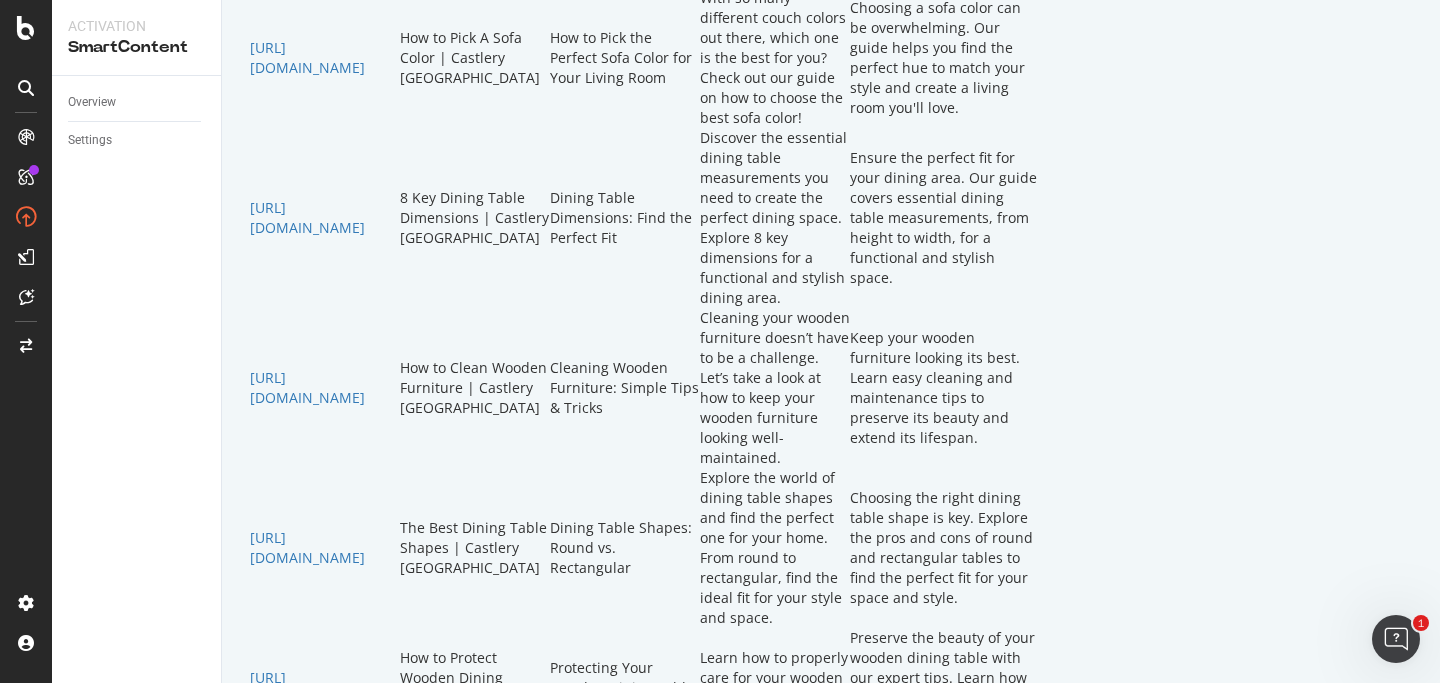scroll, scrollTop: 953, scrollLeft: 0, axis: vertical 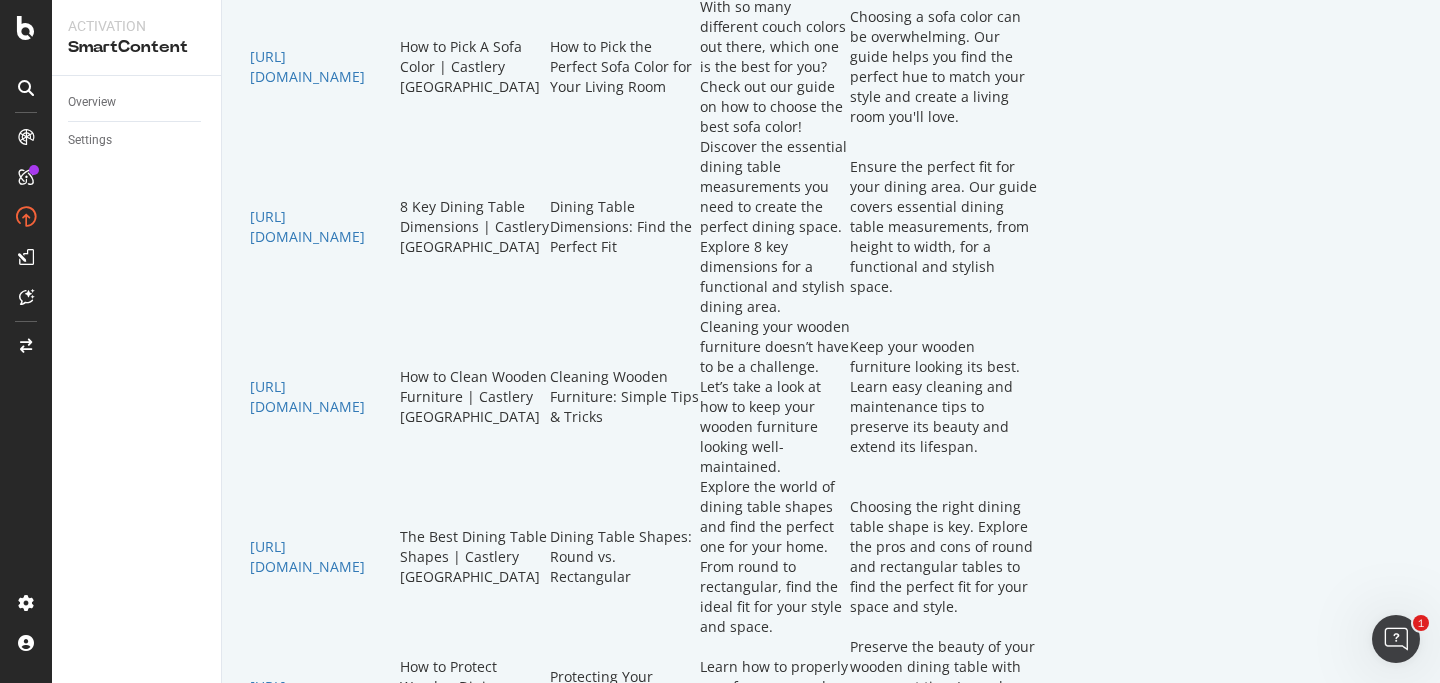 drag, startPoint x: 868, startPoint y: 252, endPoint x: 704, endPoint y: 222, distance: 166.72133 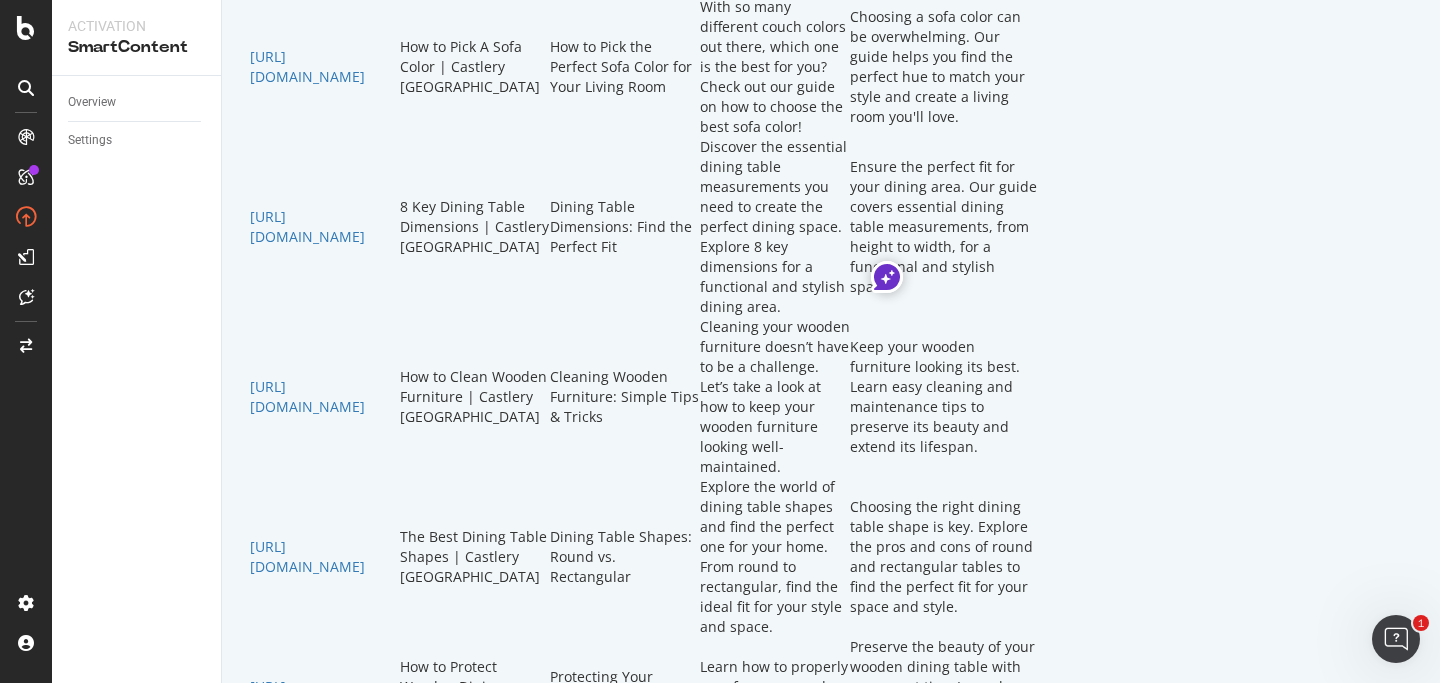 click on "Acacia Wood Furniture: Durability, Beauty & Origins" at bounding box center (625, -223) 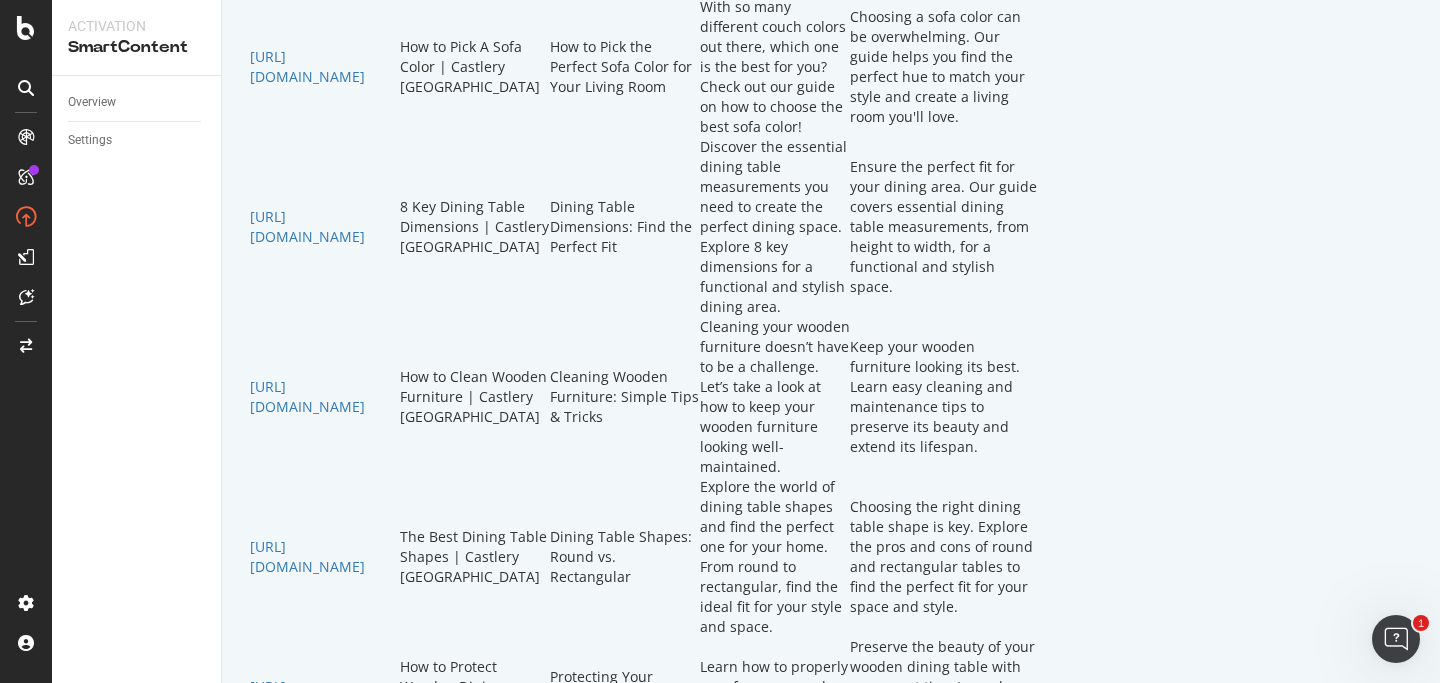 drag, startPoint x: 704, startPoint y: 227, endPoint x: 902, endPoint y: 259, distance: 200.56918 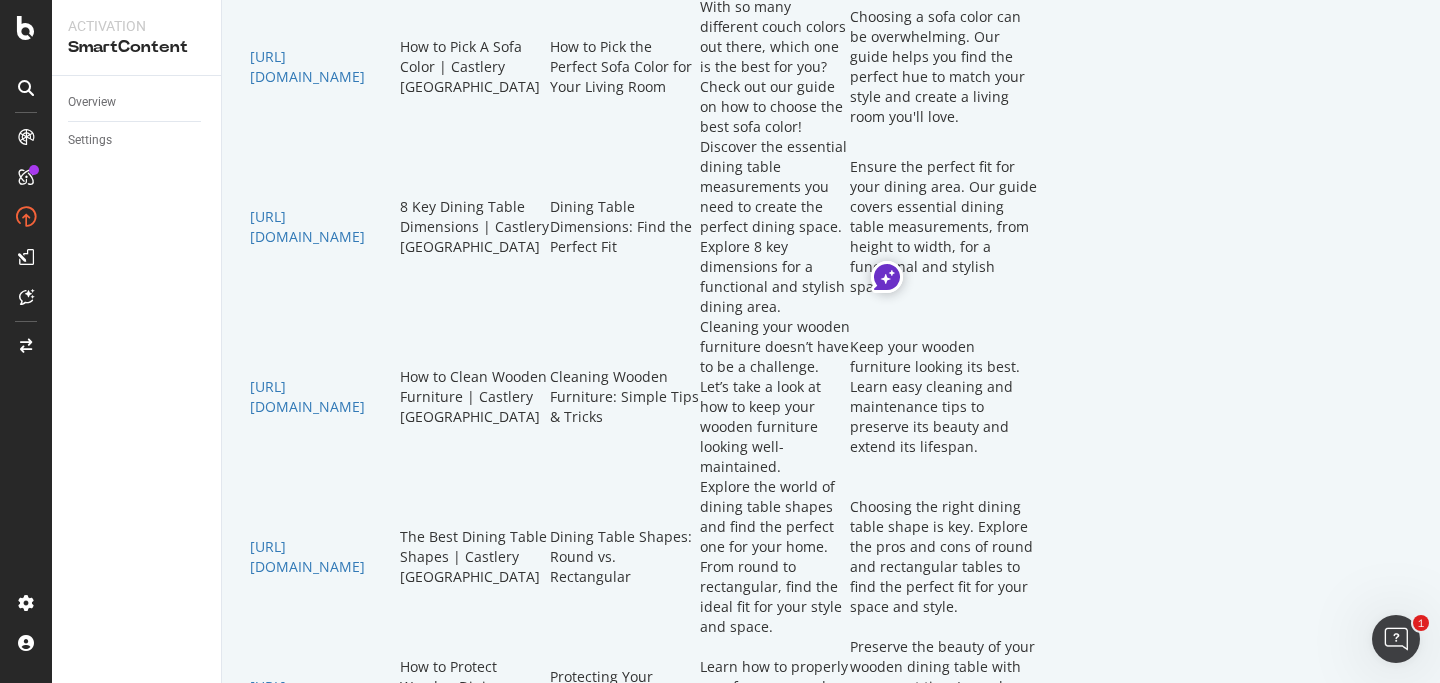 click on "Acacia Wood Furniture: Durability, Beauty & Origins" at bounding box center [625, -223] 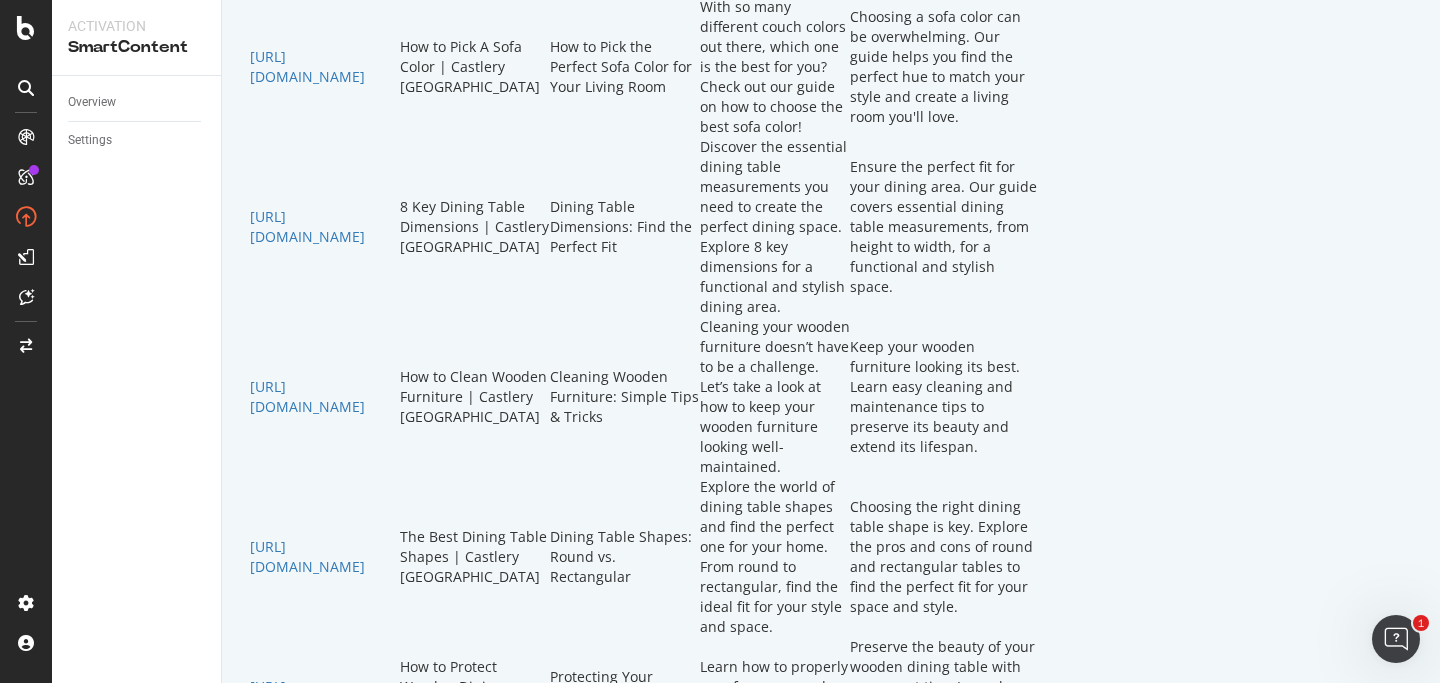 drag, startPoint x: 887, startPoint y: 252, endPoint x: 700, endPoint y: 230, distance: 188.28967 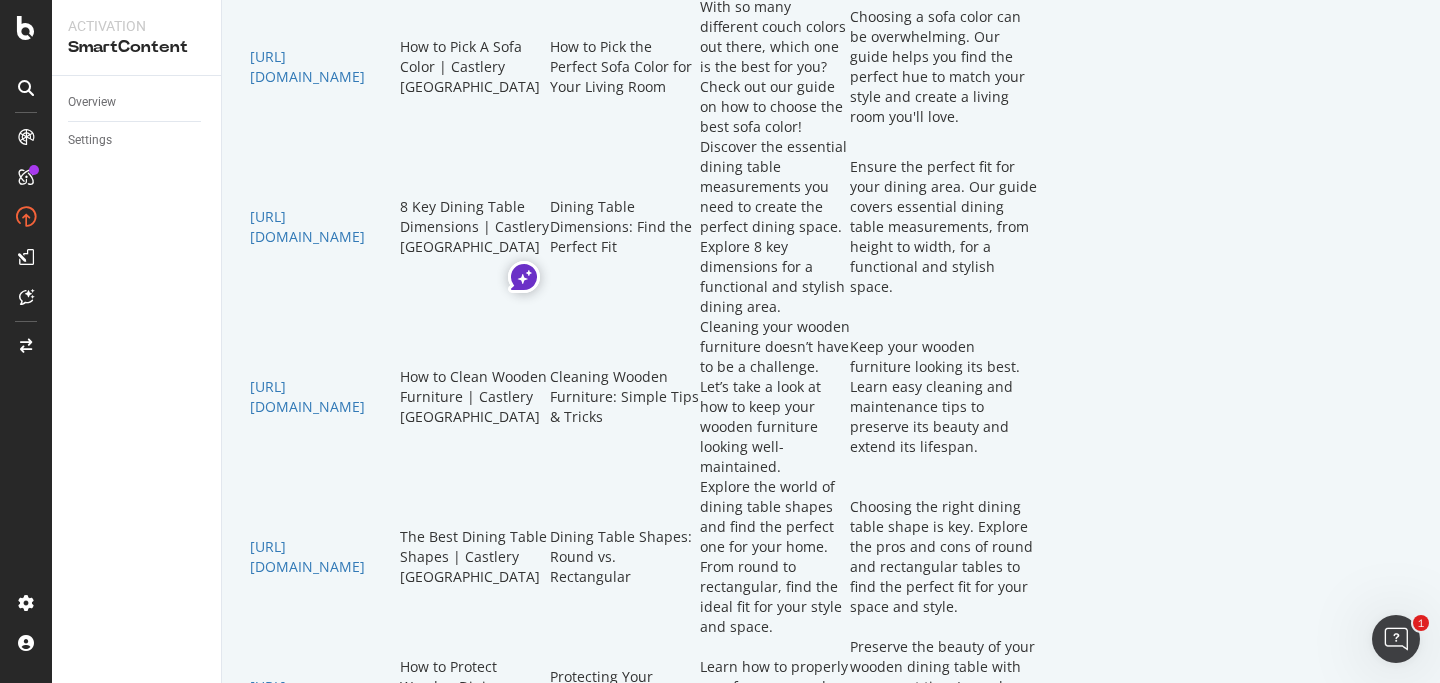 click on "What is Acacia Wood? | [GEOGRAPHIC_DATA] US" at bounding box center (475, -223) 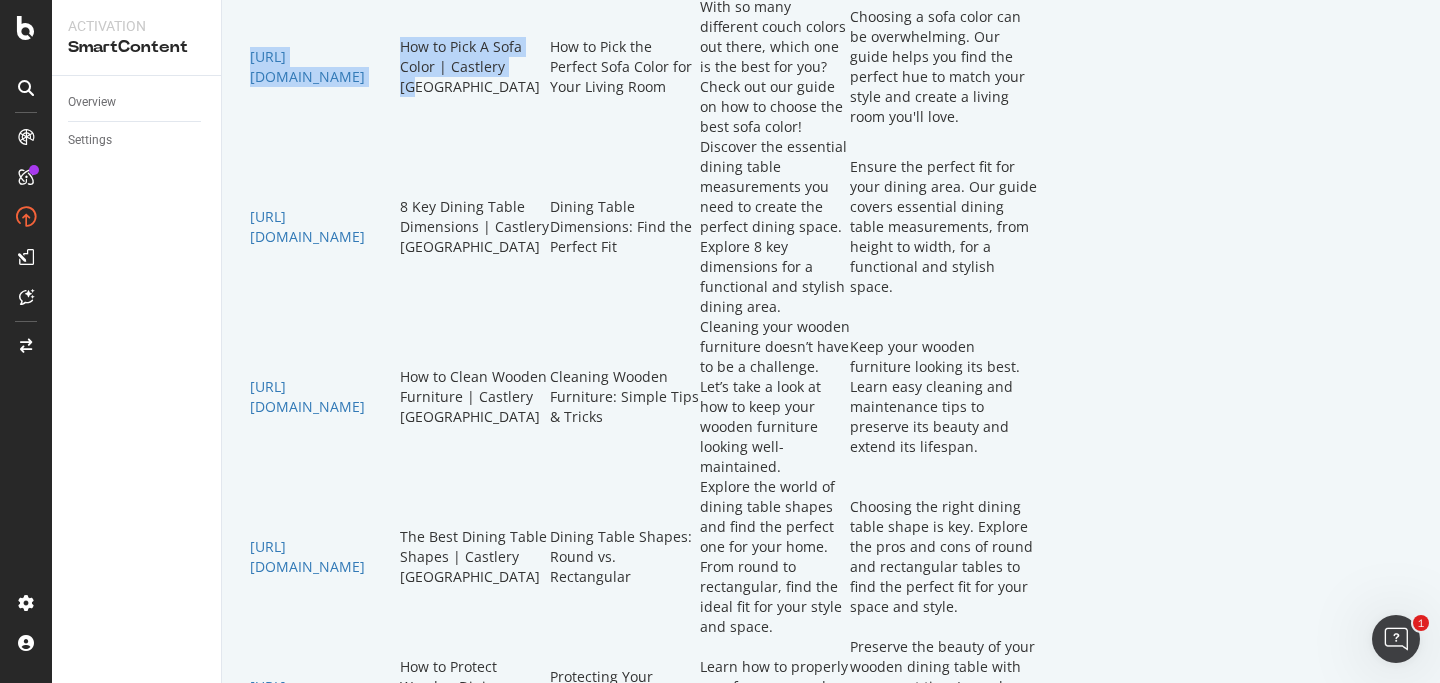drag, startPoint x: 479, startPoint y: 231, endPoint x: 594, endPoint y: 493, distance: 286.1276 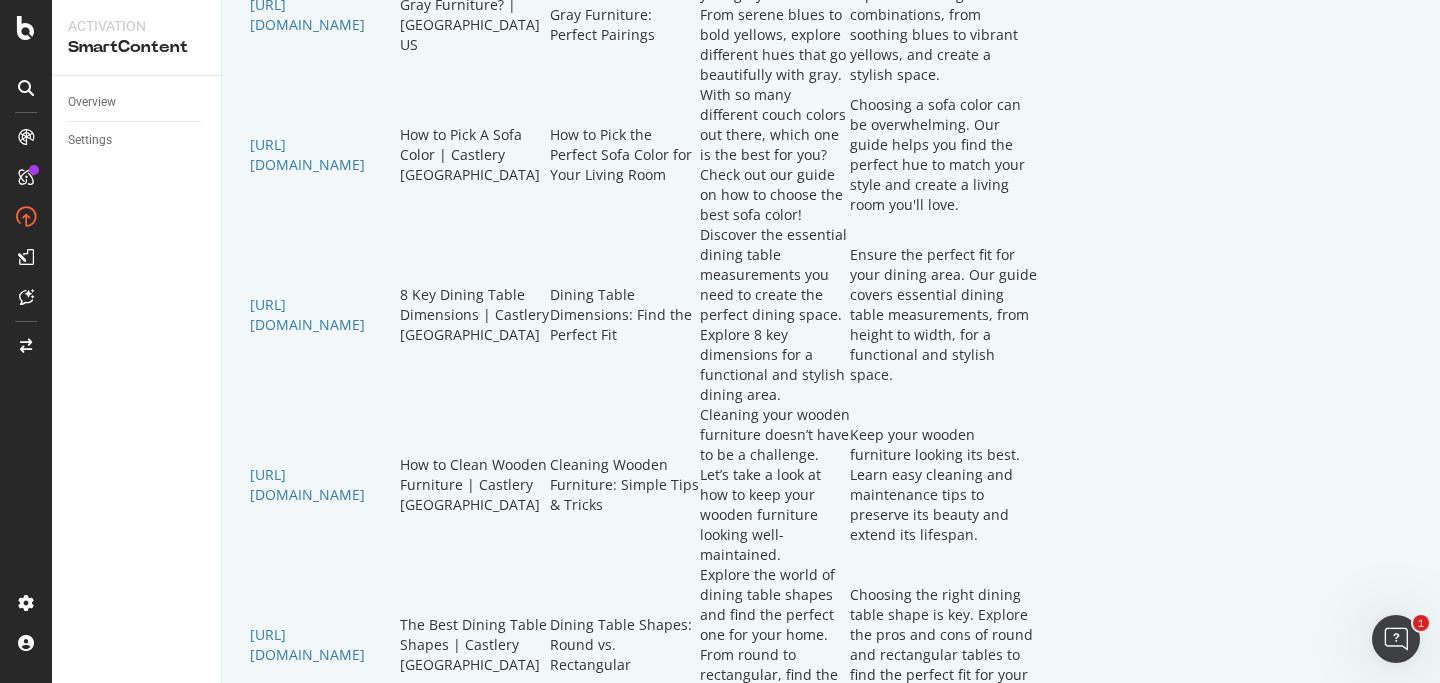 scroll, scrollTop: 842, scrollLeft: 0, axis: vertical 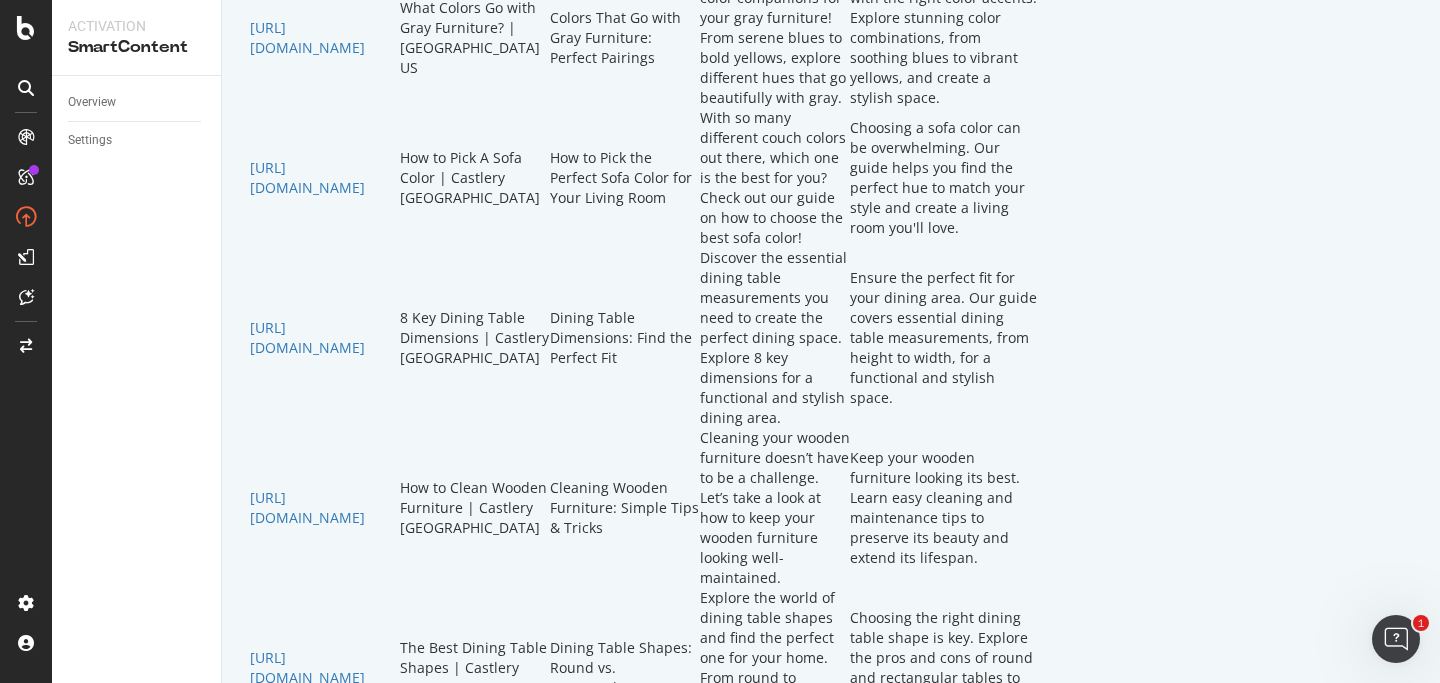 drag, startPoint x: 544, startPoint y: 352, endPoint x: 476, endPoint y: 325, distance: 73.1642 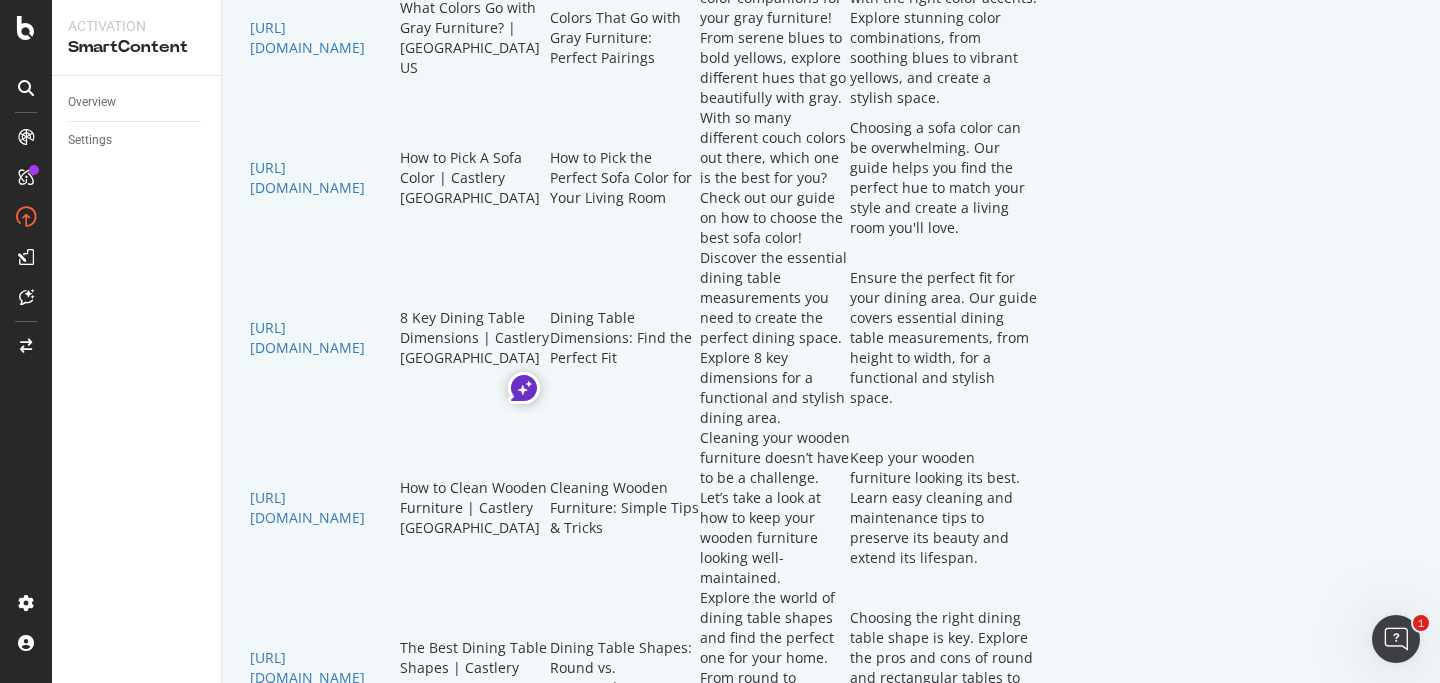 click on "What is Acacia Wood? | [GEOGRAPHIC_DATA] US" at bounding box center (475, -112) 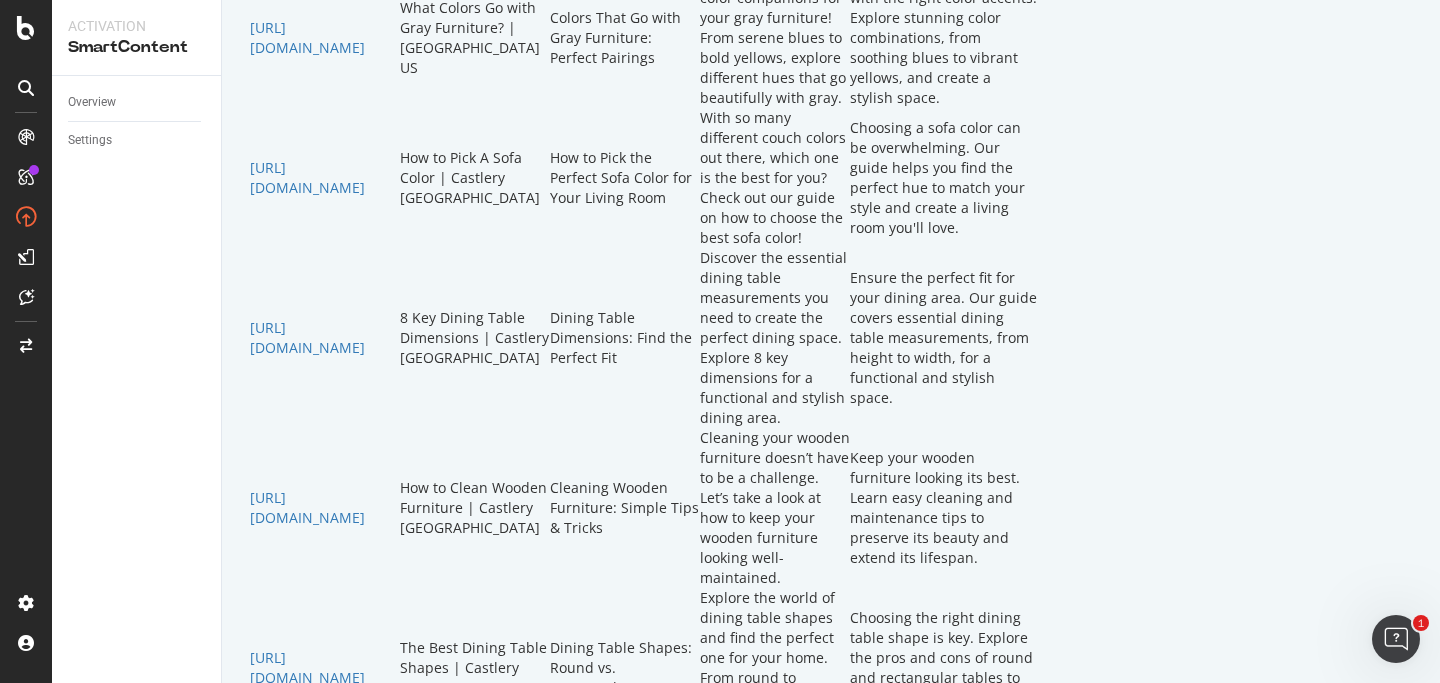 drag, startPoint x: 486, startPoint y: 338, endPoint x: 522, endPoint y: 358, distance: 41.18252 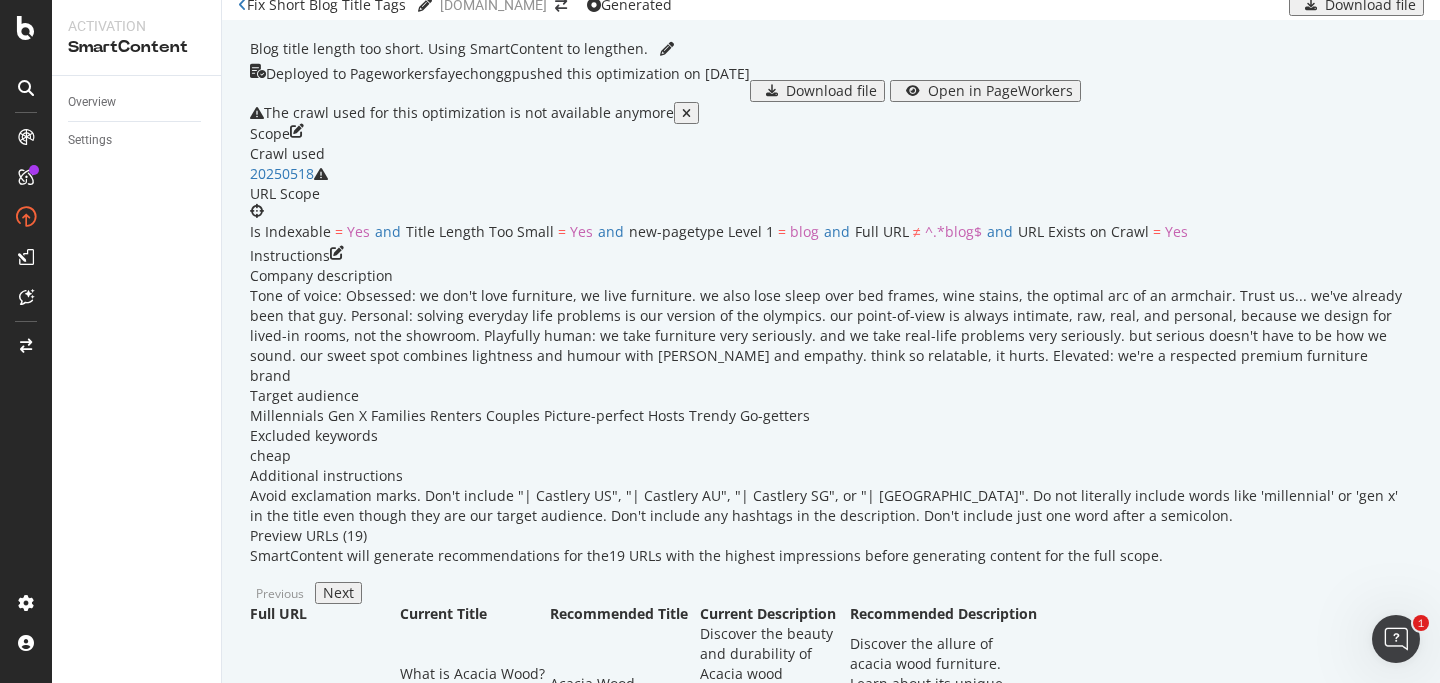 scroll, scrollTop: 0, scrollLeft: 0, axis: both 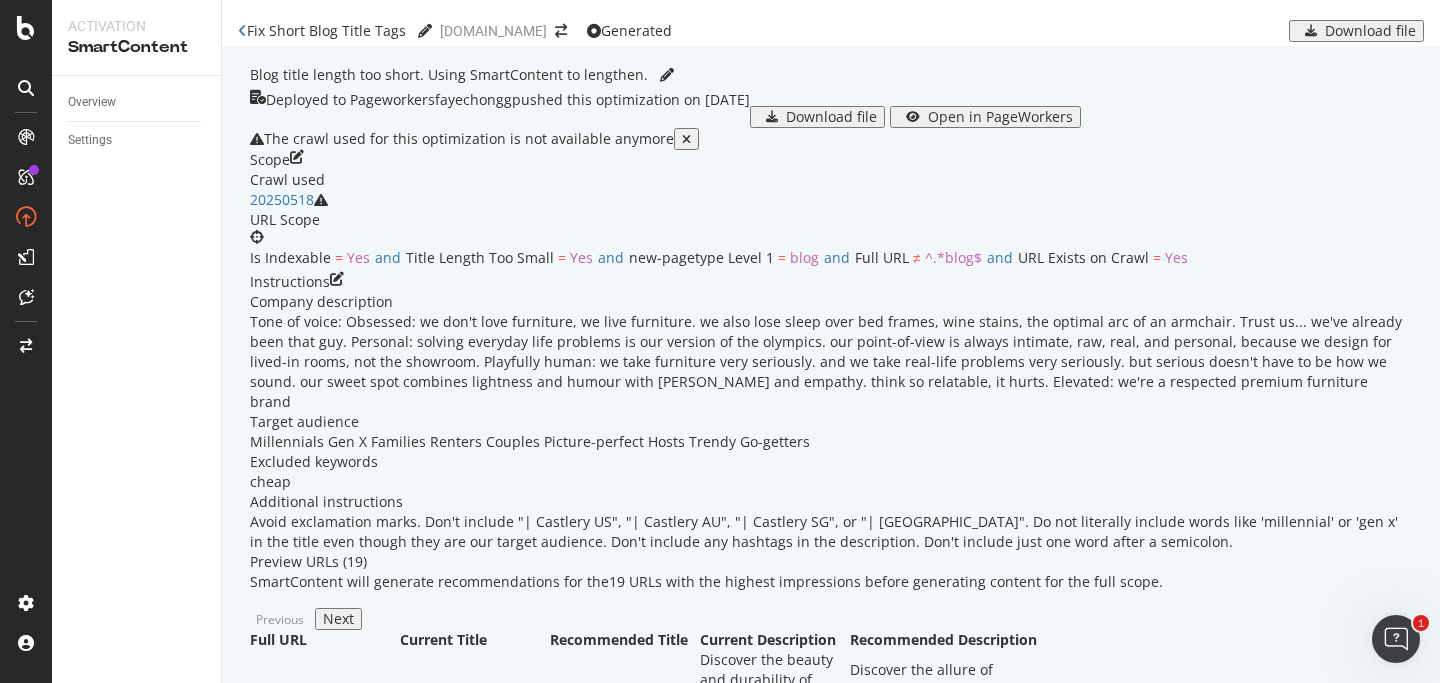 click on "Deployed to Pageworkers fayechongg  pushed this optimization on   [DATE] Download file Open in PageWorkers" at bounding box center [831, 109] 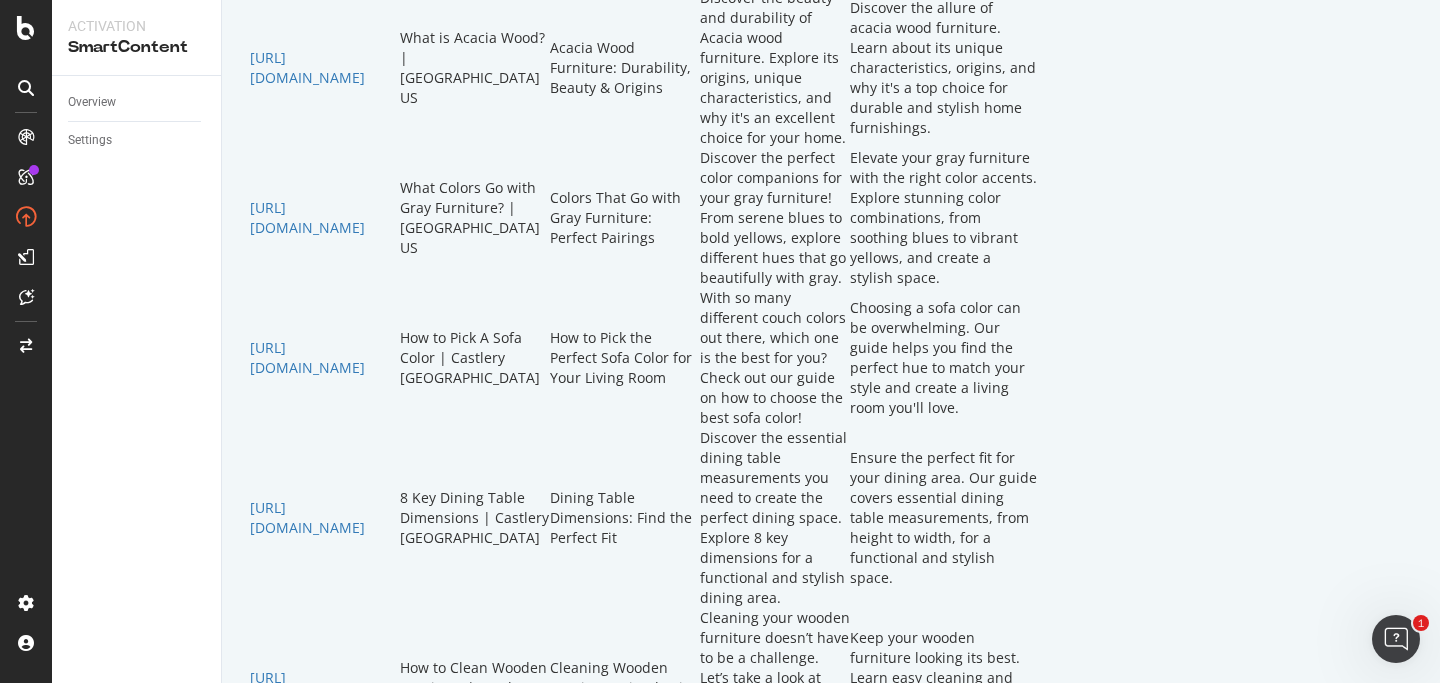 scroll, scrollTop: 785, scrollLeft: 0, axis: vertical 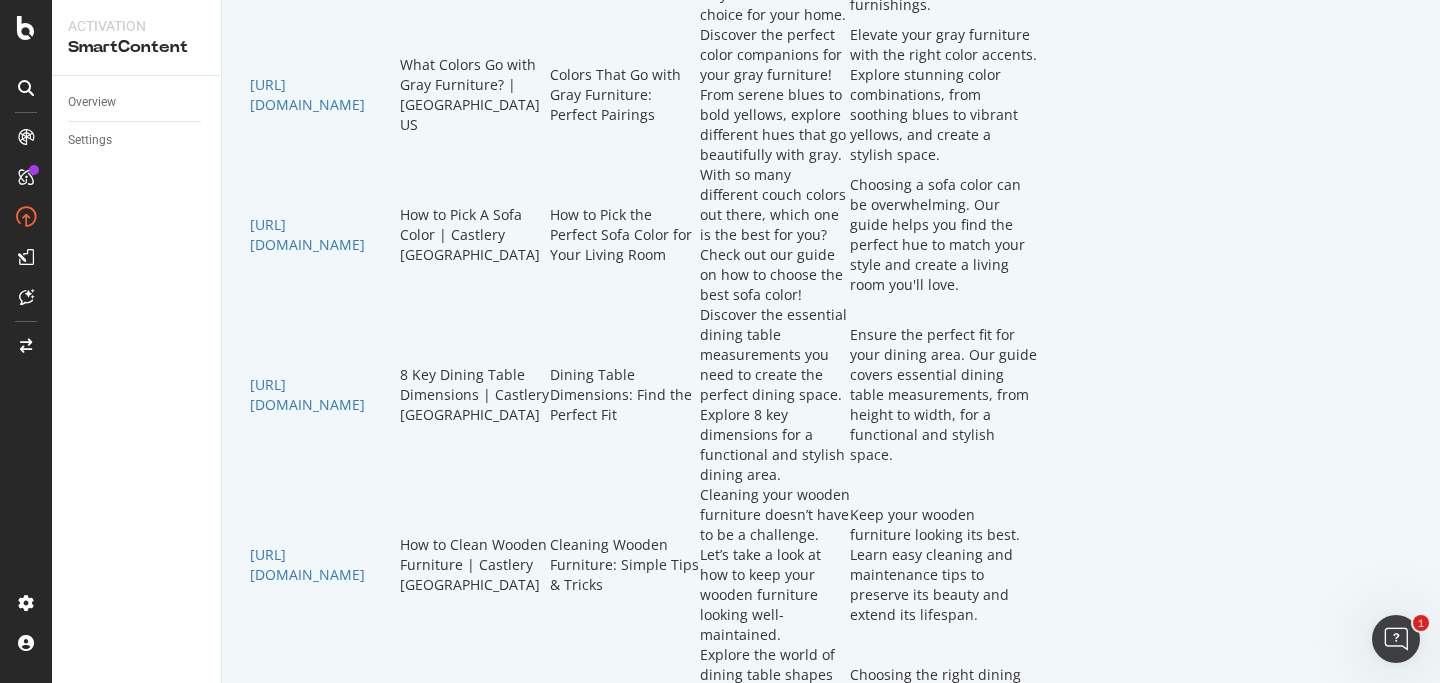 copy on "[URL][DOMAIN_NAME]" 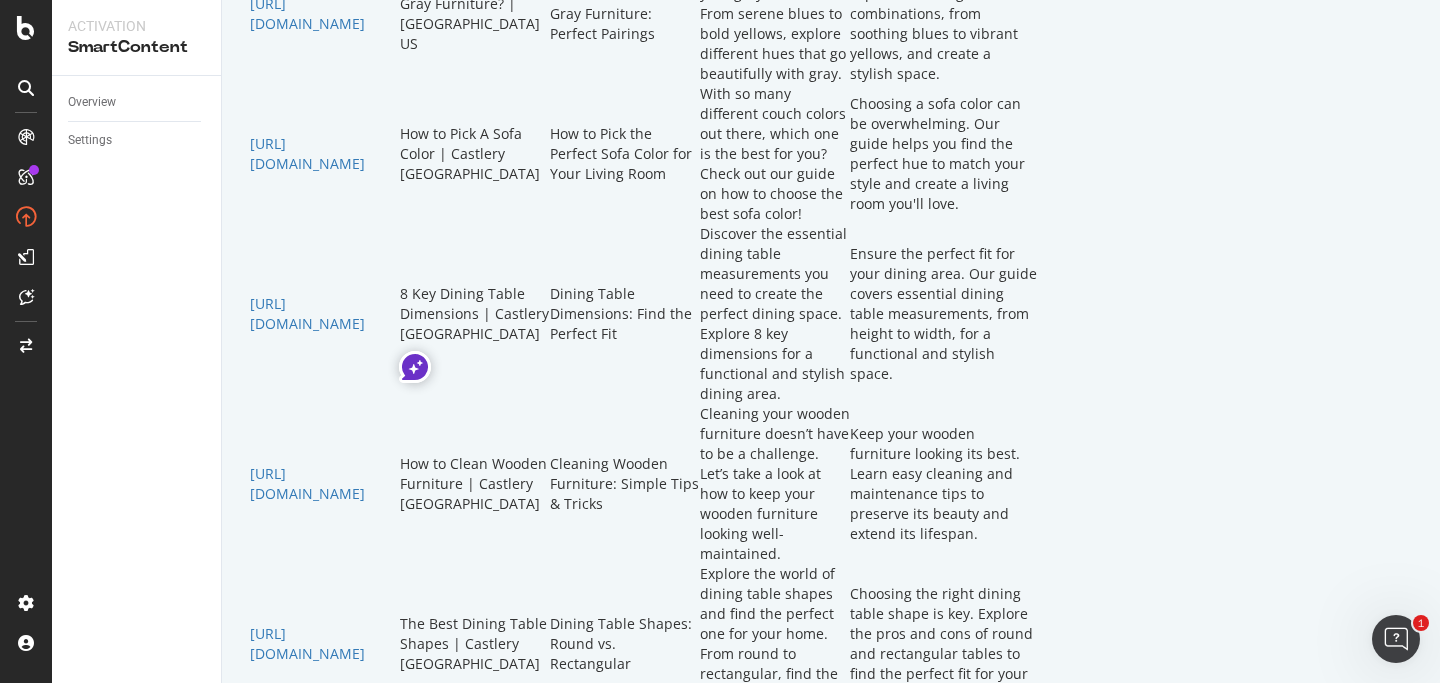 click on "SmartContent will generate recommendations for the  19   URLs with the highest impressions before generating content for the full scope." at bounding box center [831, -284] 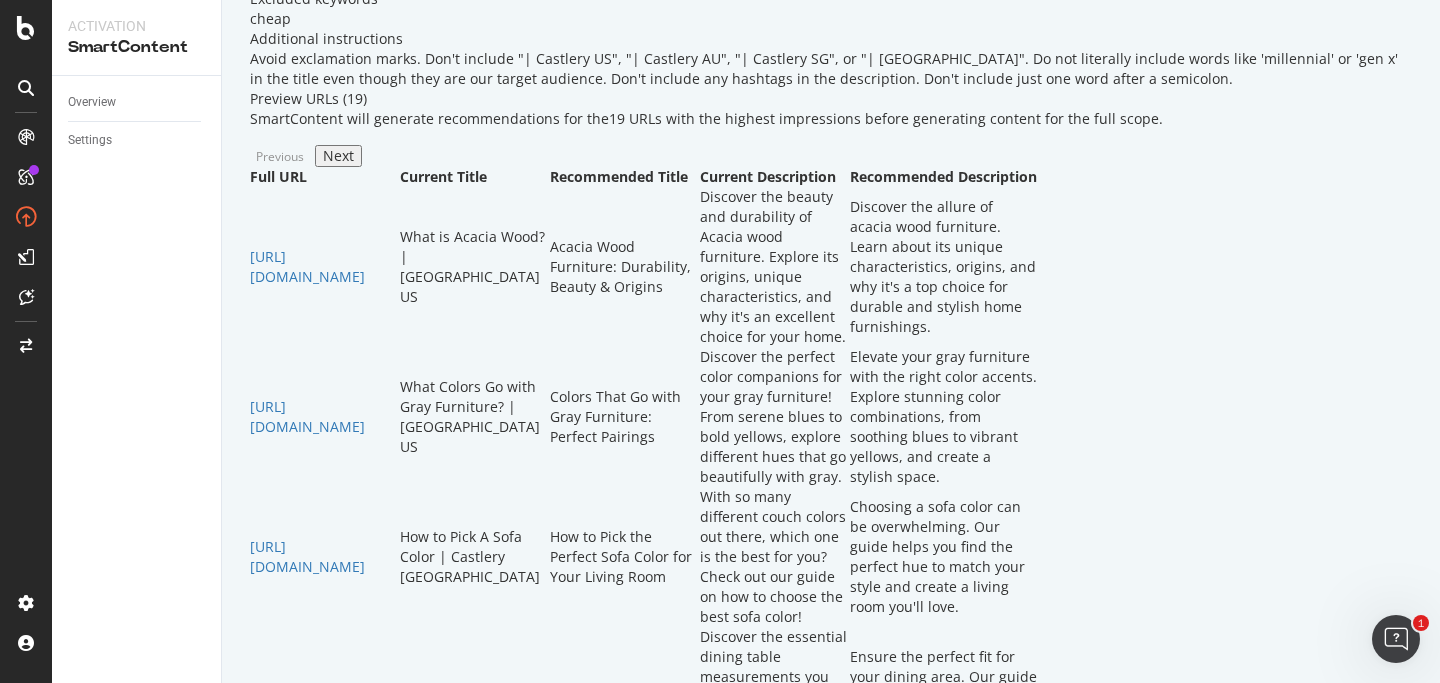 scroll, scrollTop: 482, scrollLeft: 0, axis: vertical 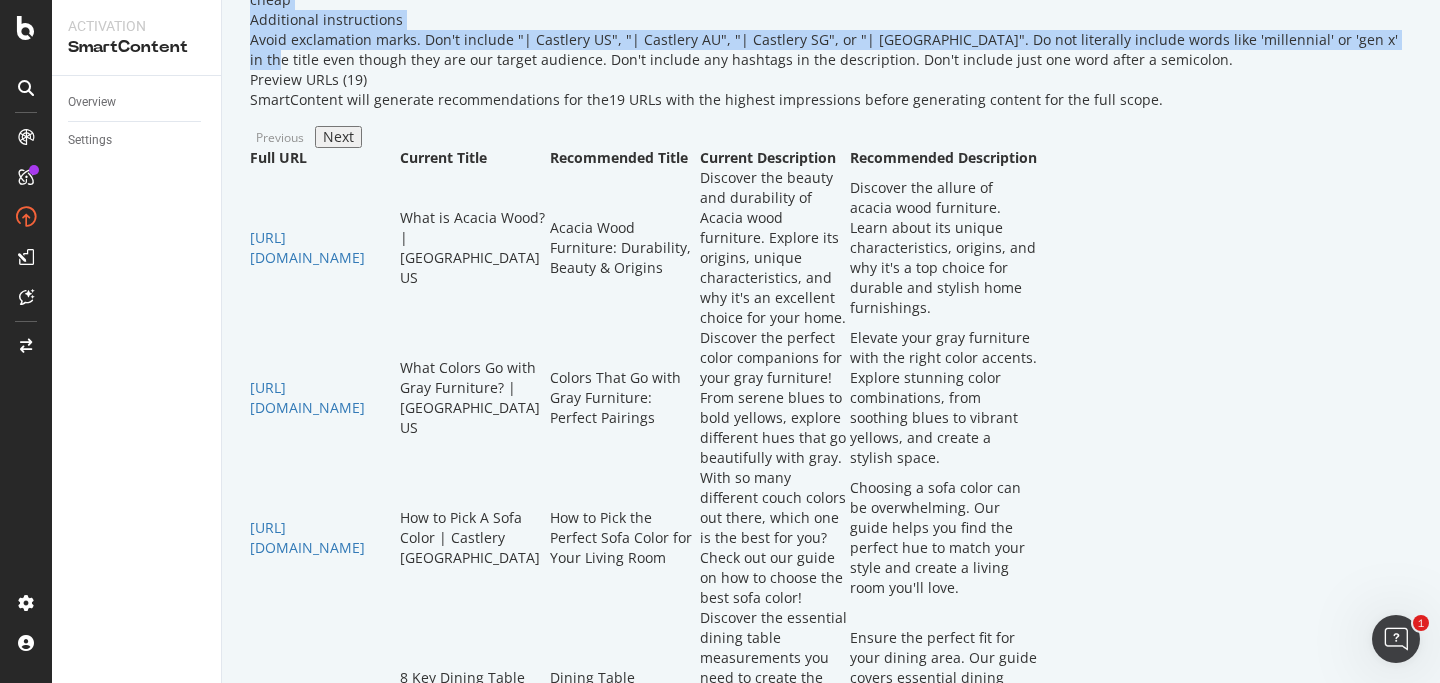 drag, startPoint x: 441, startPoint y: 247, endPoint x: 634, endPoint y: 458, distance: 285.95453 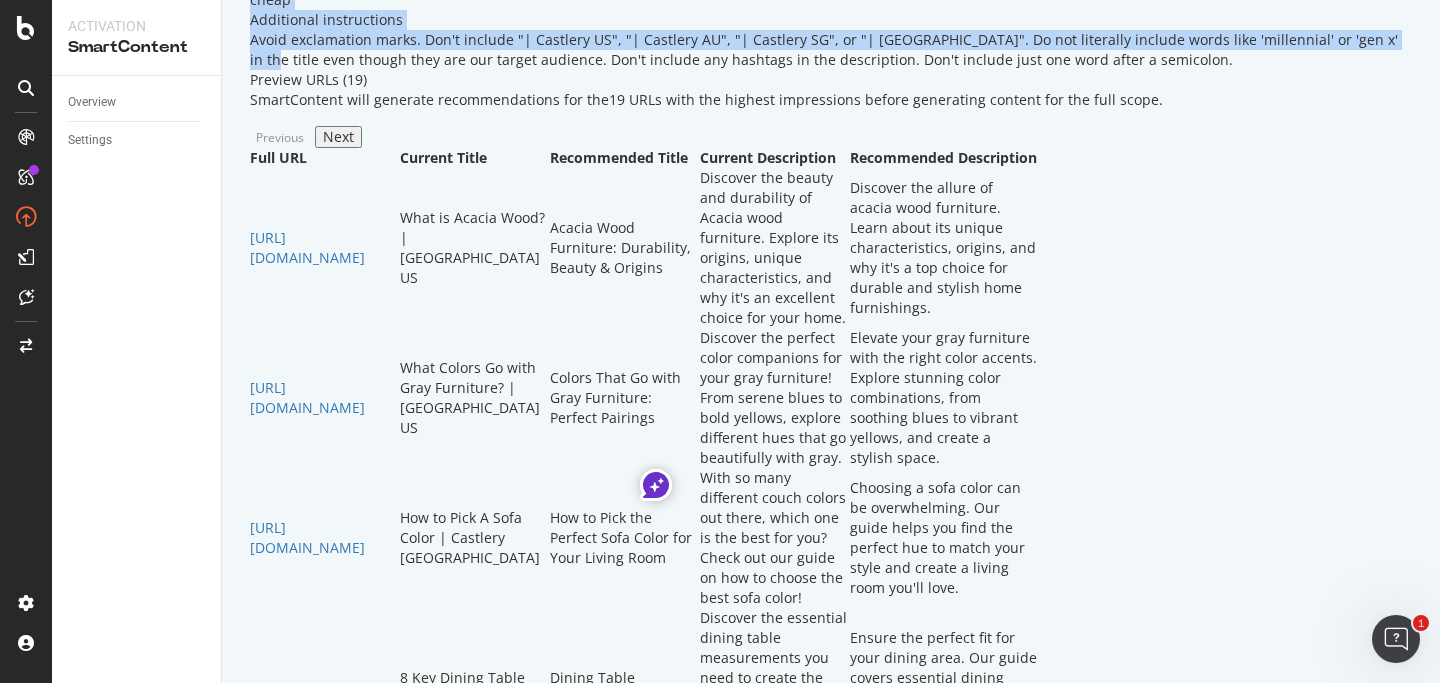 click on "Avoid exclamation marks.
Don't include "| Castlery US",  "| Castlery AU",  "| Castlery SG", or  "| [GEOGRAPHIC_DATA]".
Do not literally include words like 'millennial' or 'gen x' in the title even though they are our target audience.
Don't include any hashtags in the description.
Don't include just one word after a semicolon." at bounding box center (831, 50) 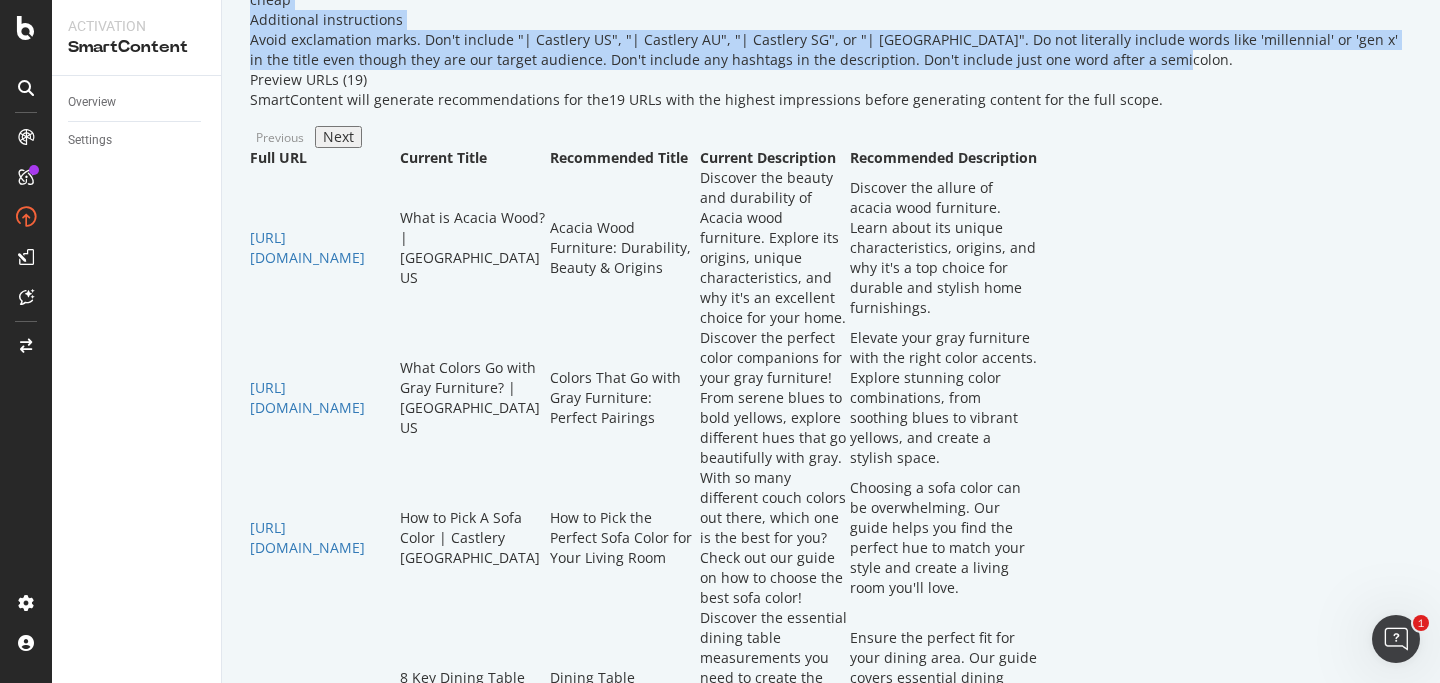 drag, startPoint x: 611, startPoint y: 465, endPoint x: 439, endPoint y: 246, distance: 278.46902 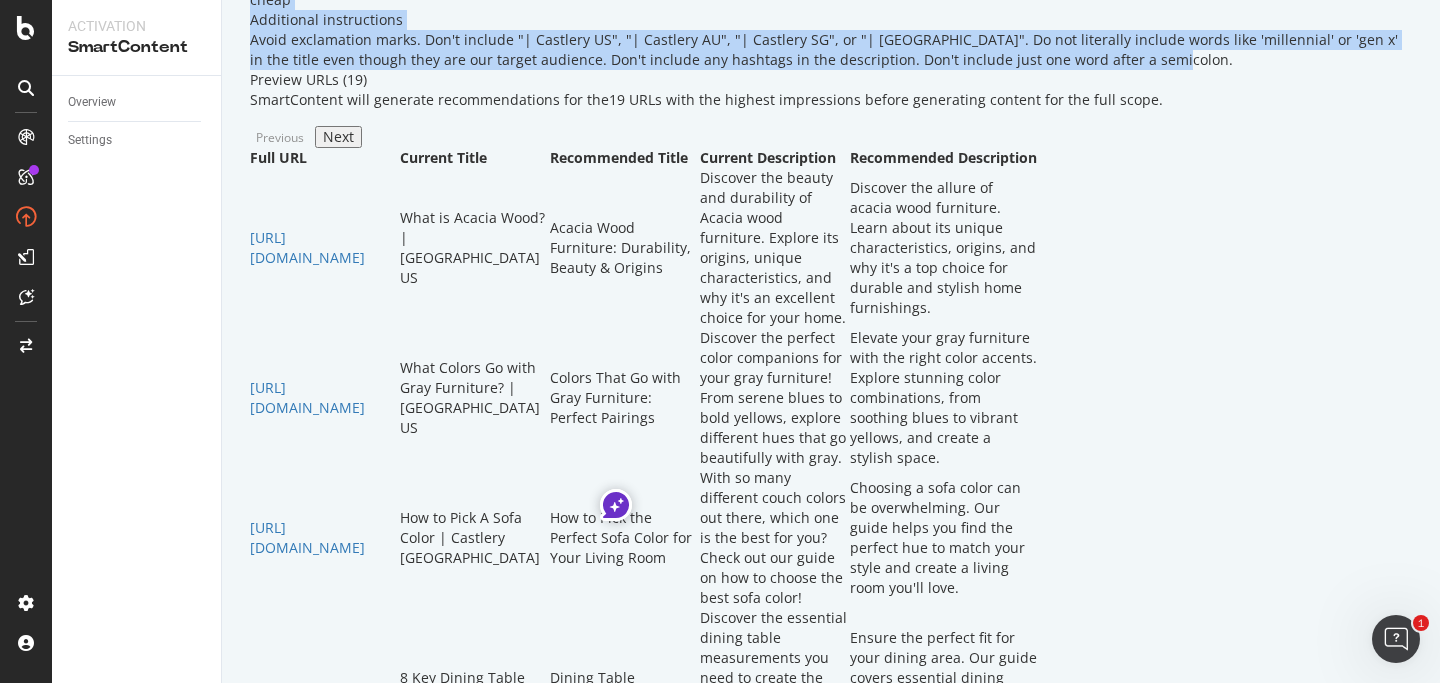 click on "Tone of voice:
Obsessed: we don't love furniture, we live furniture. we also lose sleep over bed frames, wine stains, the optimal arc of an armchair. Trust us... we've already been that guy.
Personal: solving everyday life problems is our version of the olympics. our point-of-view is always intimate, raw, real, and personal, because we design for lived-in rooms, not the showroom.
Playfully human: we take furniture very seriously. and we take real-life problems very seriously. but serious doesn't have to be how we sound. our sweet spot combines lightness and humour with [PERSON_NAME] and empathy. think so relatable, it hurts.
Elevated: we're a respected premium furniture brand" at bounding box center (831, -120) 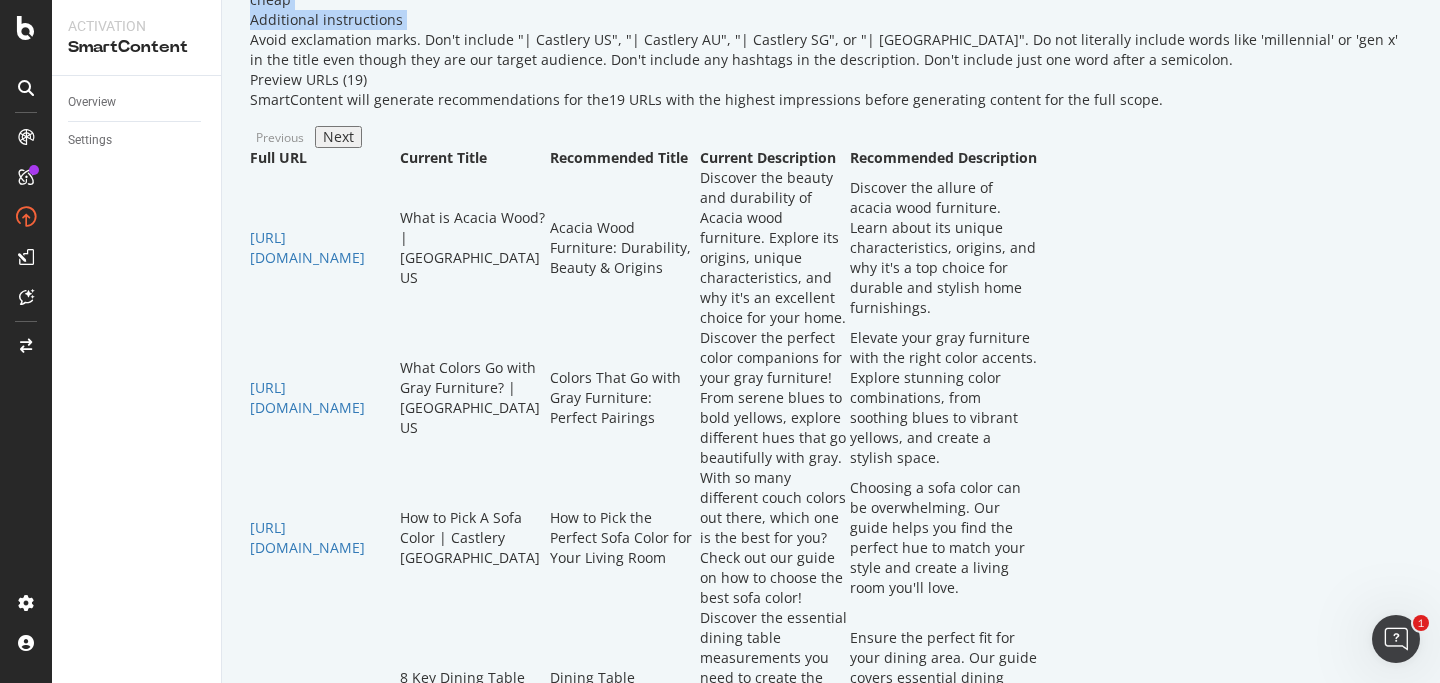 drag, startPoint x: 535, startPoint y: 420, endPoint x: 445, endPoint y: 256, distance: 187.07217 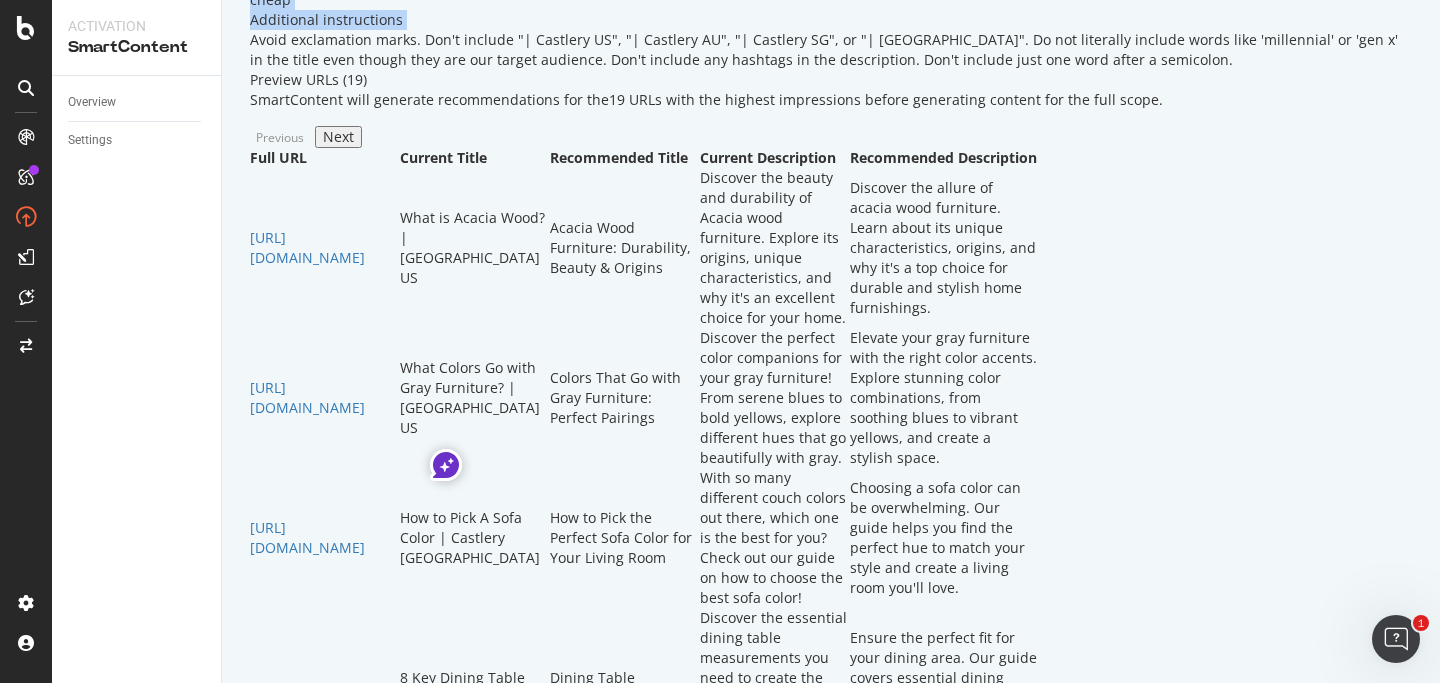 click on "Tone of voice:
Obsessed: we don't love furniture, we live furniture. we also lose sleep over bed frames, wine stains, the optimal arc of an armchair. Trust us... we've already been that guy.
Personal: solving everyday life problems is our version of the olympics. our point-of-view is always intimate, raw, real, and personal, because we design for lived-in rooms, not the showroom.
Playfully human: we take furniture very seriously. and we take real-life problems very seriously. but serious doesn't have to be how we sound. our sweet spot combines lightness and humour with [PERSON_NAME] and empathy. think so relatable, it hurts.
Elevated: we're a respected premium furniture brand" at bounding box center [831, -120] 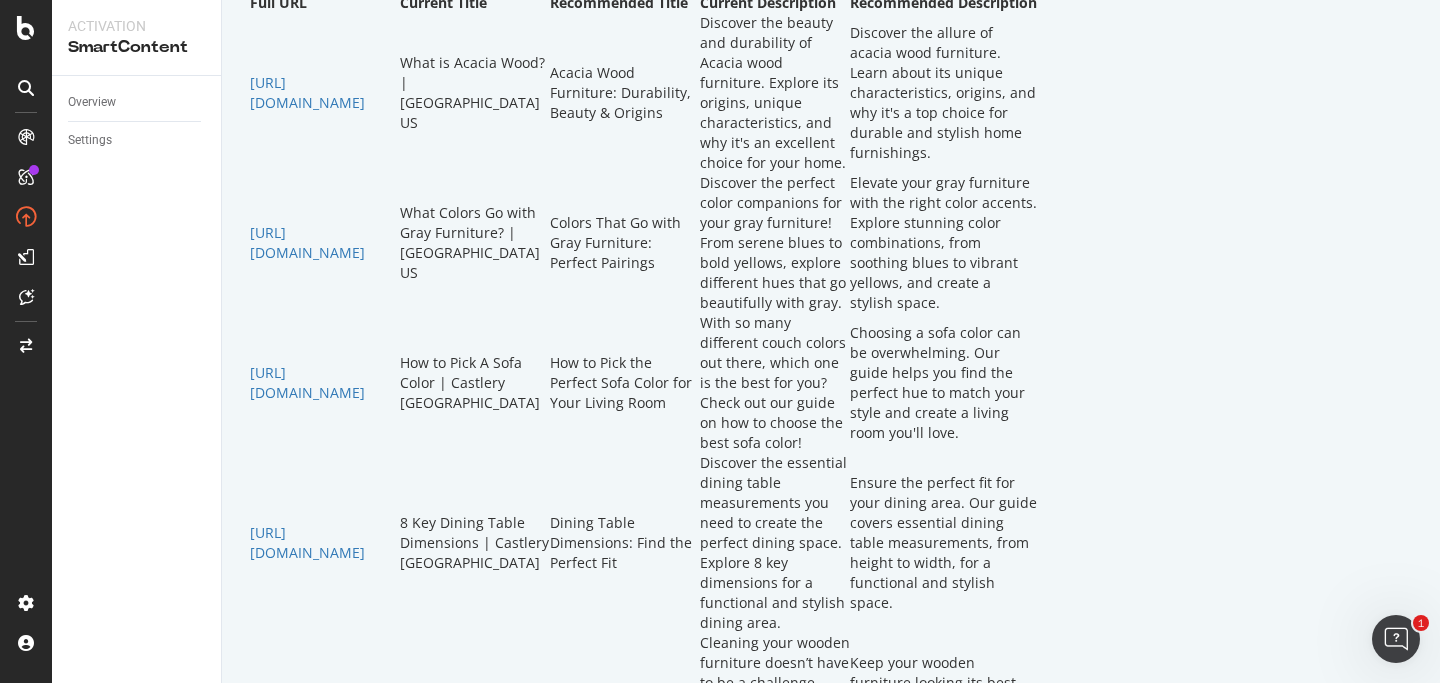 scroll, scrollTop: 638, scrollLeft: 0, axis: vertical 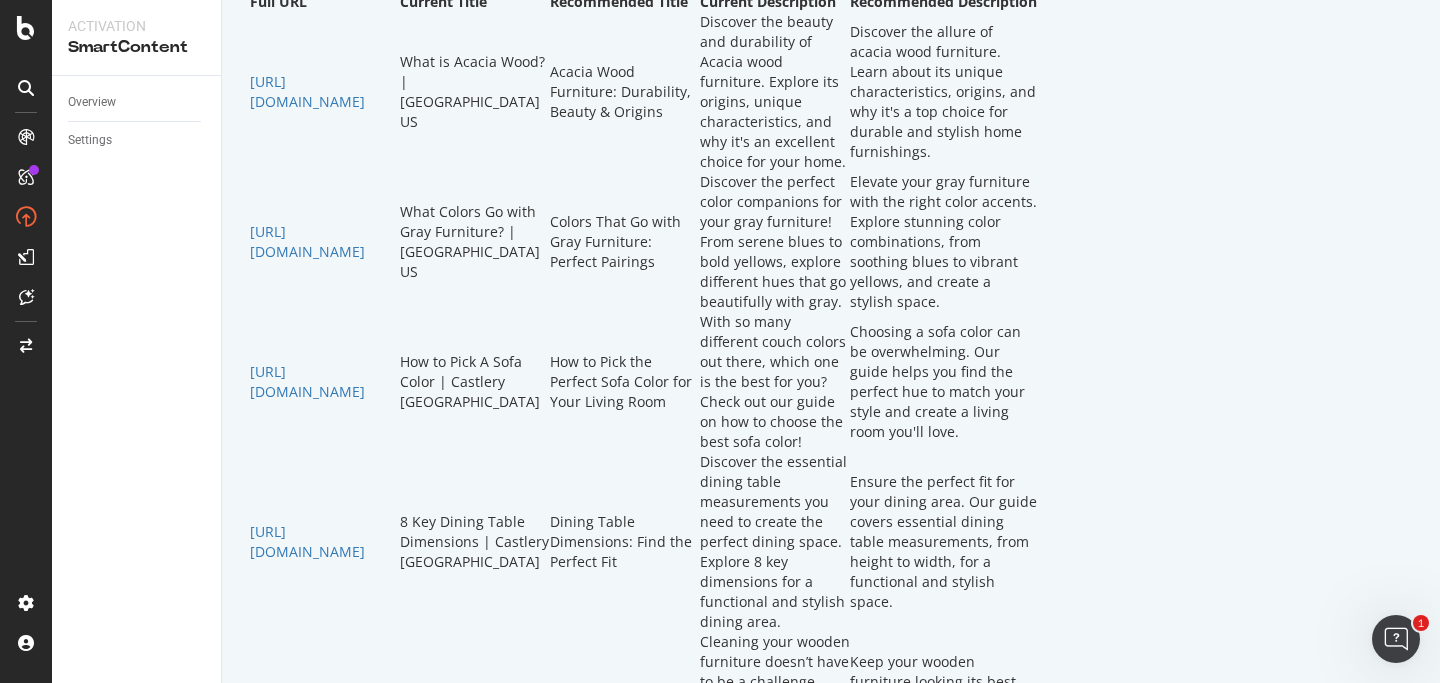 drag, startPoint x: 732, startPoint y: 94, endPoint x: 716, endPoint y: 315, distance: 221.57843 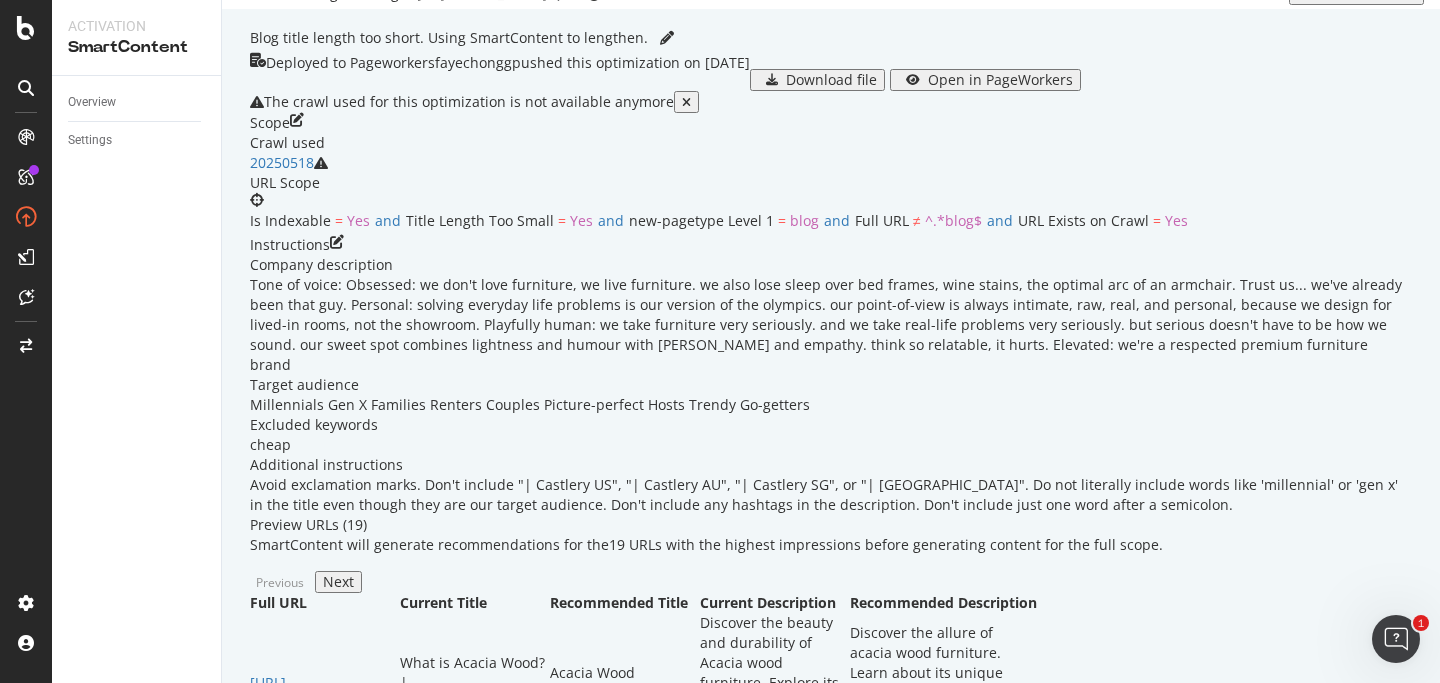 scroll, scrollTop: 0, scrollLeft: 0, axis: both 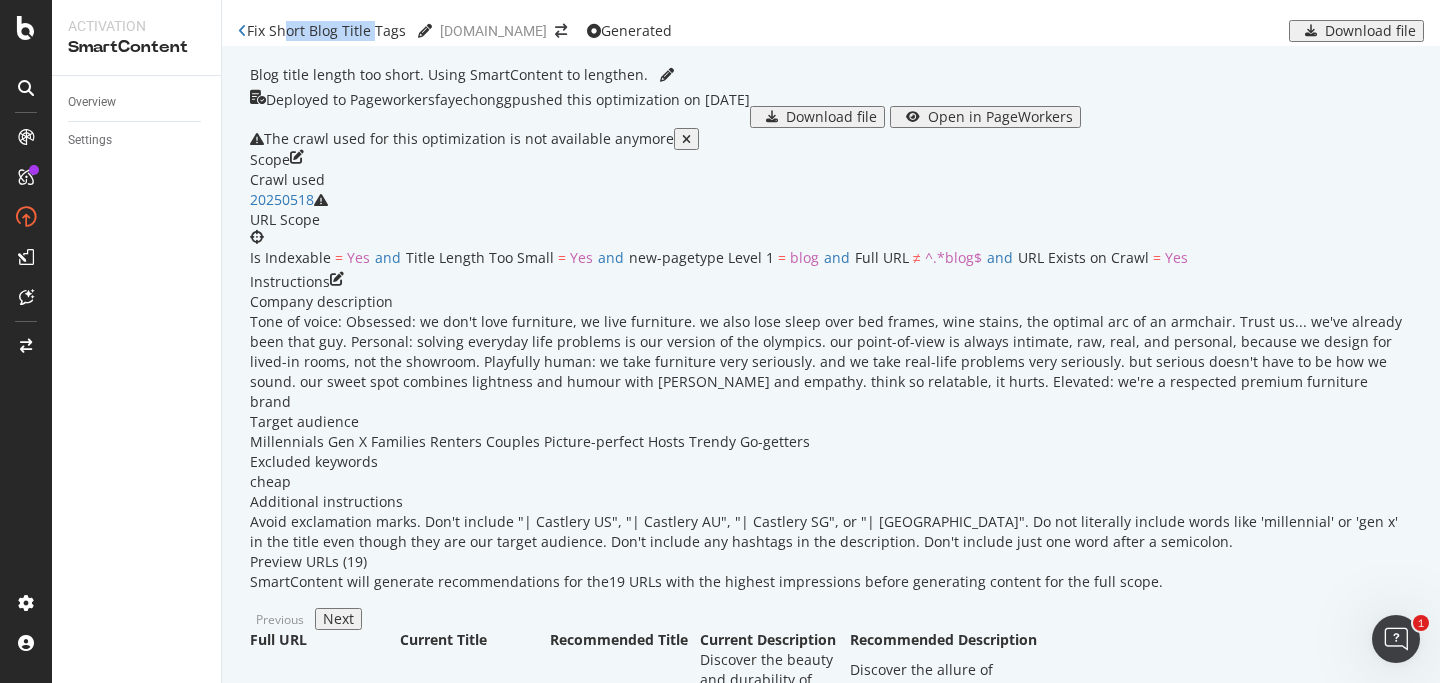 drag, startPoint x: 334, startPoint y: 30, endPoint x: 469, endPoint y: 31, distance: 135.00371 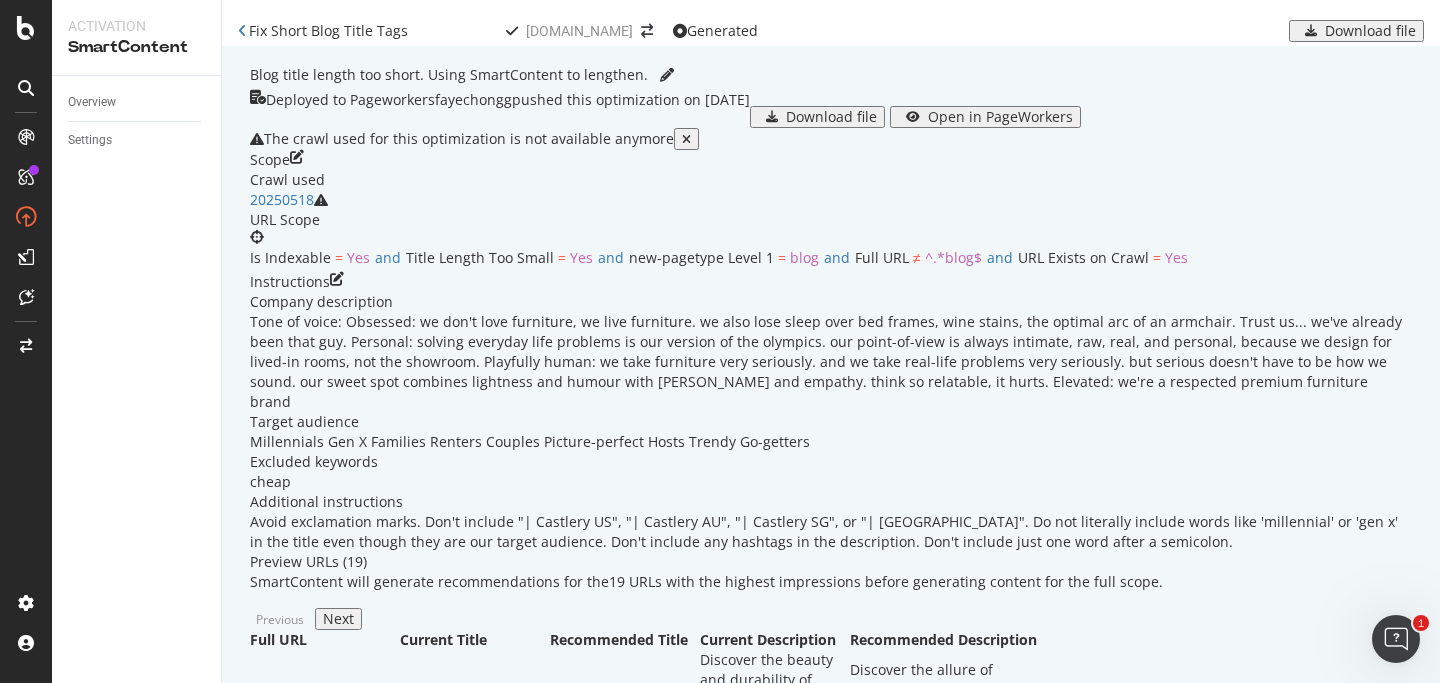 click on "Fix Short Blog Title Tags" at bounding box center (370, 31) 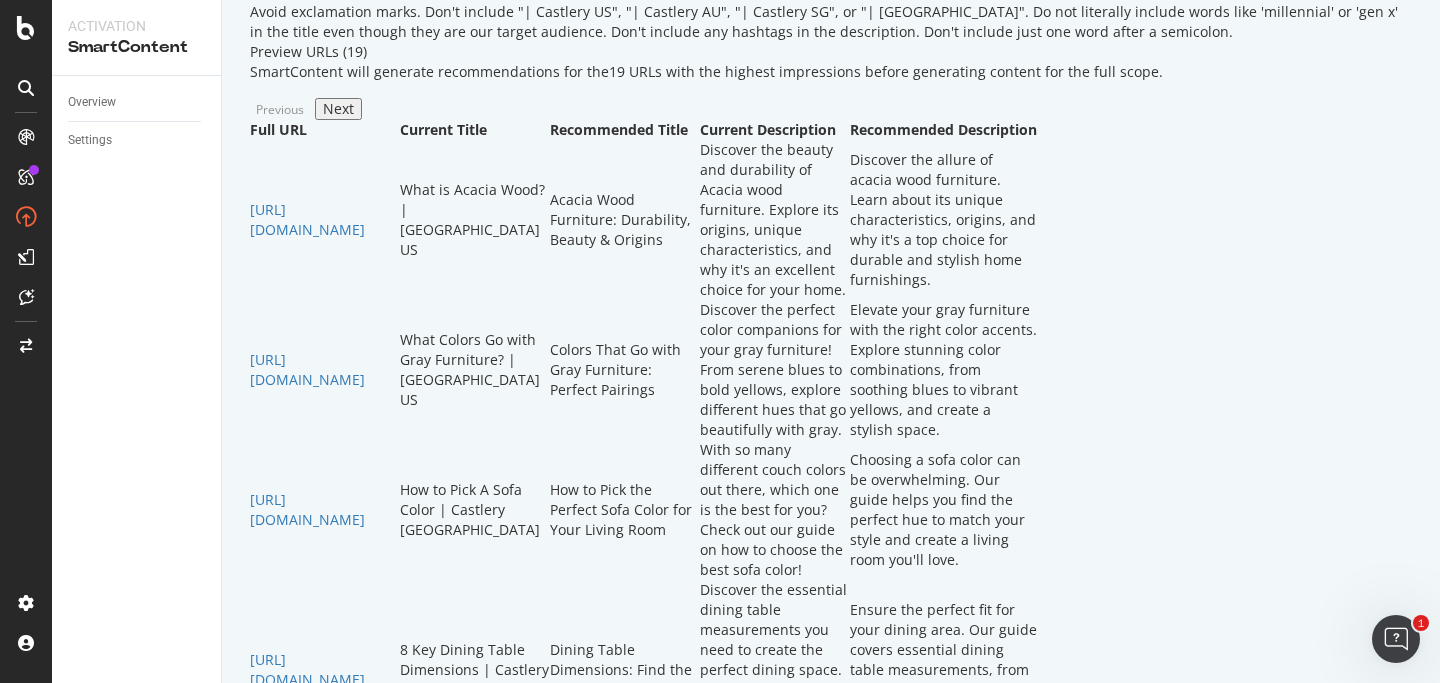 scroll, scrollTop: 599, scrollLeft: 0, axis: vertical 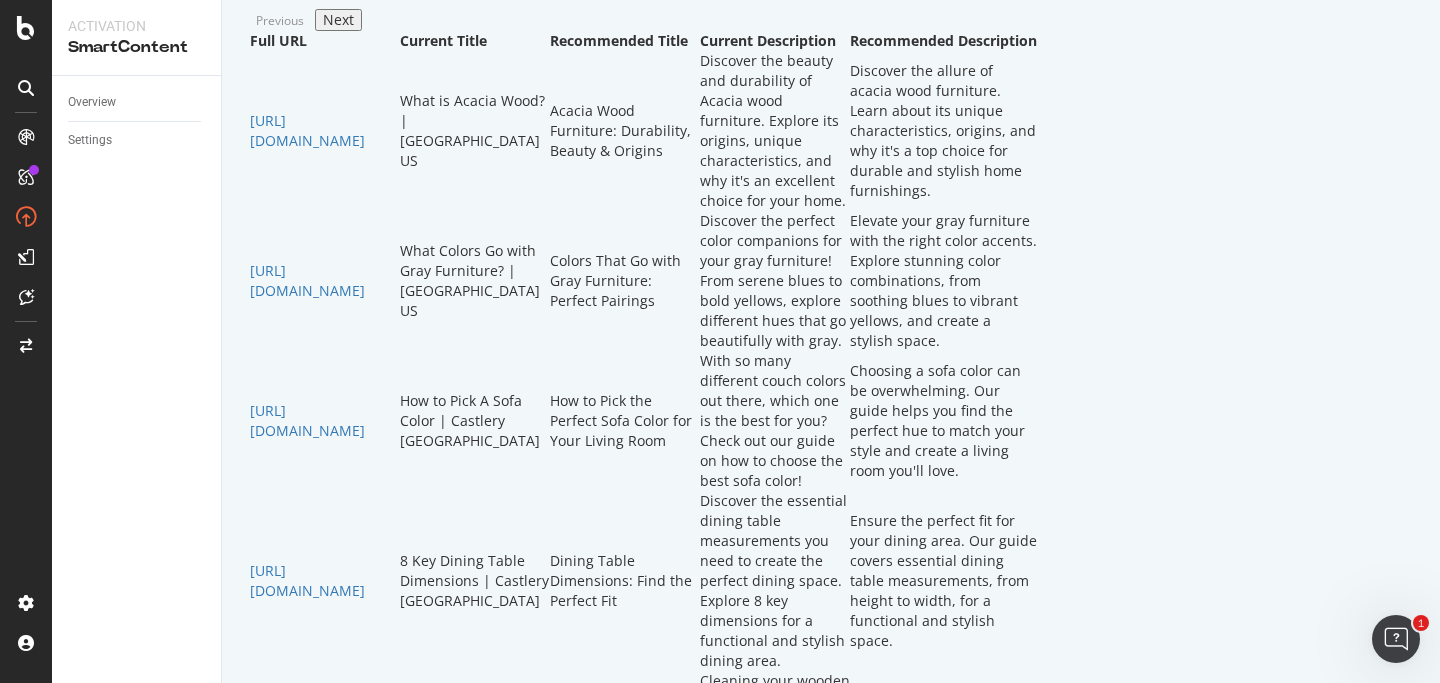 click on "Company description Tone of voice:
Obsessed: we don't love furniture, we live furniture. we also lose sleep over bed frames, wine stains, the optimal arc of an armchair. Trust us... we've already been that guy.
Personal: solving everyday life problems is our version of the olympics. our point-of-view is always intimate, raw, real, and personal, because we design for lived-in rooms, not the showroom.
Playfully human: we take furniture very seriously. and we take real-life problems very seriously. but serious doesn't have to be how we sound. our sweet spot combines lightness and humour with [PERSON_NAME] and empathy. think so relatable, it hurts.
Elevated: we're a respected premium furniture brand Target audience Millennials
Gen X
Families
Renters
Couples
Picture-perfect Hosts
Trendy Go-getters Excluded keywords cheap Additional instructions" at bounding box center (831, -177) 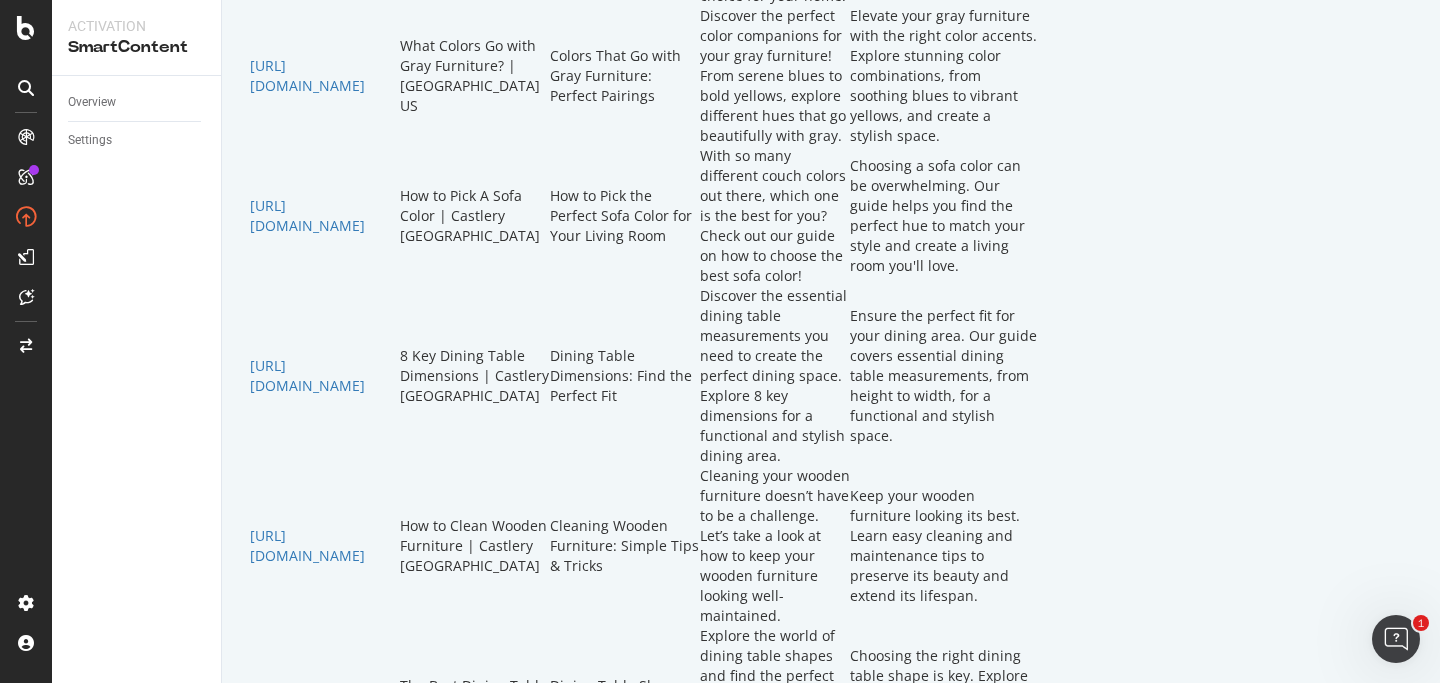 scroll, scrollTop: 768, scrollLeft: 0, axis: vertical 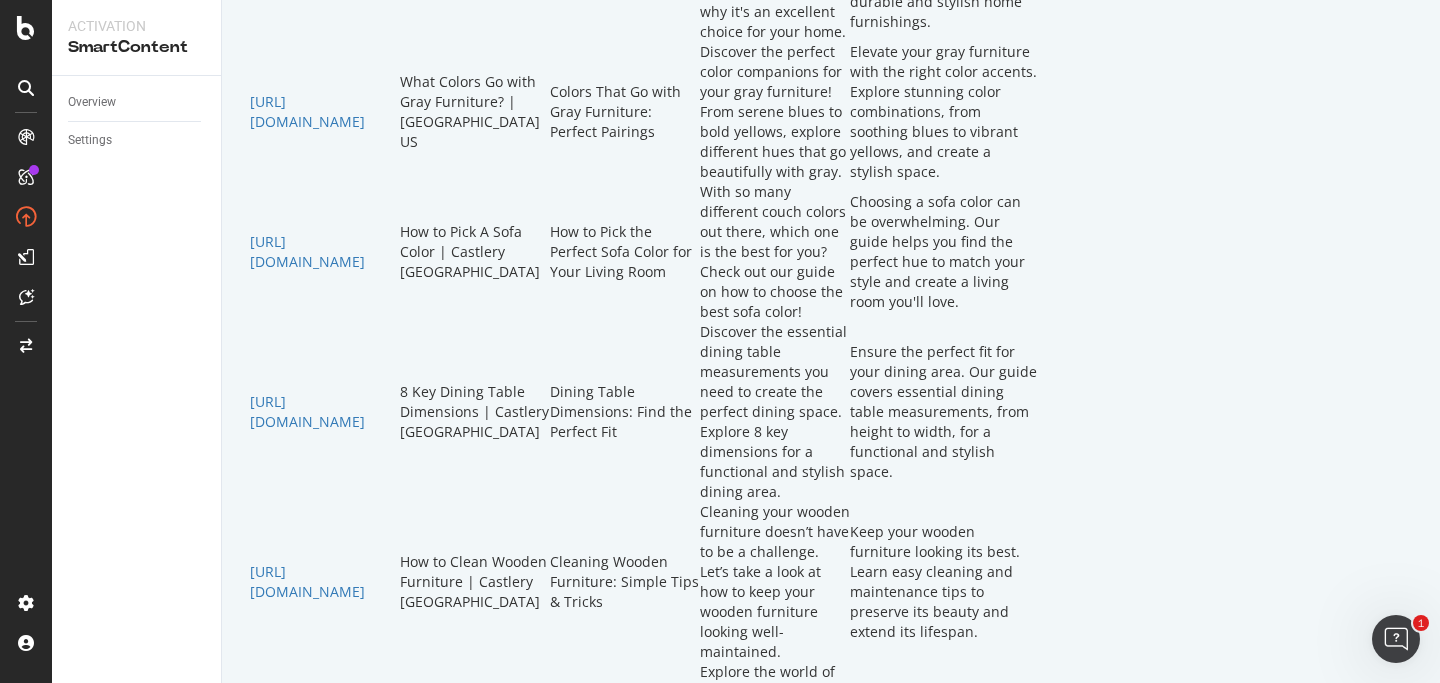 click on "Acacia Wood Furniture: Durability, Beauty & Origins" at bounding box center [625, -38] 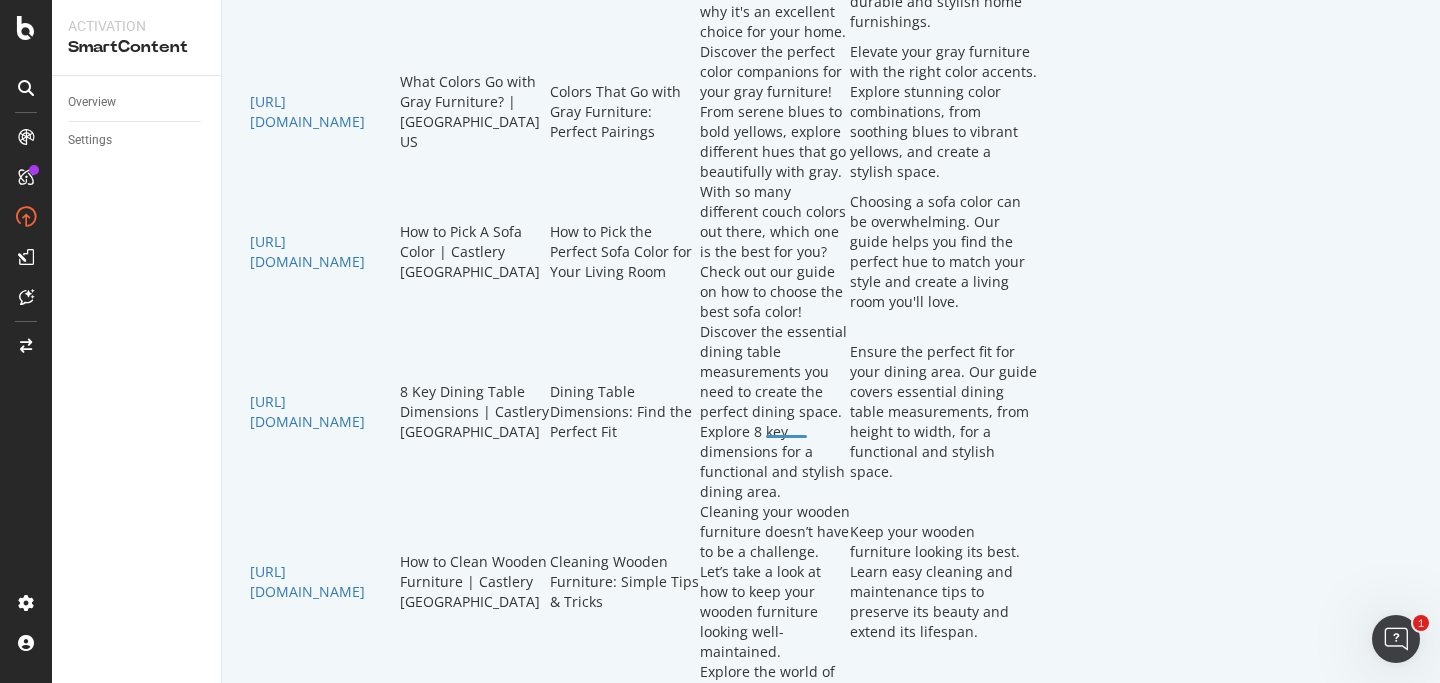 click on "Discover the allure of acacia wood furniture. Learn about its unique characteristics, origins, and why it's a top choice for durable and stylish home furnishings." at bounding box center (943, -38) 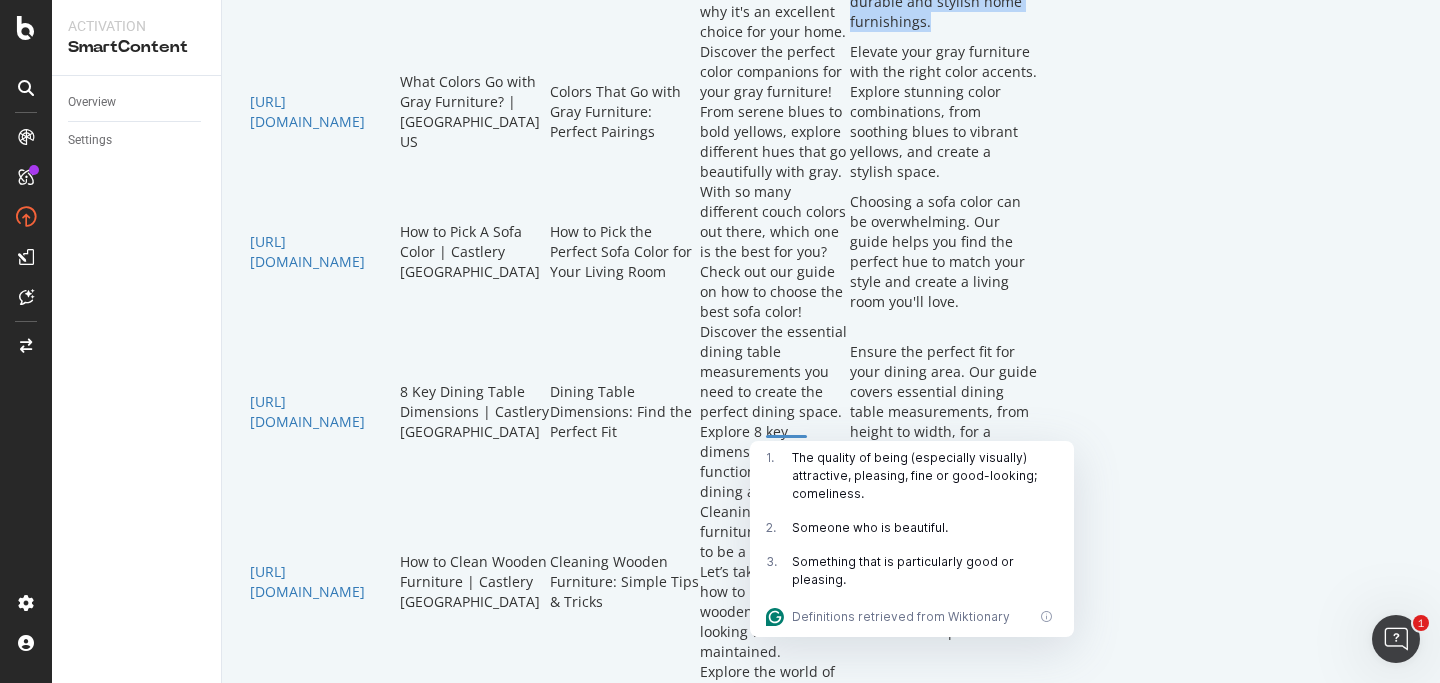 drag, startPoint x: 1246, startPoint y: 476, endPoint x: 1136, endPoint y: 409, distance: 128.7983 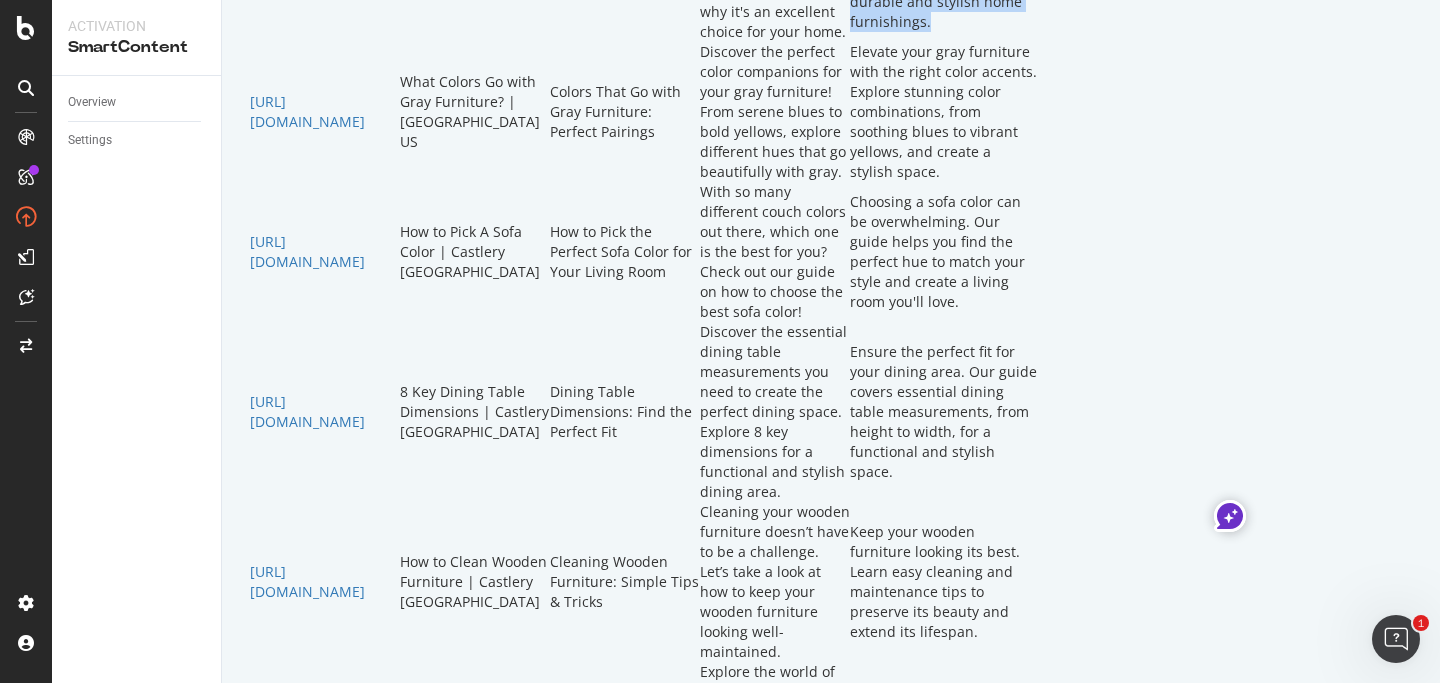 click on "Discover the allure of acacia wood furniture. Learn about its unique characteristics, origins, and why it's a top choice for durable and stylish home furnishings." at bounding box center [943, -38] 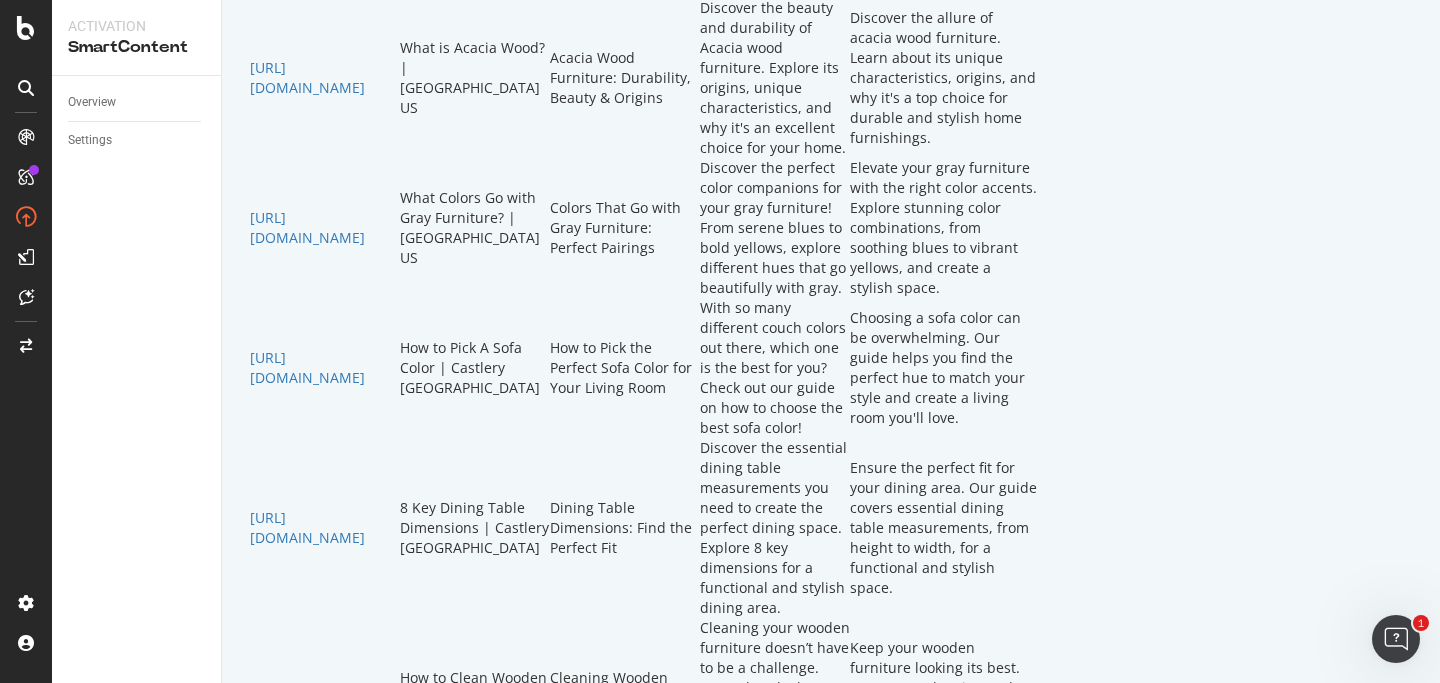 scroll, scrollTop: 651, scrollLeft: 0, axis: vertical 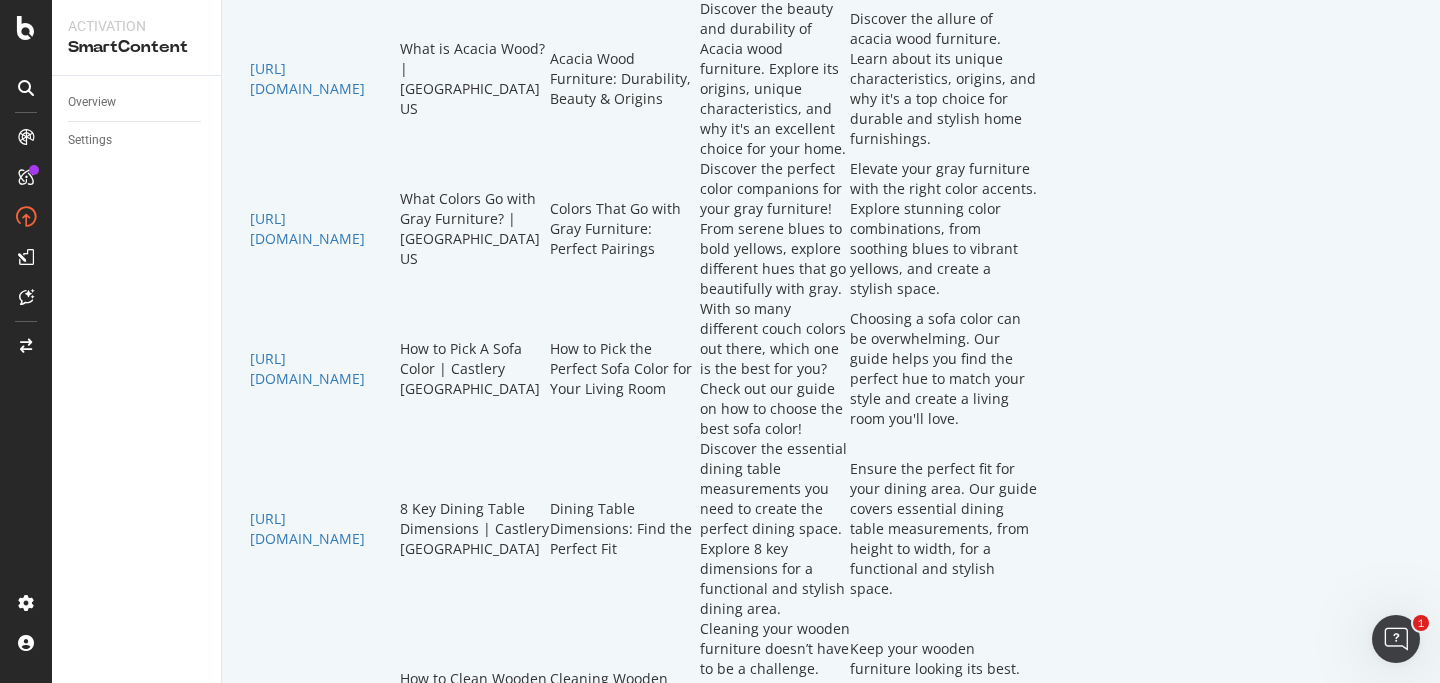 click on "Avoid exclamation marks.
Don't include "| Castlery US",  "| Castlery AU",  "| Castlery SG", or  "| [GEOGRAPHIC_DATA]".
Do not literally include words like 'millennial' or 'gen x' in the title even though they are our target audience.
Don't include any hashtags in the description.
Don't include just one word after a semicolon." at bounding box center (831, -119) 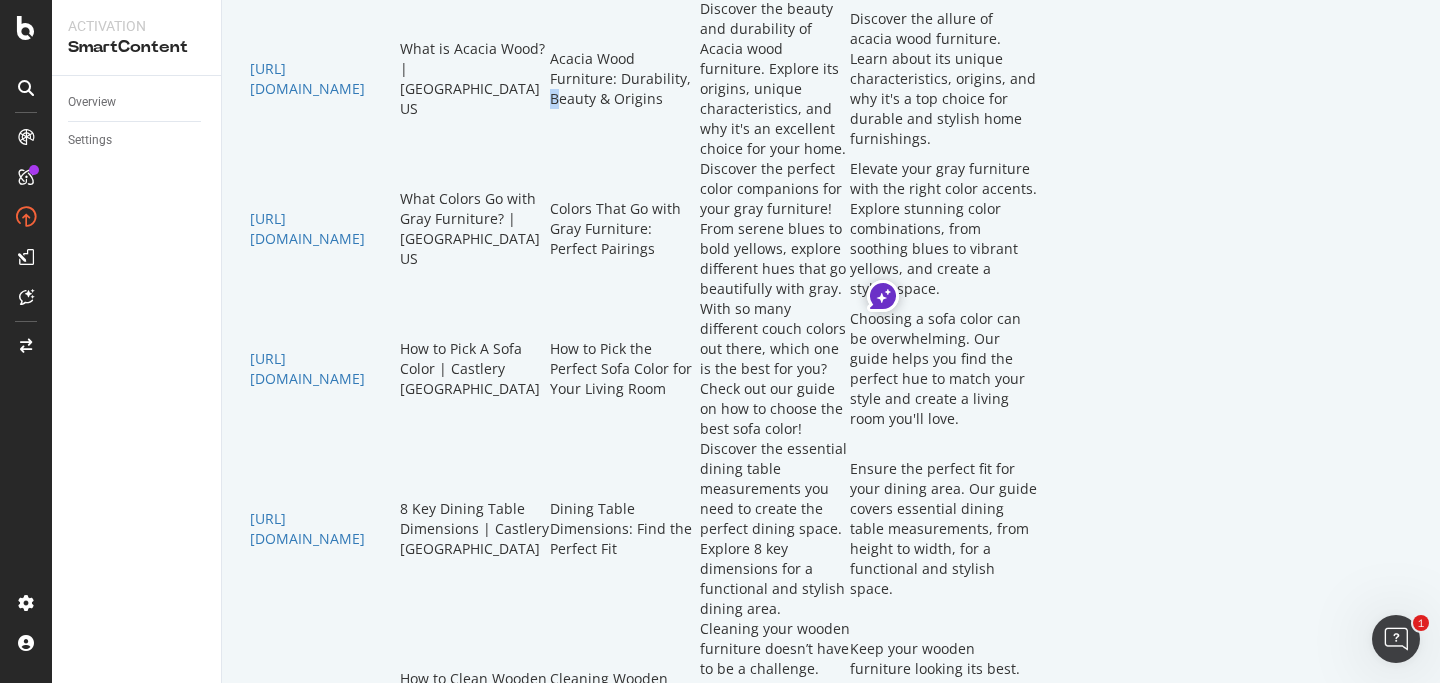 click on "Acacia Wood Furniture: Durability, Beauty & Origins" at bounding box center [625, 79] 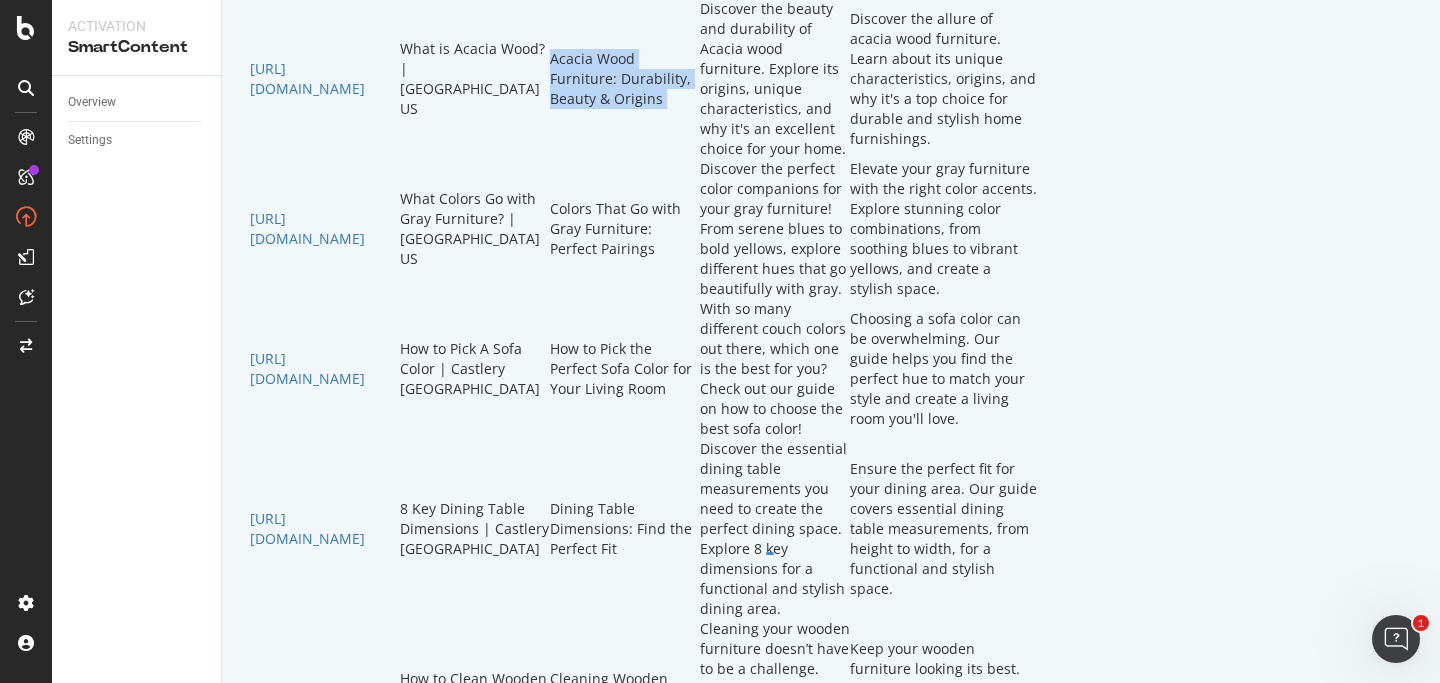 click on "Activation SmartContent Overview Settings Fix Short Blog Title Tags Fix Short Blog Title Tags [DOMAIN_NAME] Generated Download file Blog title length too short. Using SmartContent to lengthen. Blog title length too short. Using SmartContent to lengthen. Deployed to Pageworkers fayechongg  pushed this optimization on   [DATE] Download file Open in PageWorkers The crawl used for this optimization is not available anymore Scope Crawl used 20250518 URL Scope Is Indexable   =     Yes  and  Title Length Too Small   =     Yes  and  new-pagetype Level 1   =     blog  and  Full URL   ≠     ^.*blog$  and  URL Exists on Crawl   =     Yes Instructions Company description Target audience Millennials
Gen X
Families
Renters
Couples
Picture-perfect Hosts
Trendy Go-getters Excluded keywords cheap Additional instructions Preview URLs ( 19 ) SmartContent will generate recommendations for the  19   URLs with the highest impressions before generating content for the full scope. Previous Next 1" at bounding box center [720, 341] 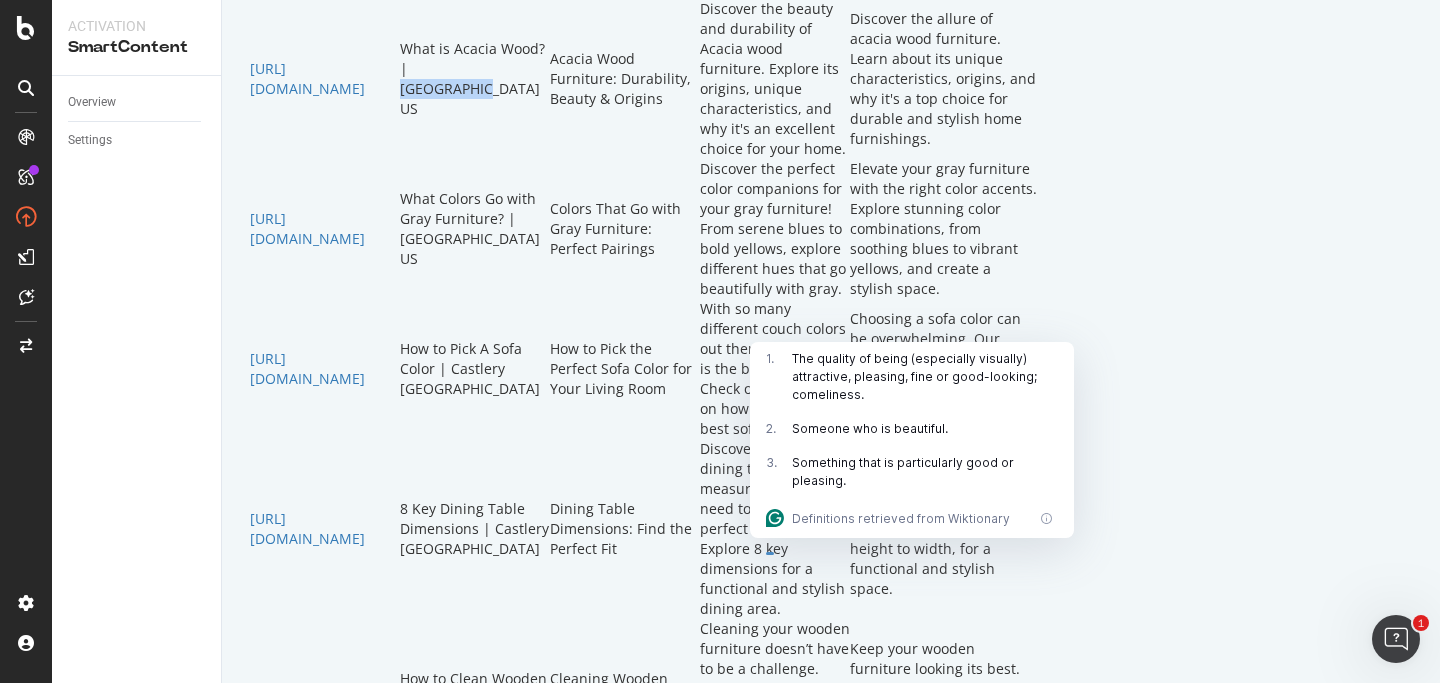 drag, startPoint x: 621, startPoint y: 529, endPoint x: 621, endPoint y: 557, distance: 28 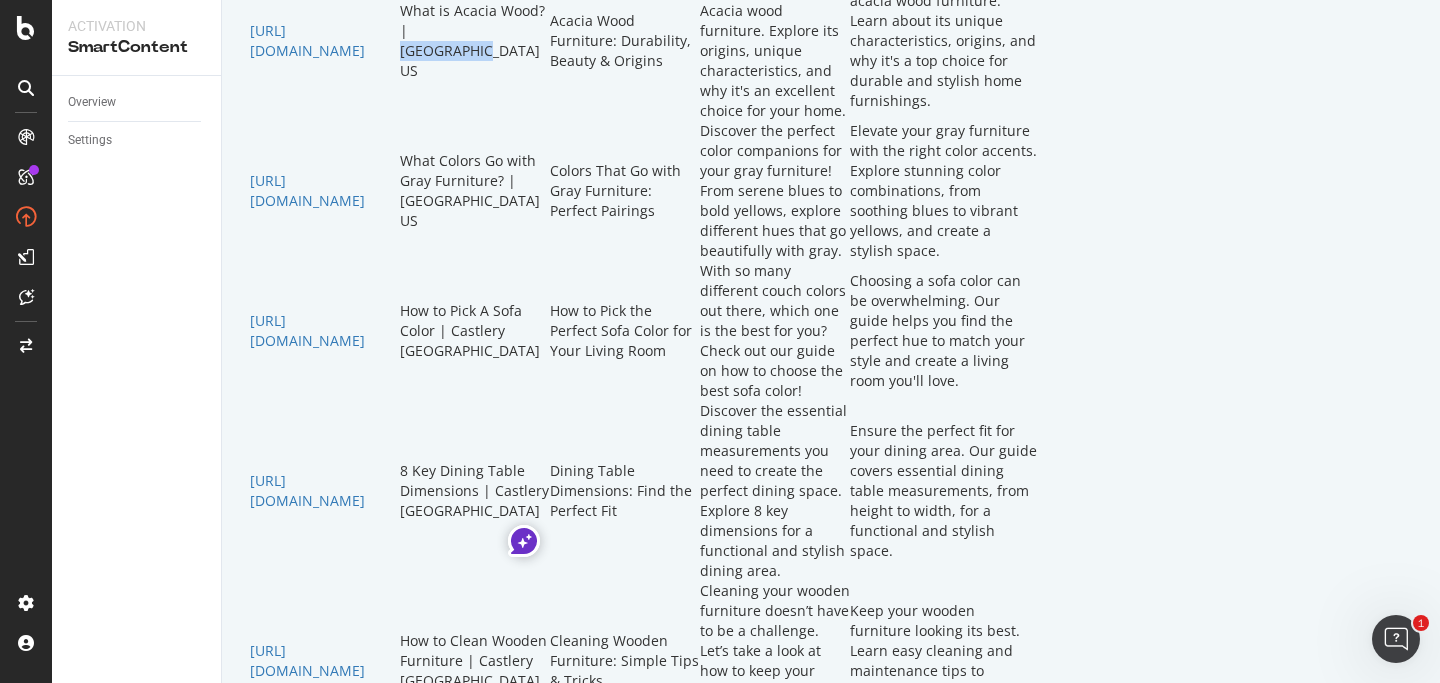 scroll, scrollTop: 714, scrollLeft: 0, axis: vertical 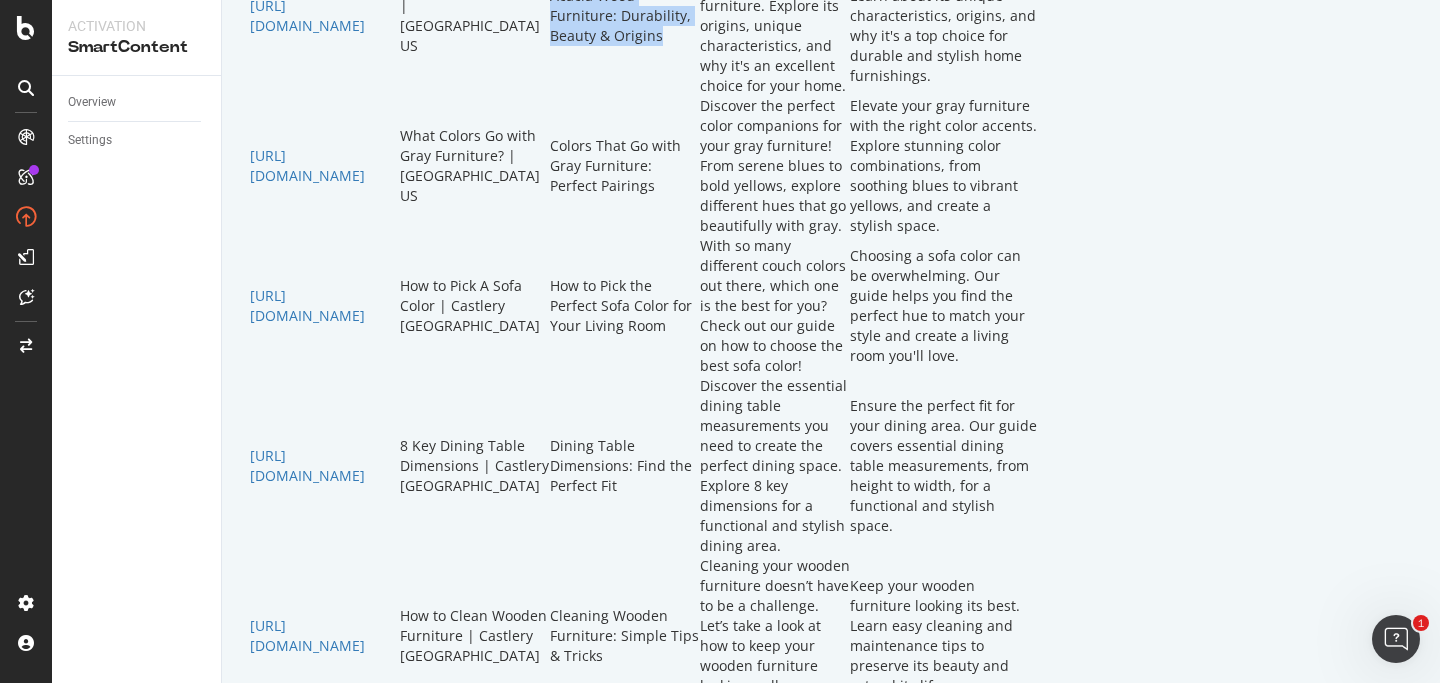 drag, startPoint x: 702, startPoint y: 468, endPoint x: 891, endPoint y: 493, distance: 190.64627 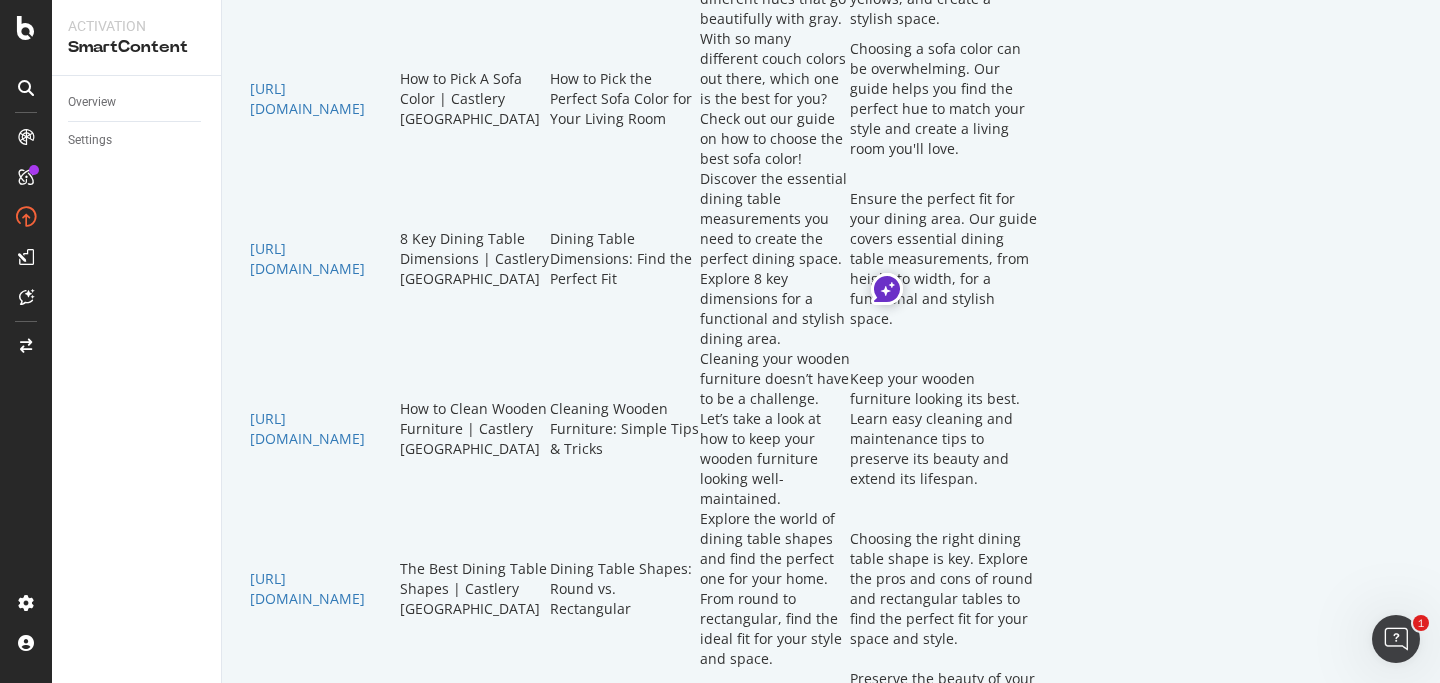 scroll, scrollTop: 960, scrollLeft: 0, axis: vertical 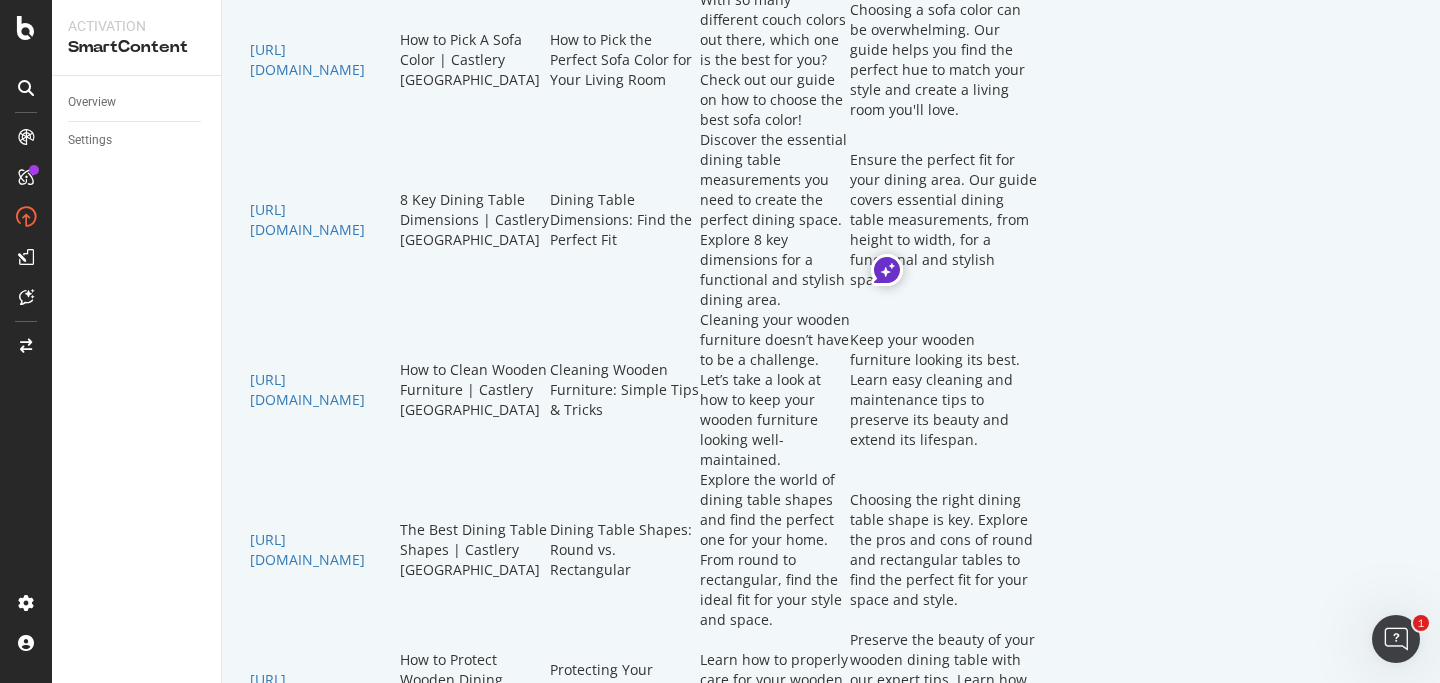 click on "Discover the allure of acacia wood furniture. Learn about its unique characteristics, origins, and why it's a top choice for durable and stylish home furnishings." at bounding box center [943, -230] 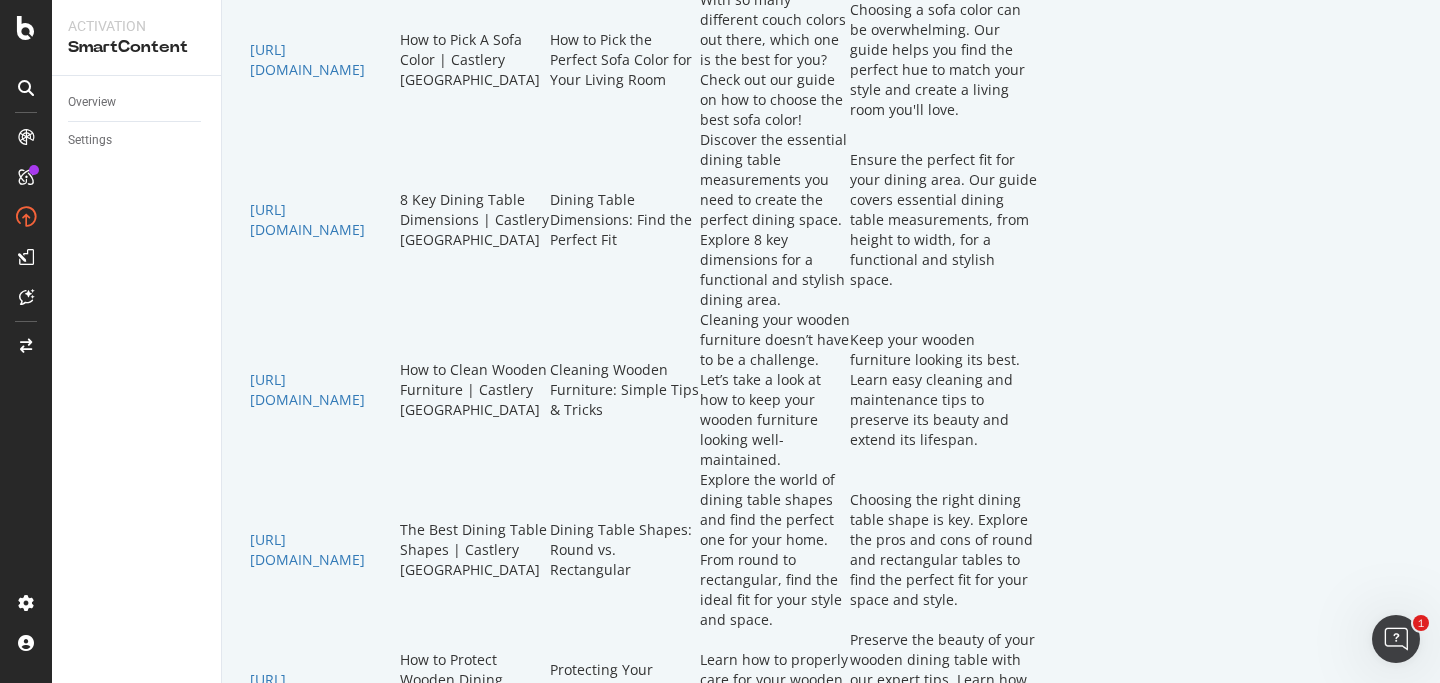 click on "Discover the allure of acacia wood furniture. Learn about its unique characteristics, origins, and why it's a top choice for durable and stylish home furnishings." at bounding box center (943, -230) 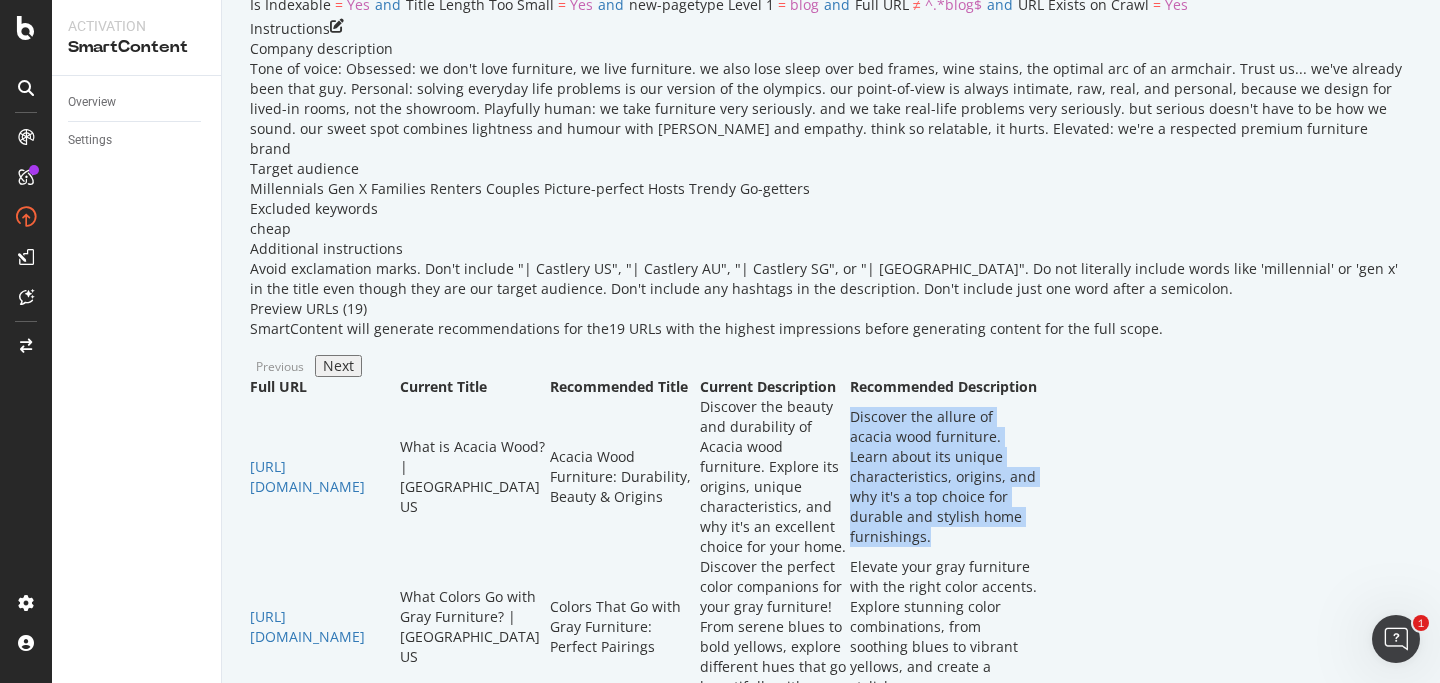 scroll, scrollTop: 0, scrollLeft: 0, axis: both 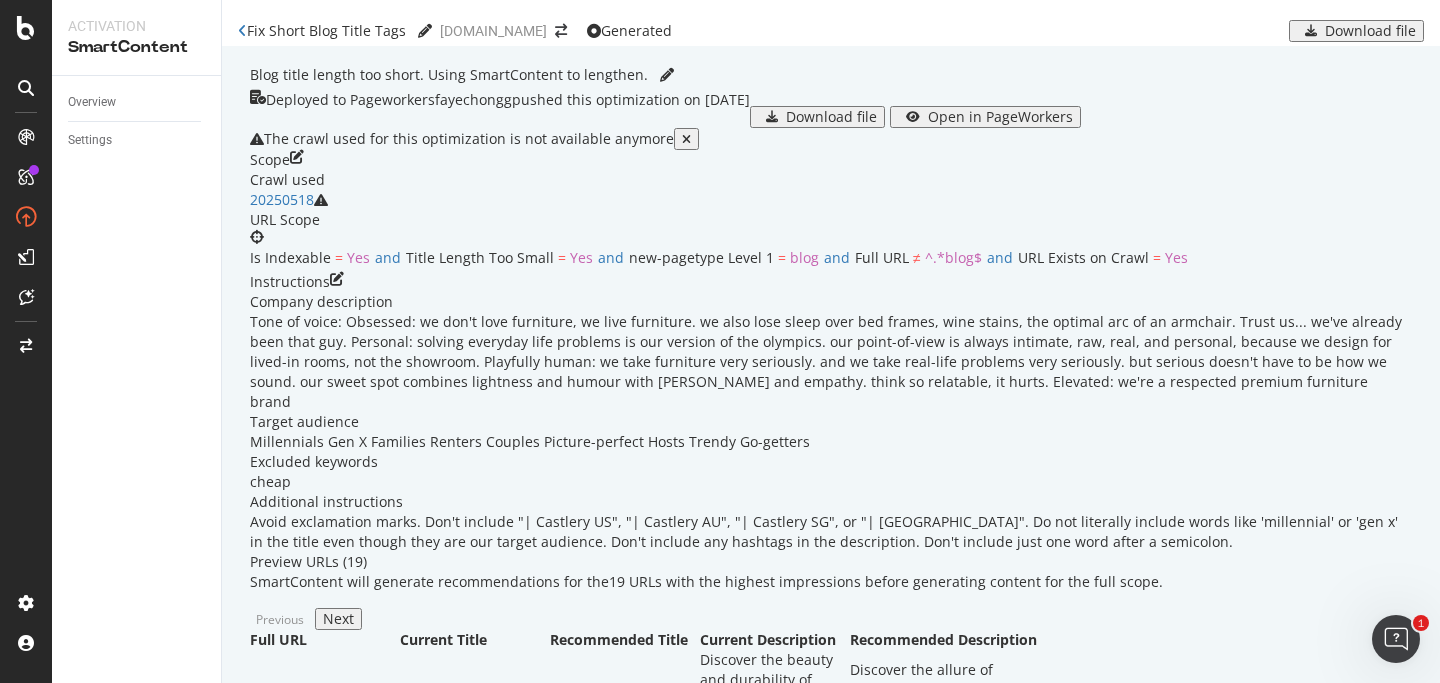 click on "Deployed to Pageworkers fayechongg  pushed this optimization on   [DATE] Download file Open in PageWorkers" at bounding box center [831, 109] 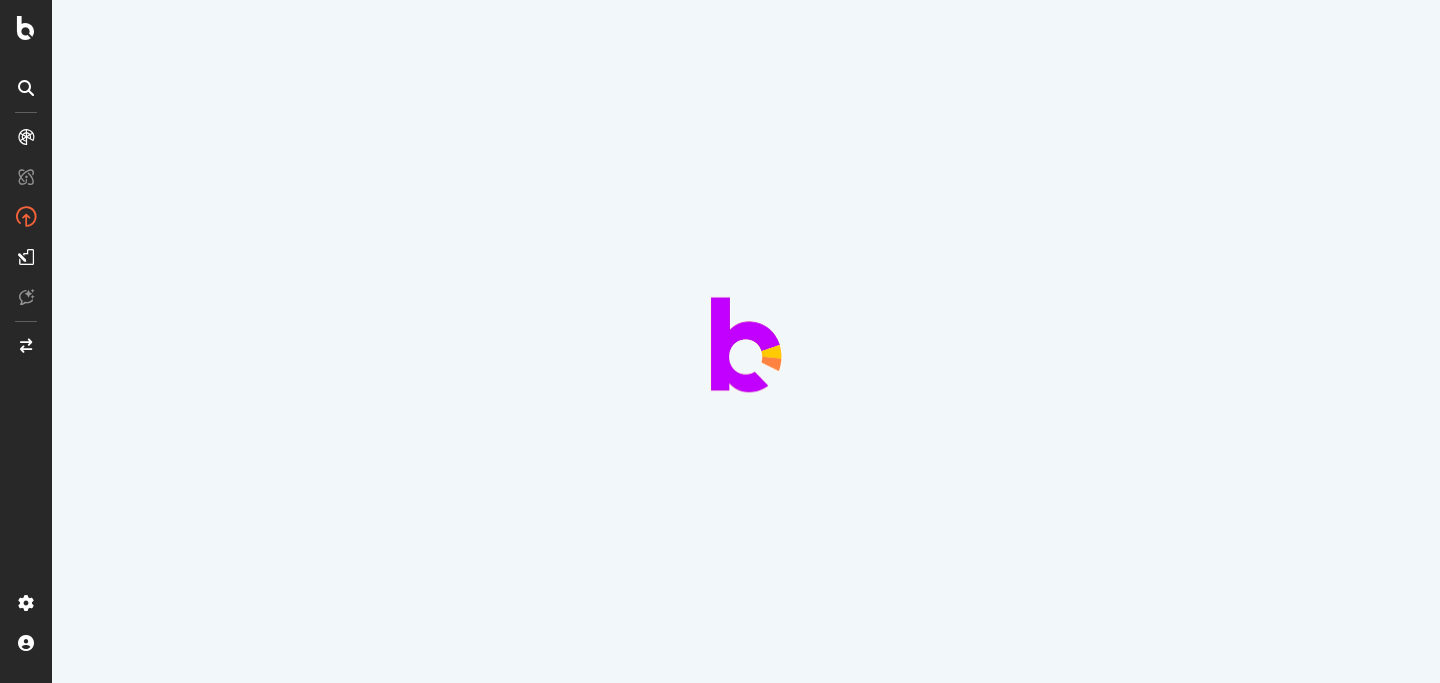 scroll, scrollTop: 0, scrollLeft: 0, axis: both 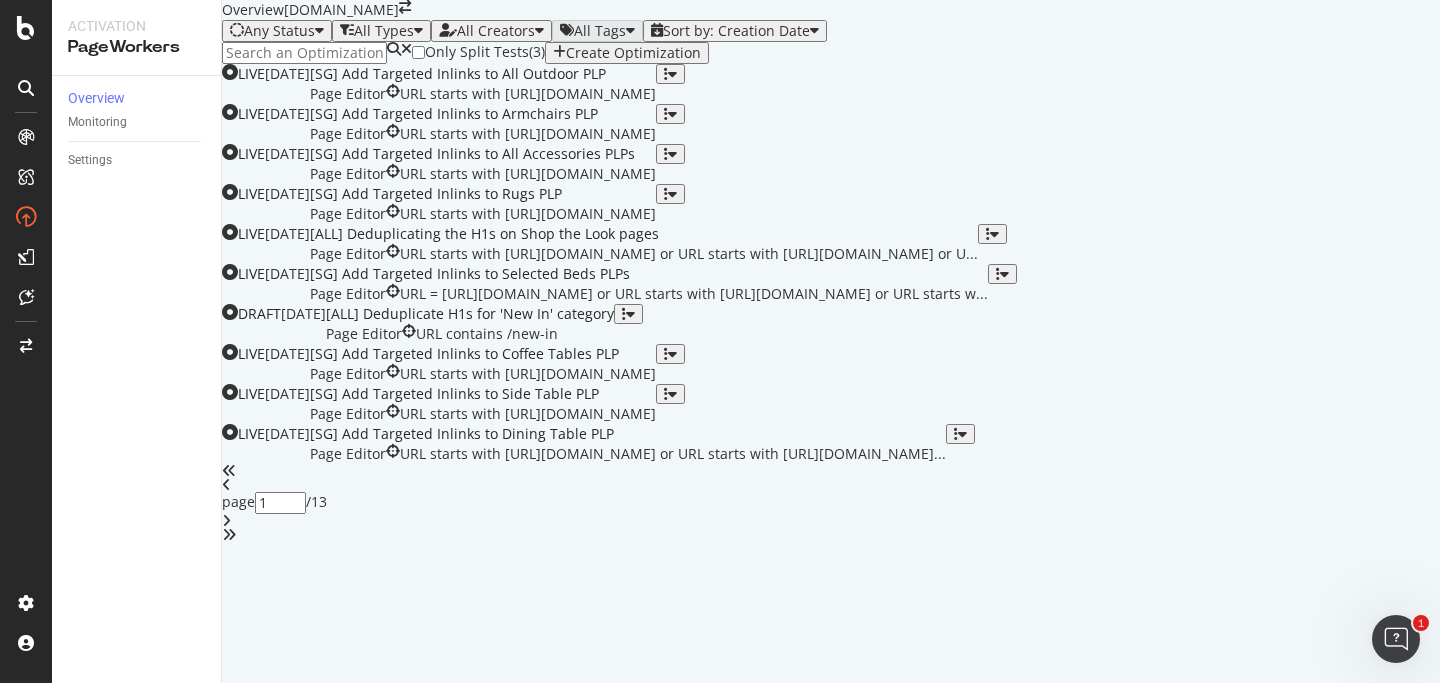 click at bounding box center (304, 53) 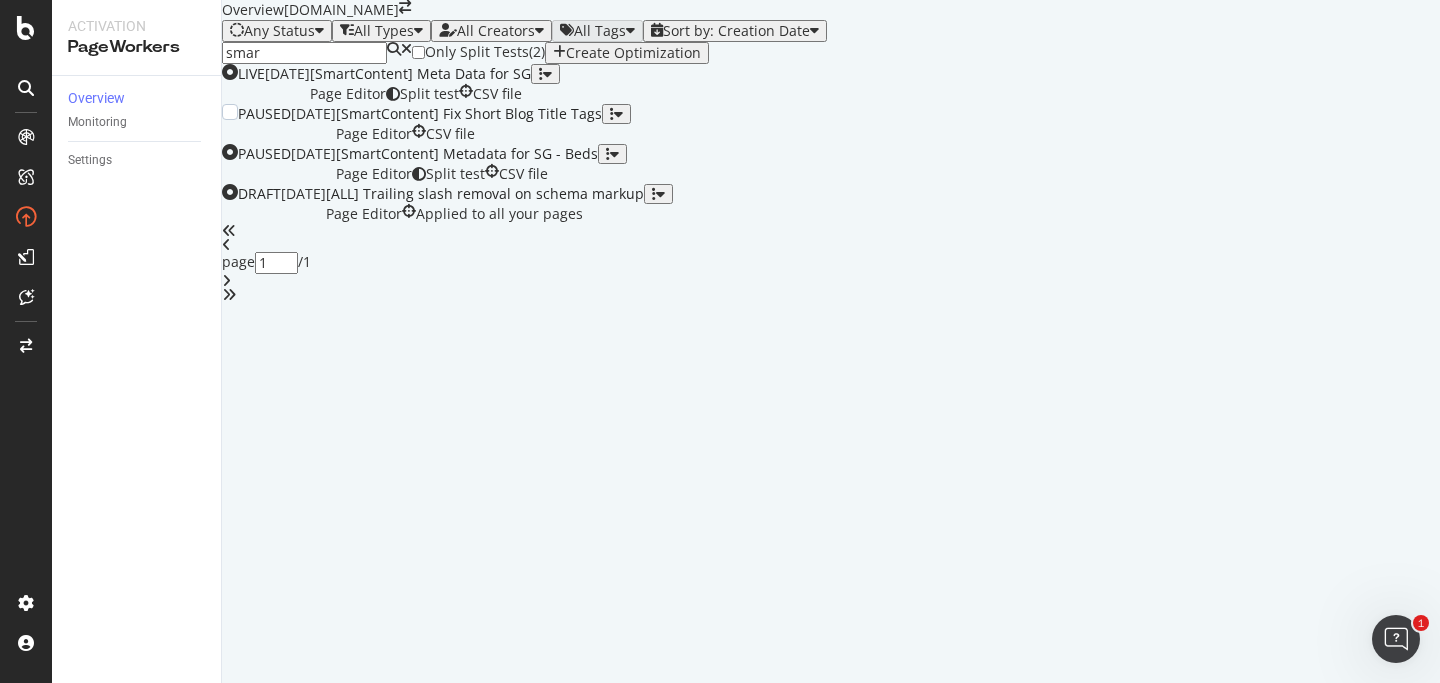 click on "Page Editor CSV file" at bounding box center (469, 134) 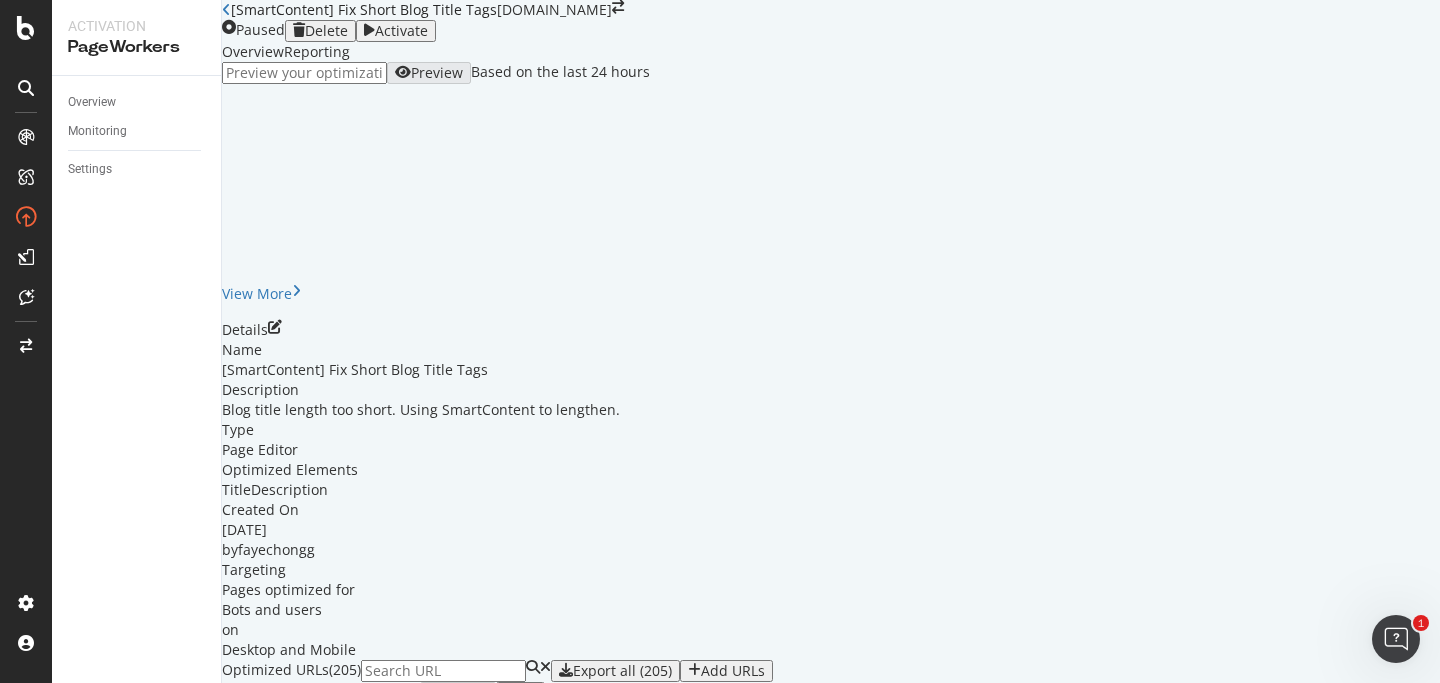 scroll, scrollTop: 269, scrollLeft: 0, axis: vertical 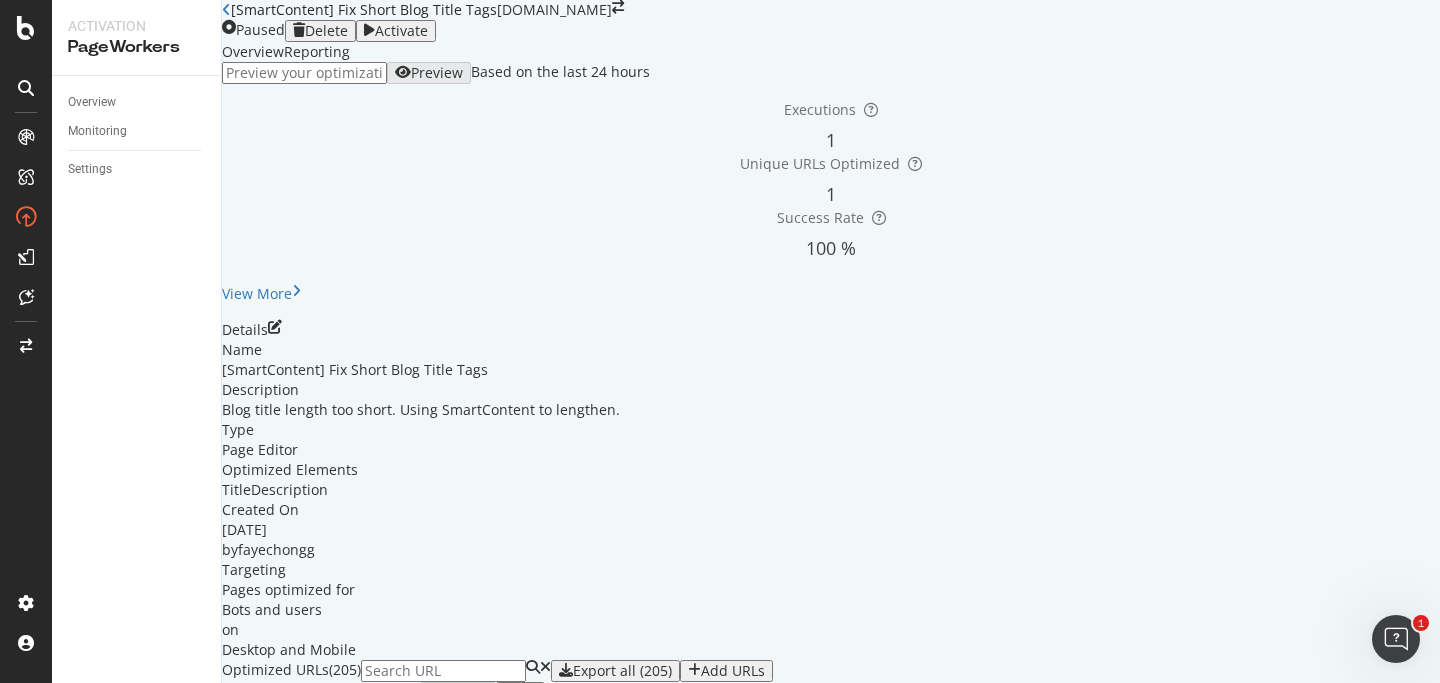 click at bounding box center (304, 73) 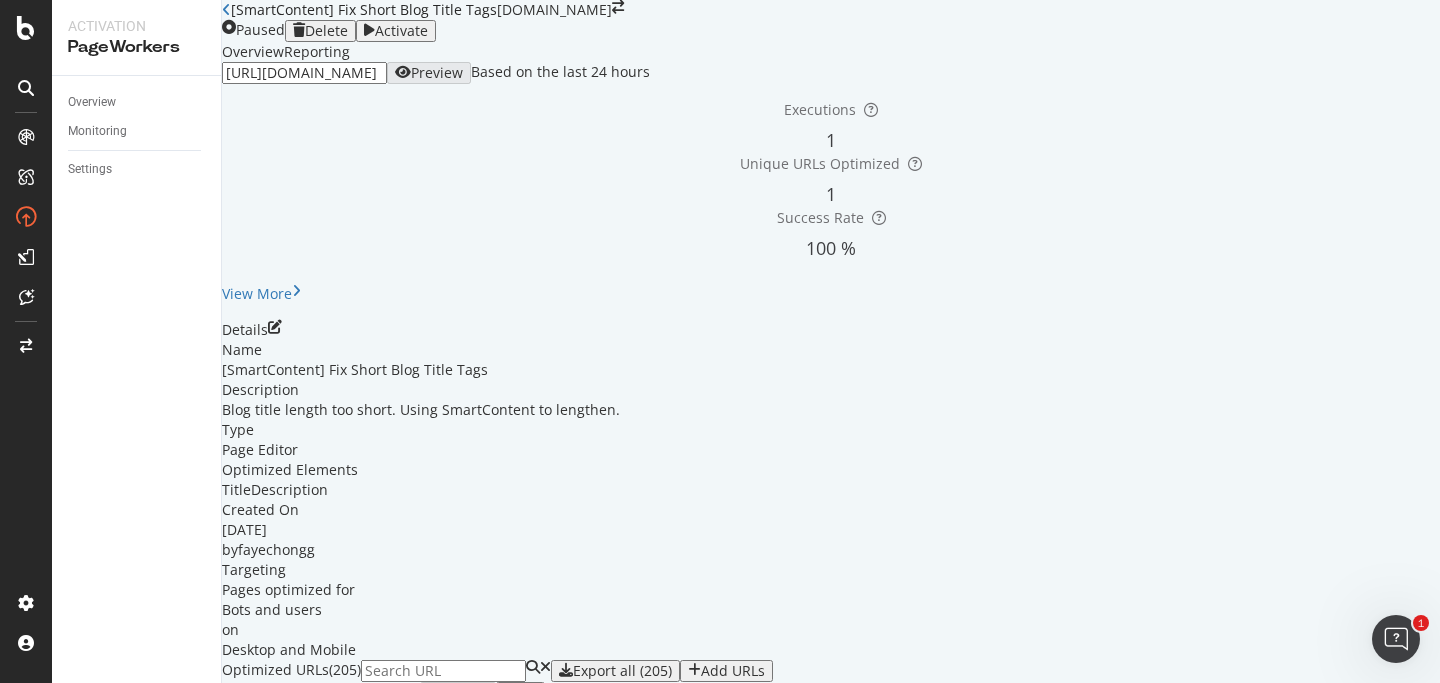 scroll, scrollTop: 0, scrollLeft: 69, axis: horizontal 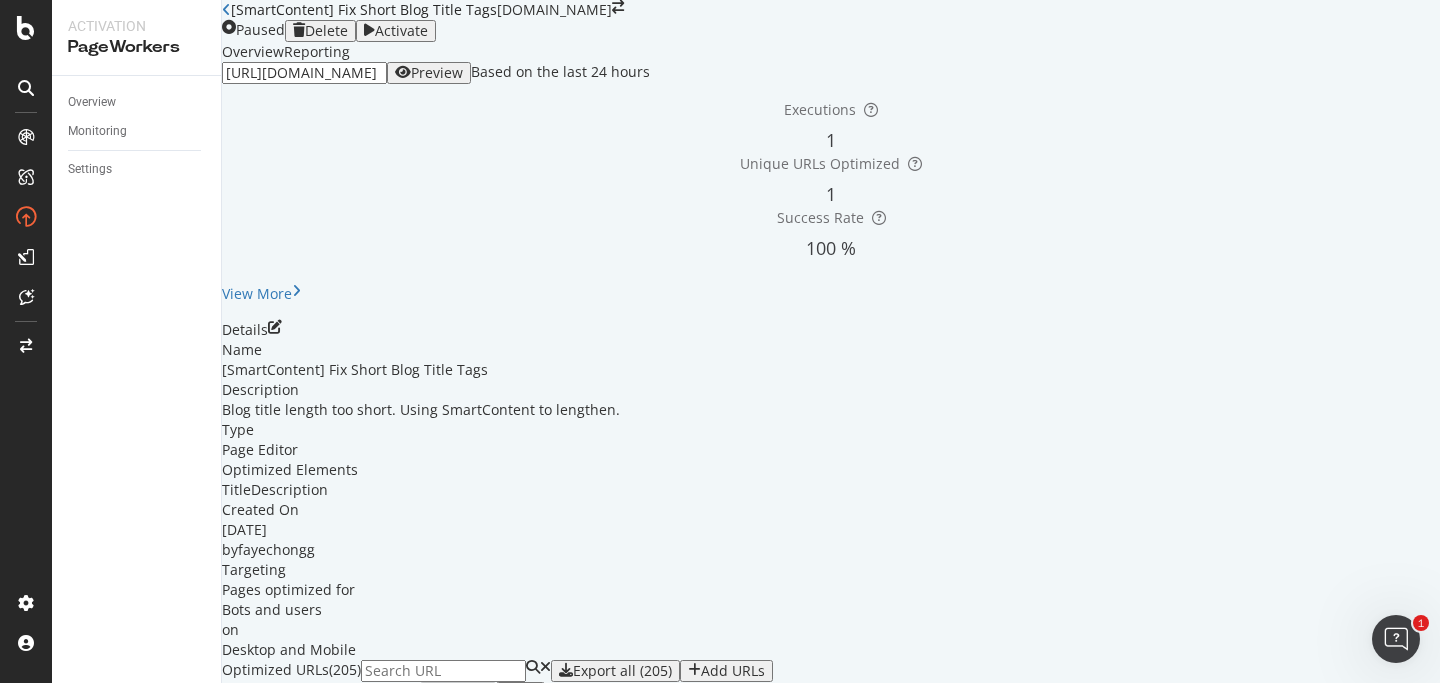 type on "[URL][DOMAIN_NAME]" 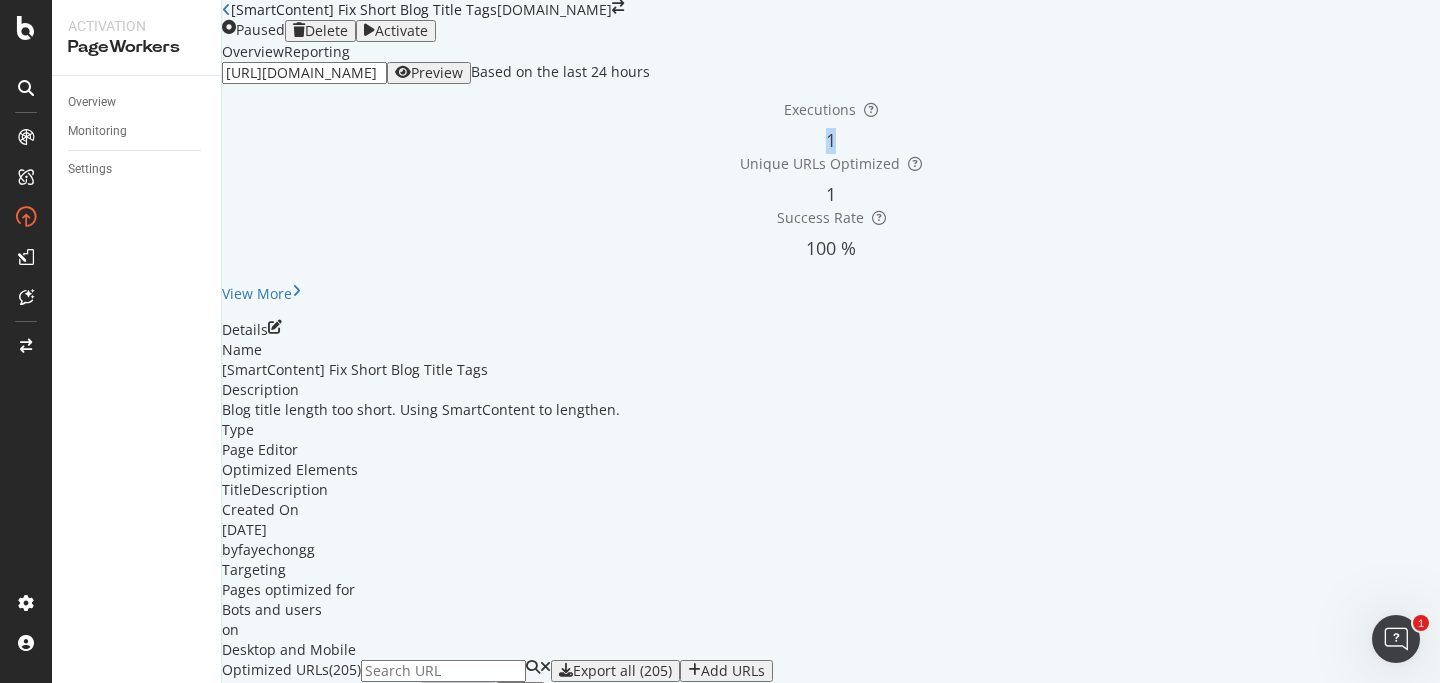 drag, startPoint x: 459, startPoint y: 209, endPoint x: 442, endPoint y: 209, distance: 17 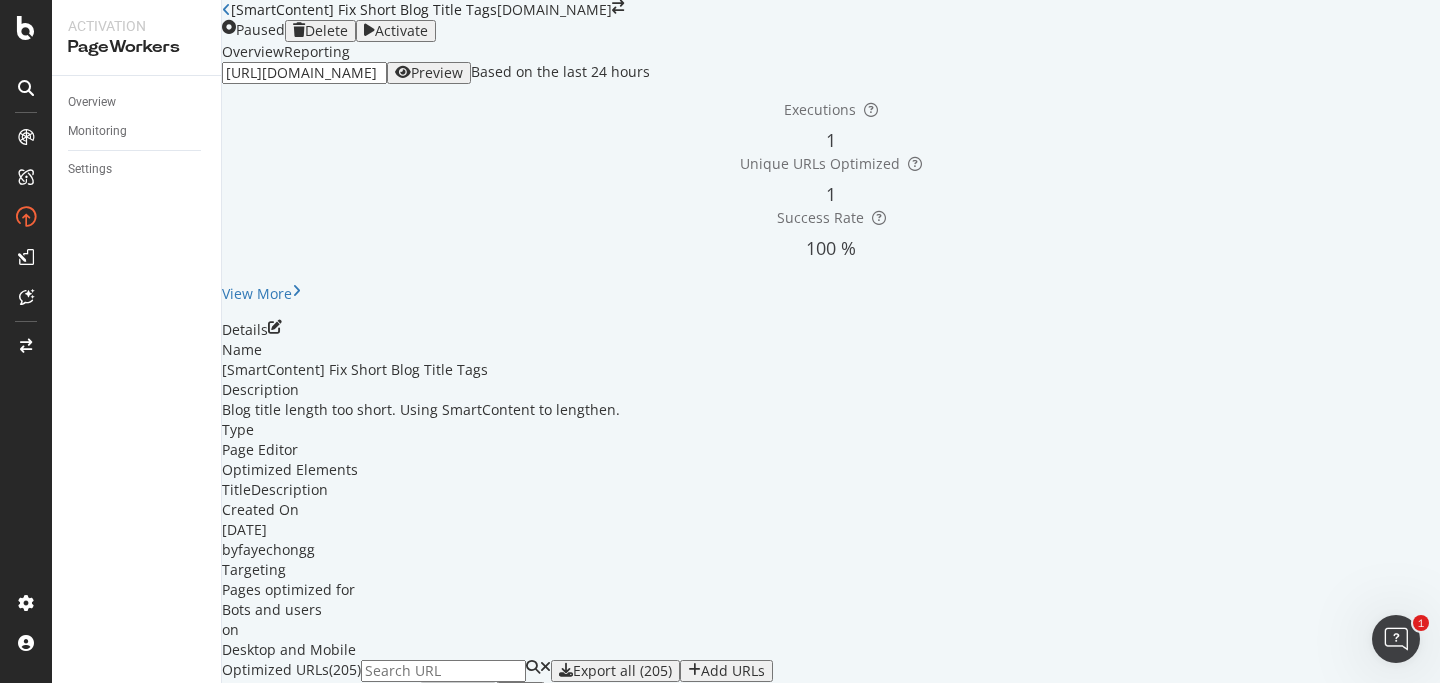 scroll, scrollTop: 42, scrollLeft: 0, axis: vertical 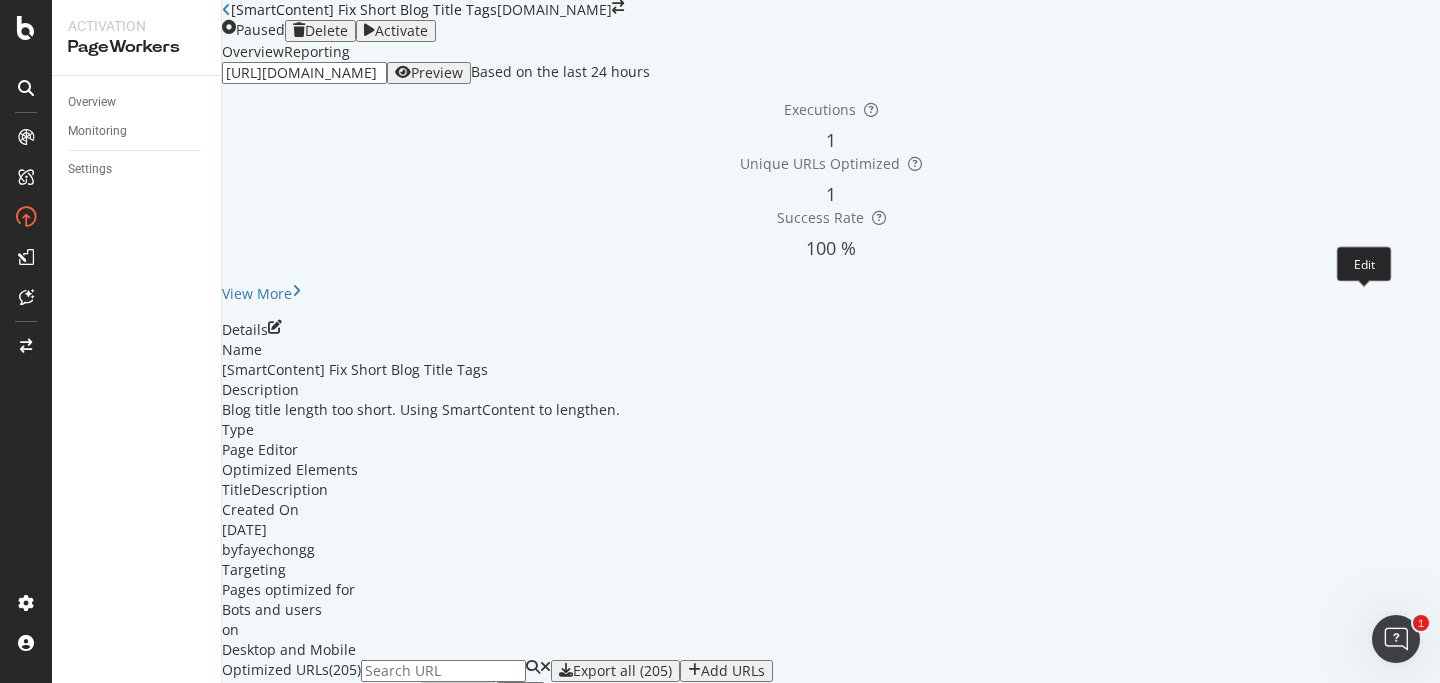 click at bounding box center (275, 327) 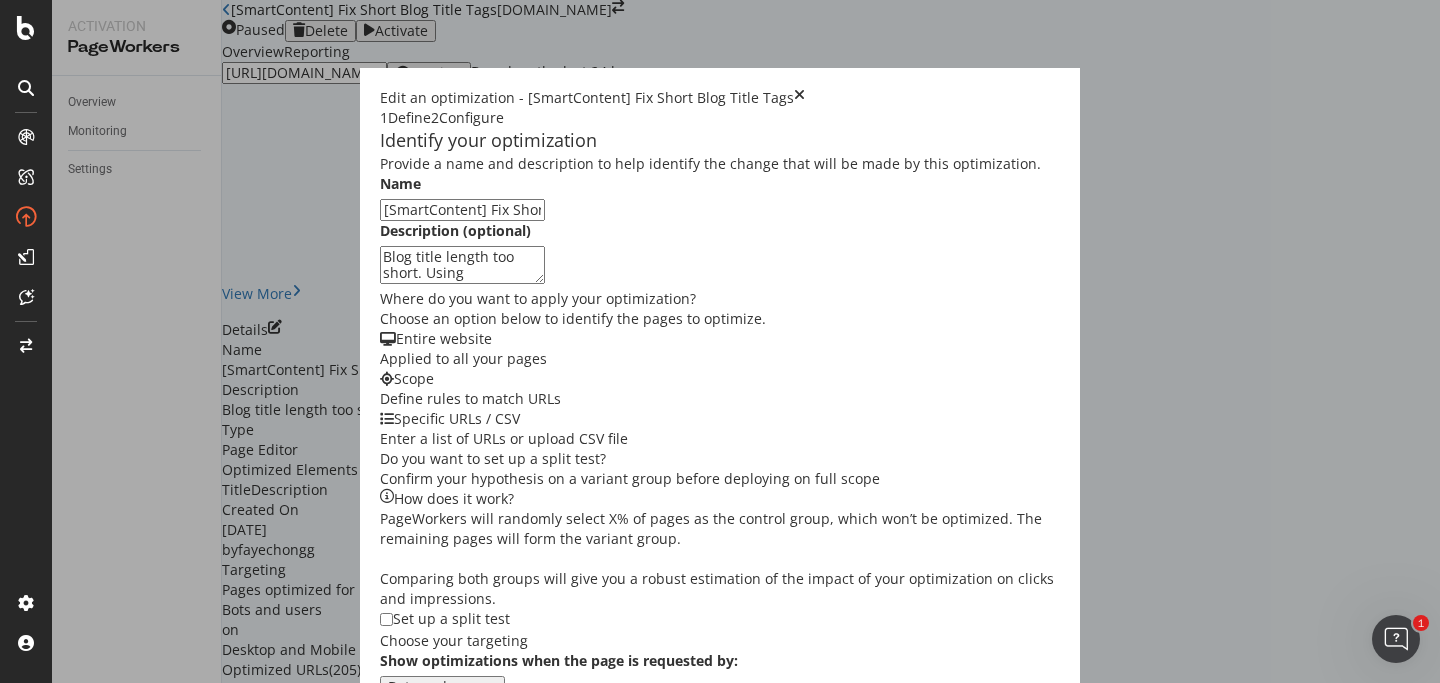 click on "Next" at bounding box center [403, 756] 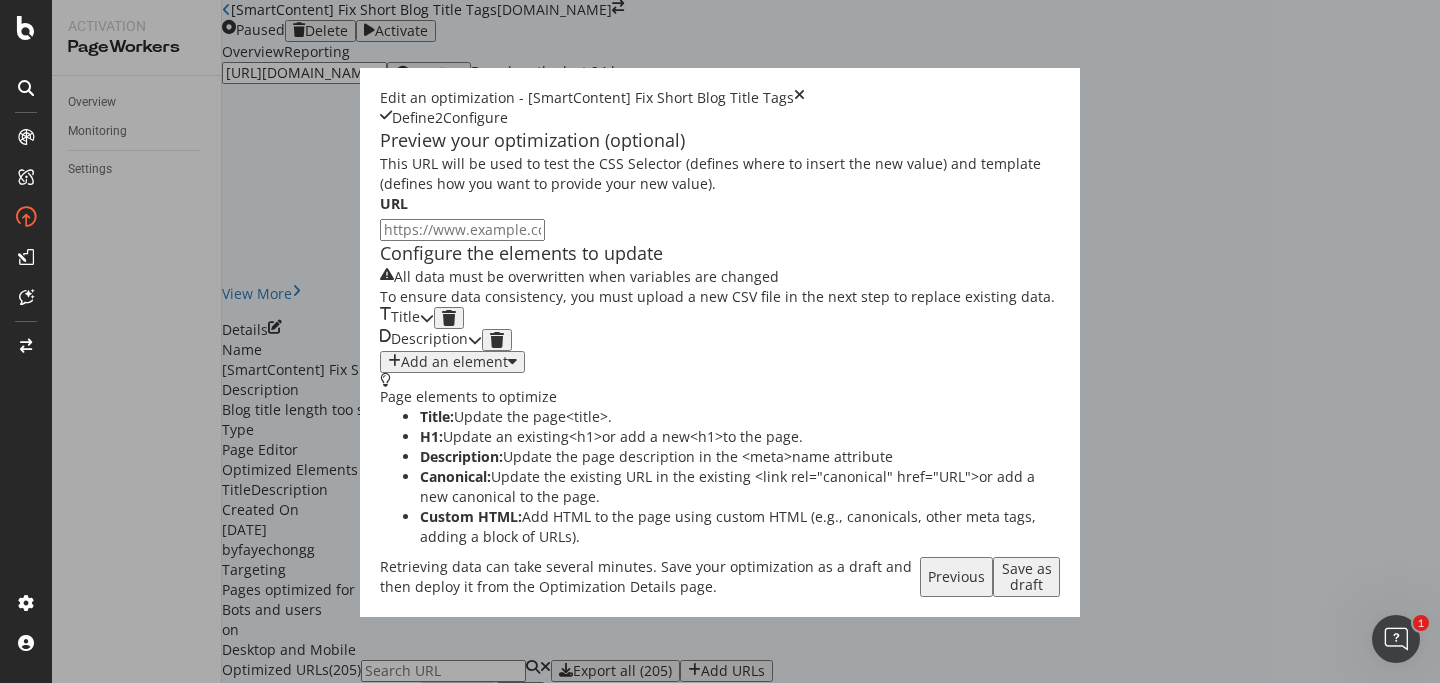 click at bounding box center [427, 318] 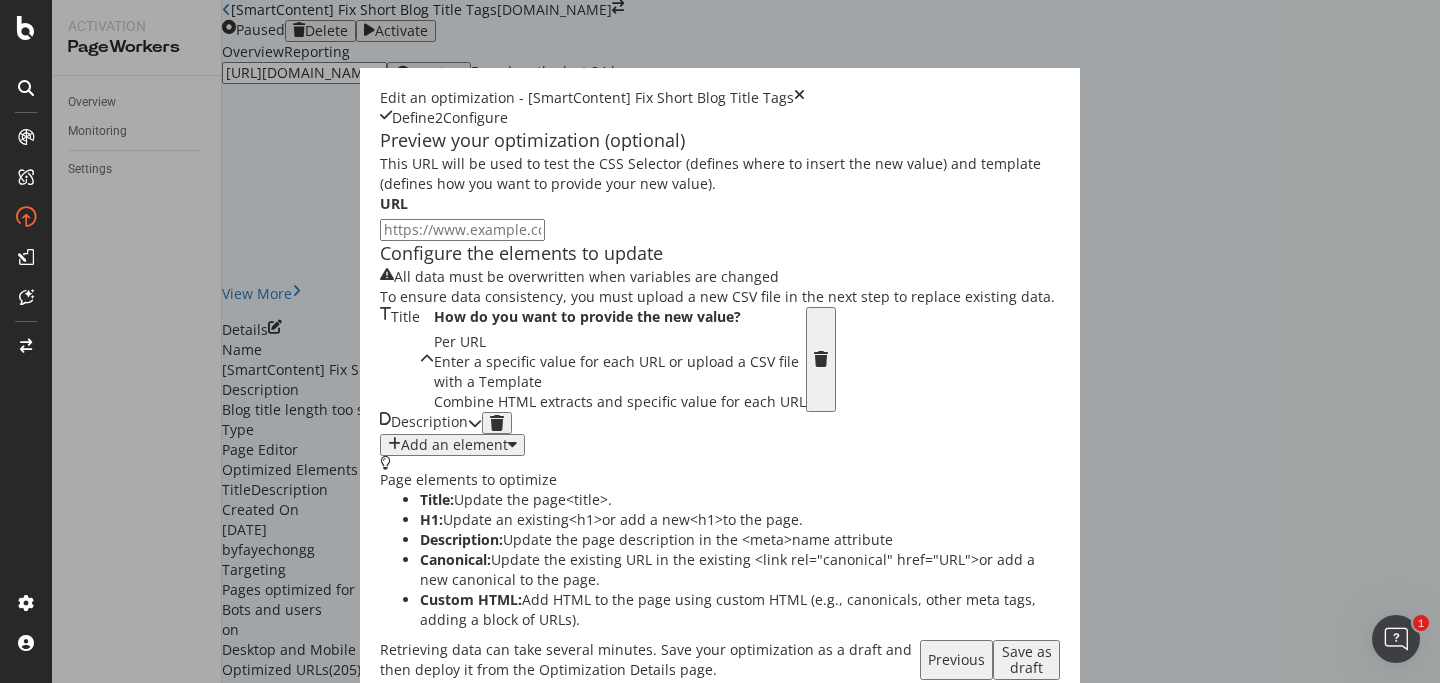 scroll, scrollTop: 206, scrollLeft: 0, axis: vertical 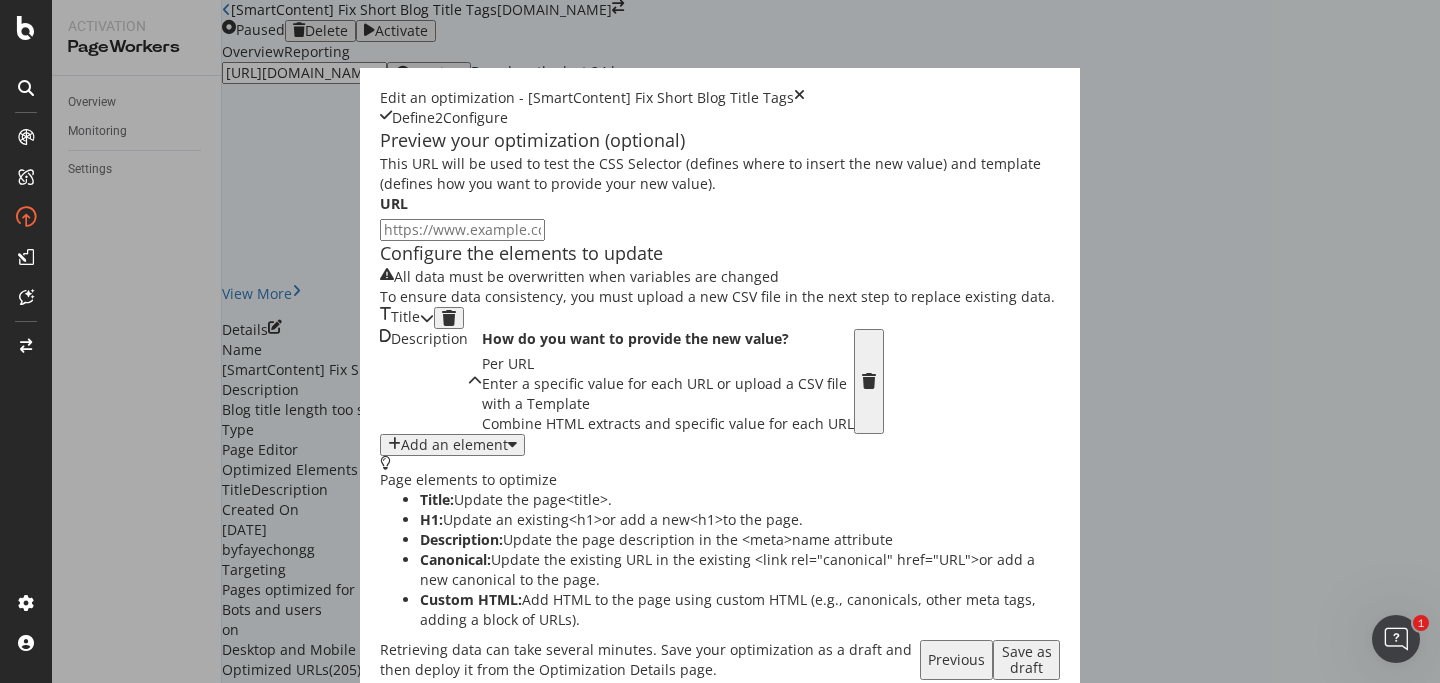 click at bounding box center (475, 381) 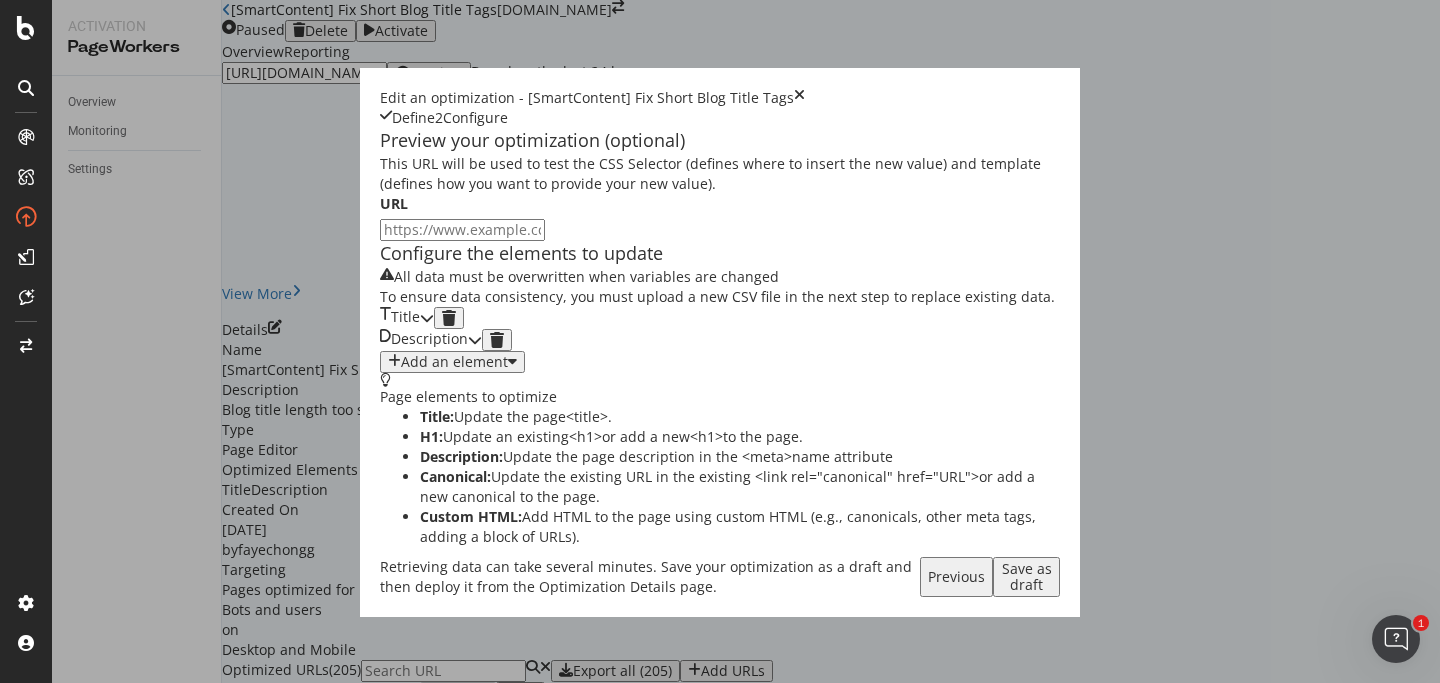 scroll, scrollTop: 35, scrollLeft: 0, axis: vertical 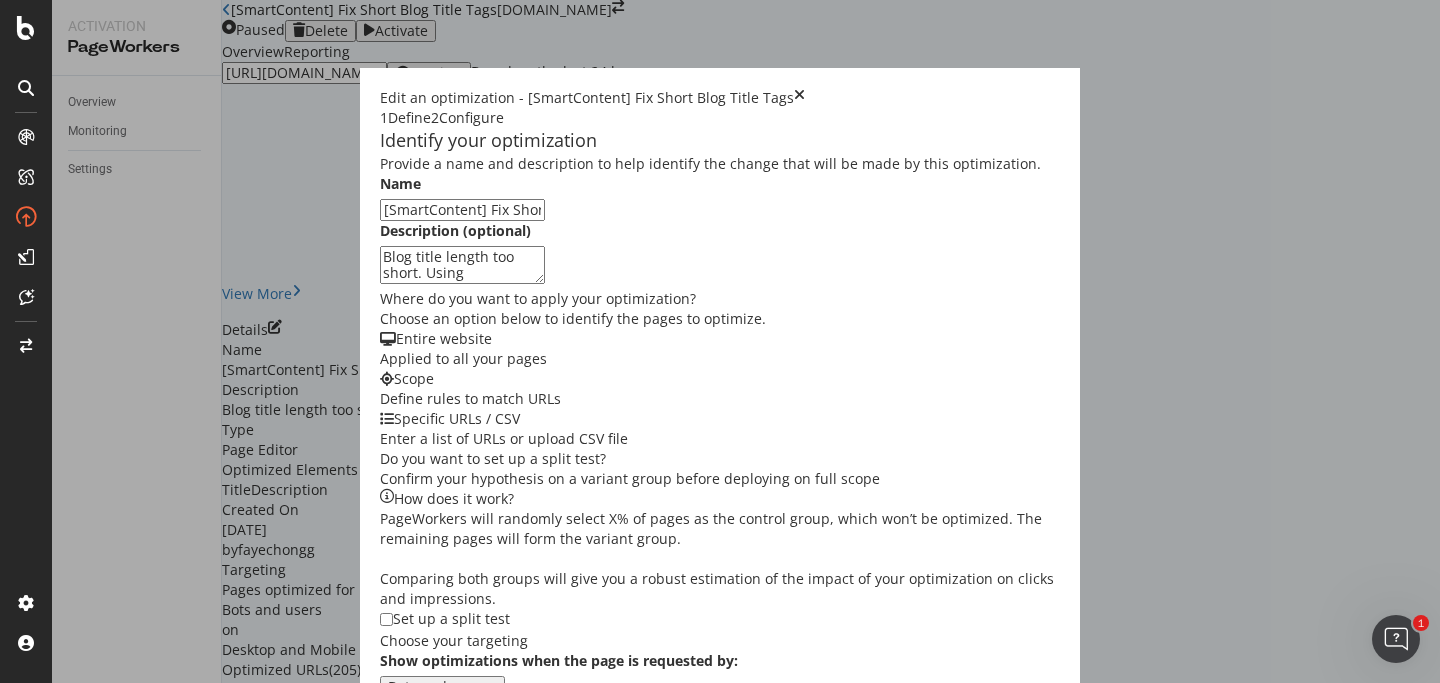 click on "Provide a name and description to help identify the change that will be made by this optimization. Name [SmartContent] Fix Short Blog Title Tags Description (optional) Blog title length too short. Using SmartContent to lengthen. Where do you want to apply your optimization? Choose an option below to identify the pages to optimize. Entire website Applied to all your pages Scope Define rules to match URLs Specific URLs / CSV Enter a list of URLs or upload CSV file Do you want to set up a split test? Confirm your hypothesis on a variant group before deploying on full scope How does it work? PageWorkers will randomly select X% of pages as the control group, which won’t be optimized. The remaining pages will form the variant group. Comparing both groups will give you a robust estimation of the impact of your optimization on clicks and impressions. Set up a split test Choose your targeting Show optimizations when the page is requested by: Bots and users Show optimizations on the following devices:" at bounding box center [720, 449] 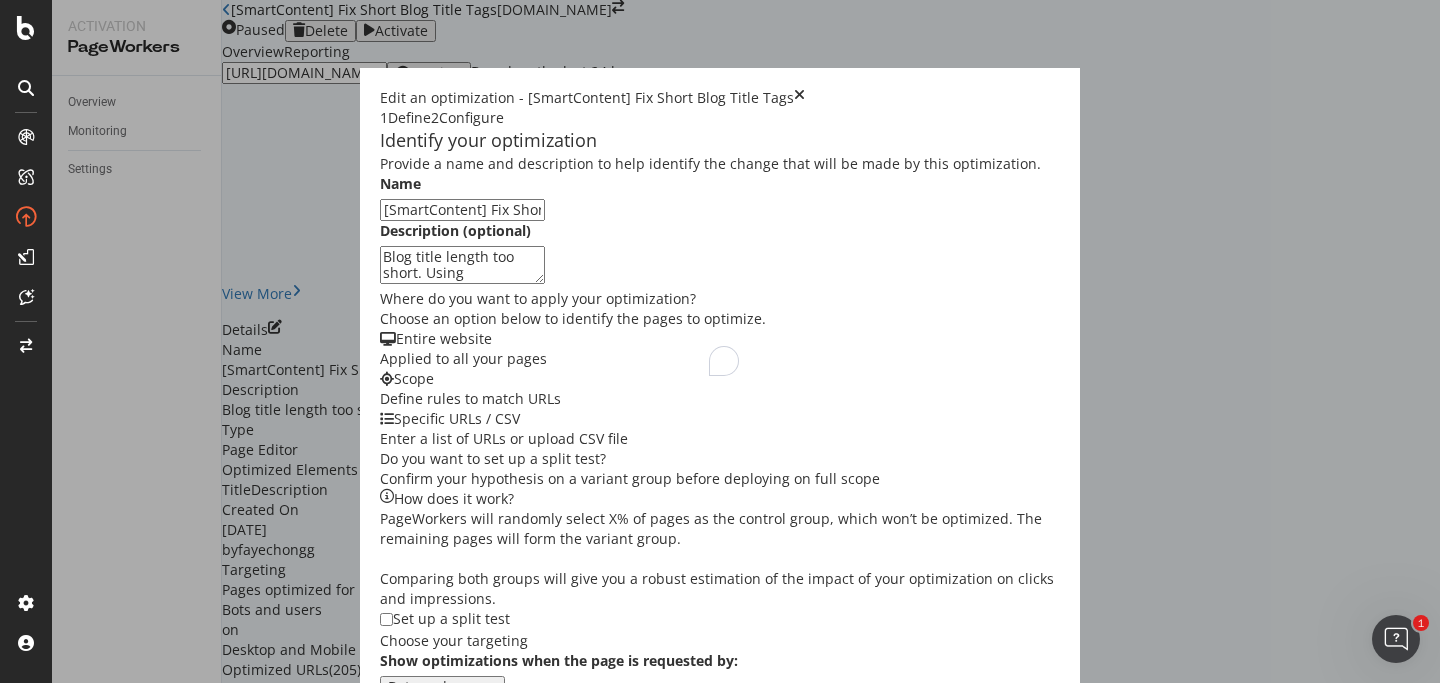 scroll, scrollTop: 40, scrollLeft: 0, axis: vertical 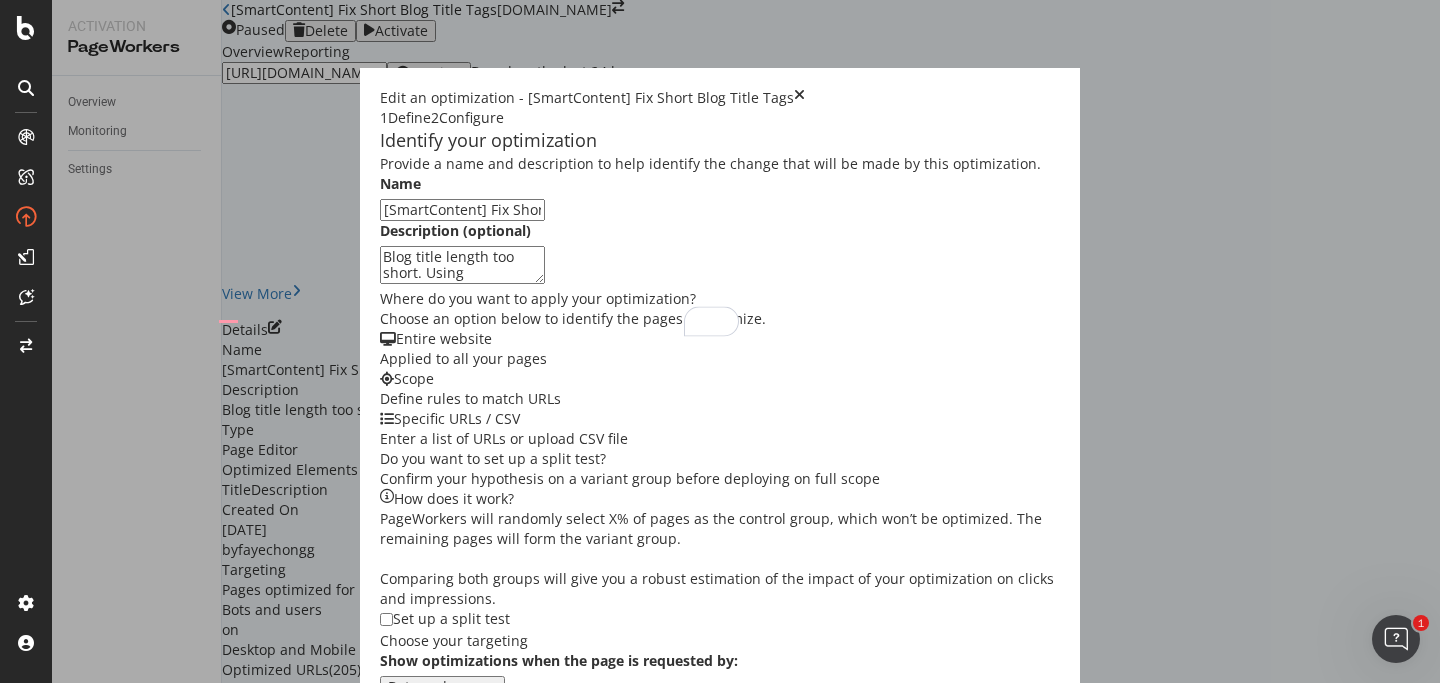 click on "Provide a name and description to help identify the change that will be made by this optimization. Name [SmartContent] Fix Short Blog Title Tags Description (optional) Blog title length too short. Using SmartContent to lengthen. Where do you want to apply your optimization? Choose an option below to identify the pages to optimize. Entire website Applied to all your pages Scope Define rules to match URLs Specific URLs / CSV Enter a list of URLs or upload CSV file Do you want to set up a split test? Confirm your hypothesis on a variant group before deploying on full scope How does it work? PageWorkers will randomly select X% of pages as the control group, which won’t be optimized. The remaining pages will form the variant group. Comparing both groups will give you a robust estimation of the impact of your optimization on clicks and impressions. Set up a split test Choose your targeting Show optimizations when the page is requested by: Bots and users Show optimizations on the following devices:" at bounding box center [720, 449] 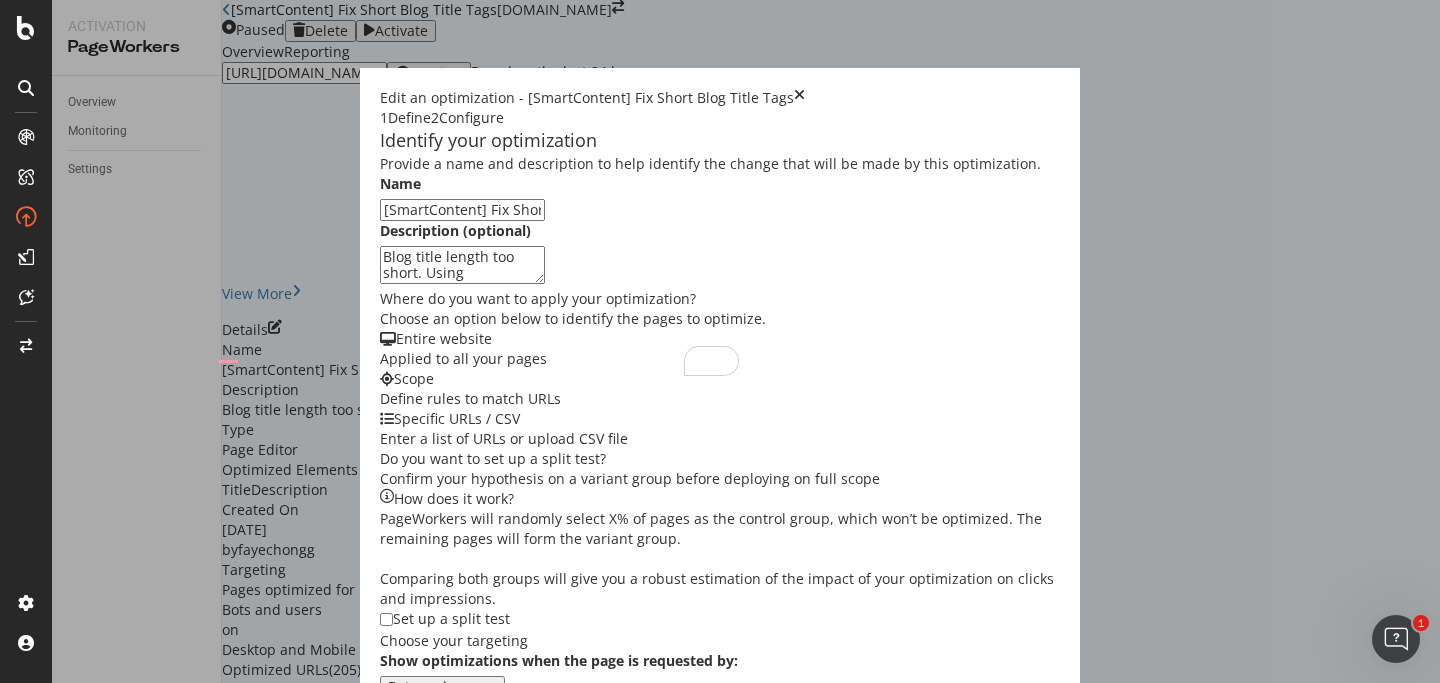scroll, scrollTop: 191, scrollLeft: 0, axis: vertical 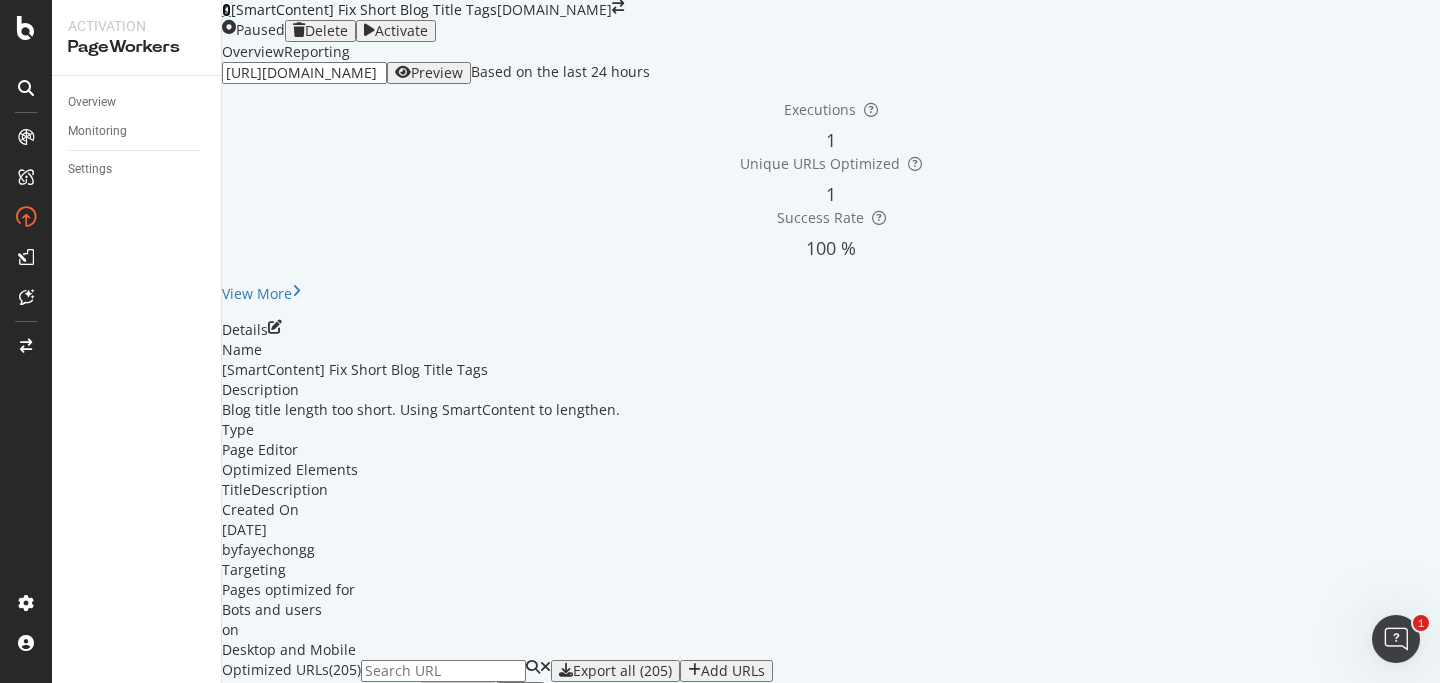 click at bounding box center [226, 10] 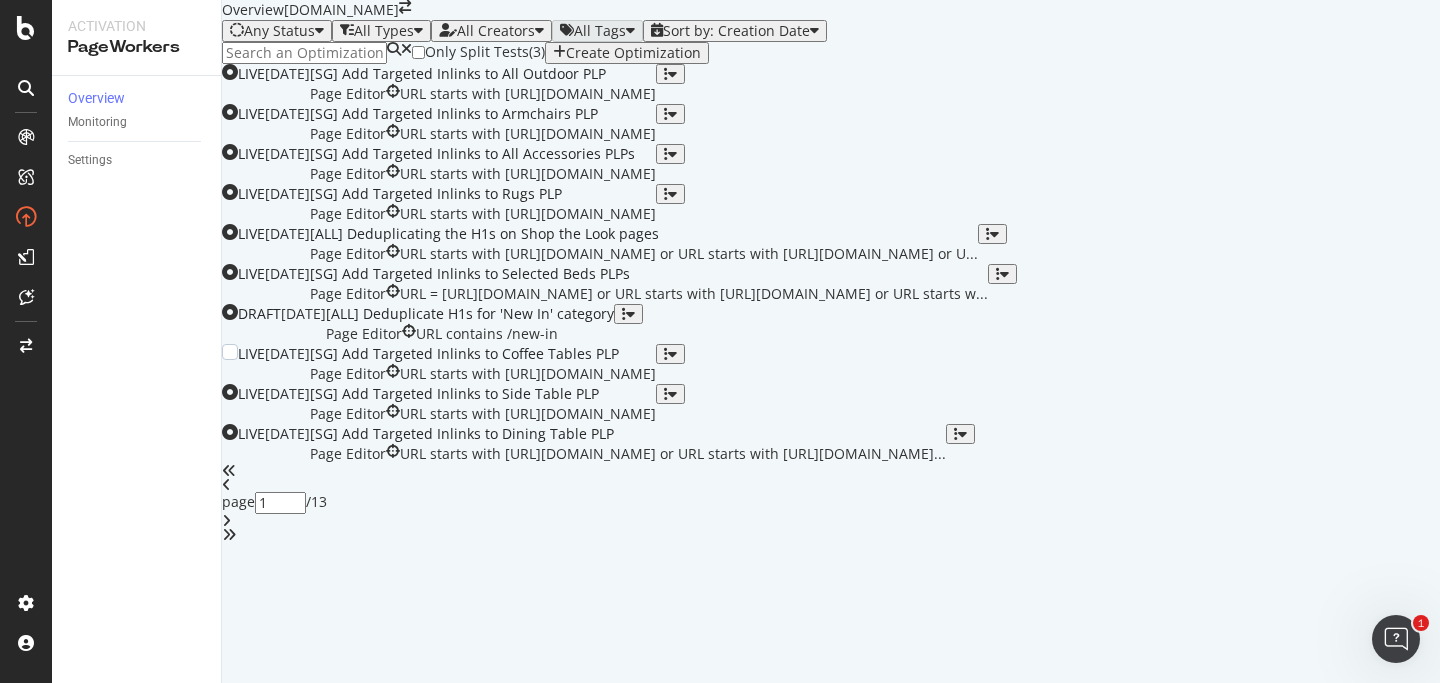 scroll, scrollTop: 0, scrollLeft: 0, axis: both 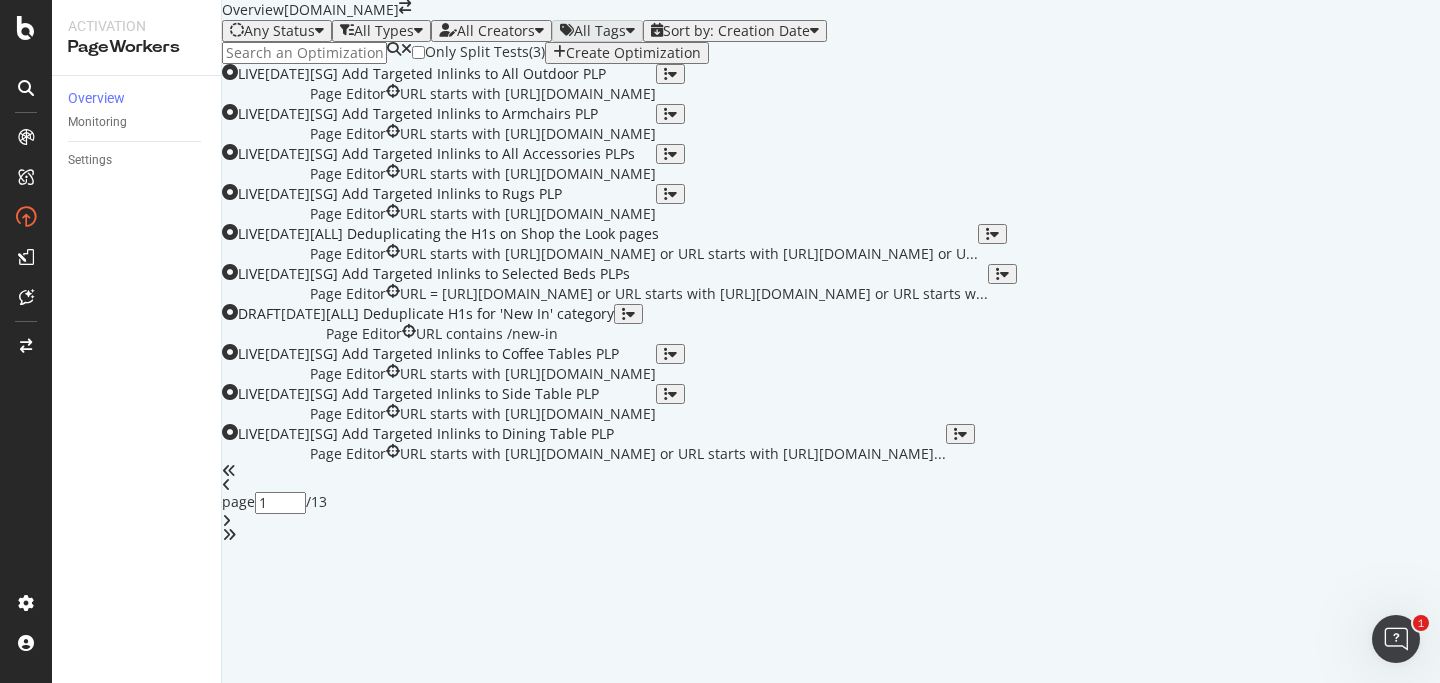 click on "Only Split Tests ( 3 ) Create Optimization" at bounding box center (831, 53) 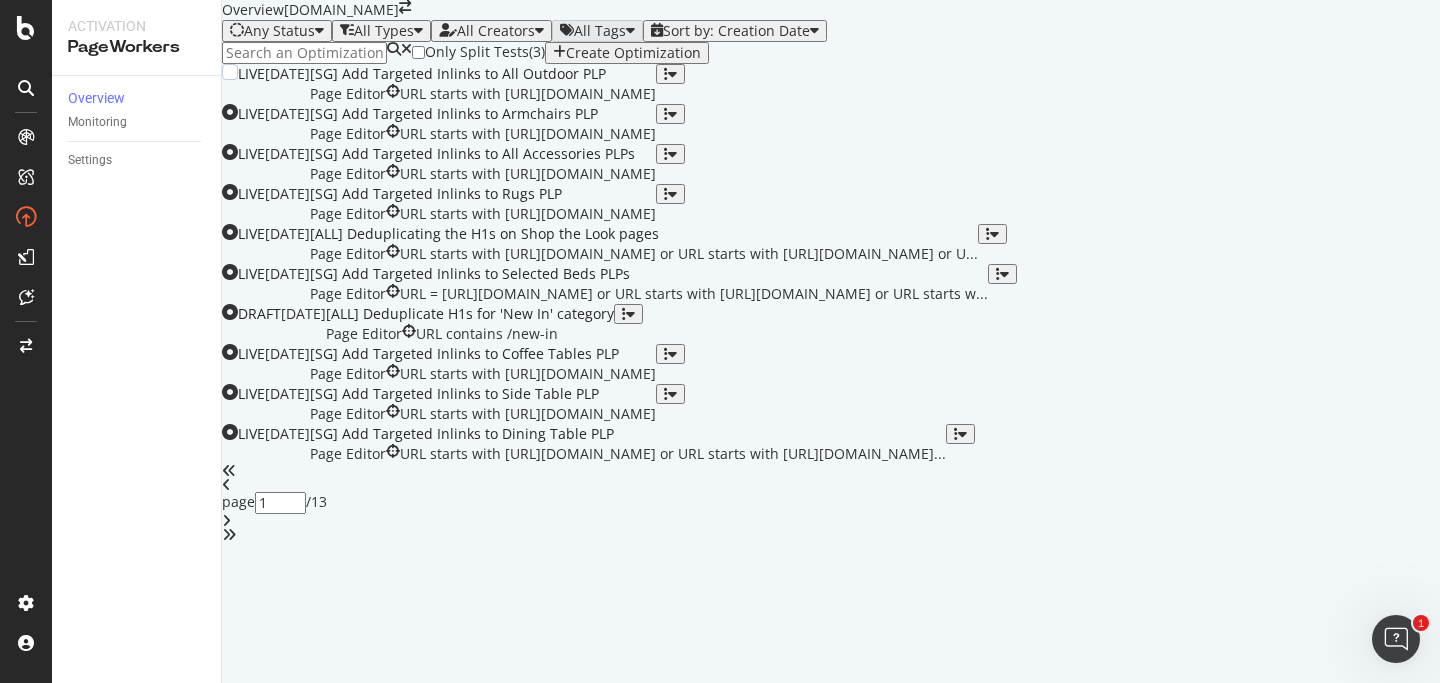 click on "[SG] Add Targeted Inlinks to All Outdoor PLP Page Editor URL starts with https://www.castlery.com/sg/outdoor/all-outdoor" at bounding box center [483, 84] 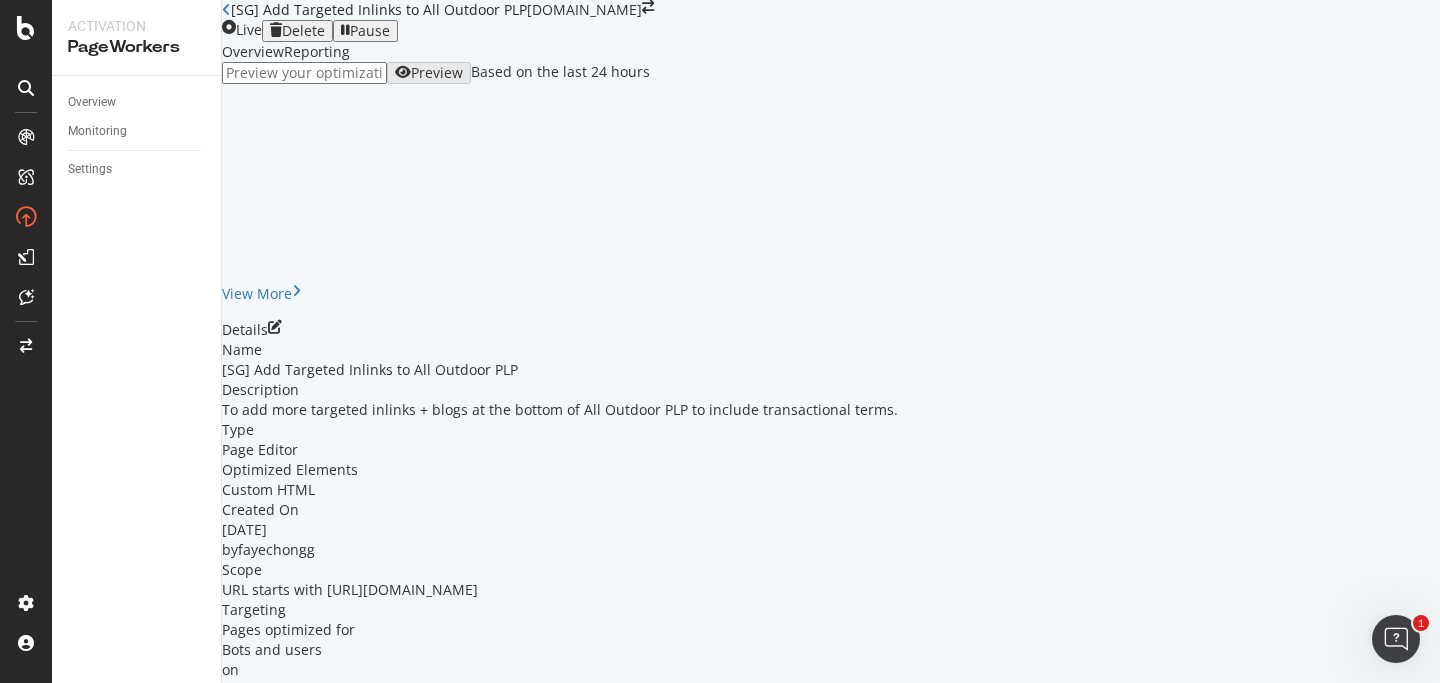scroll, scrollTop: 178, scrollLeft: 0, axis: vertical 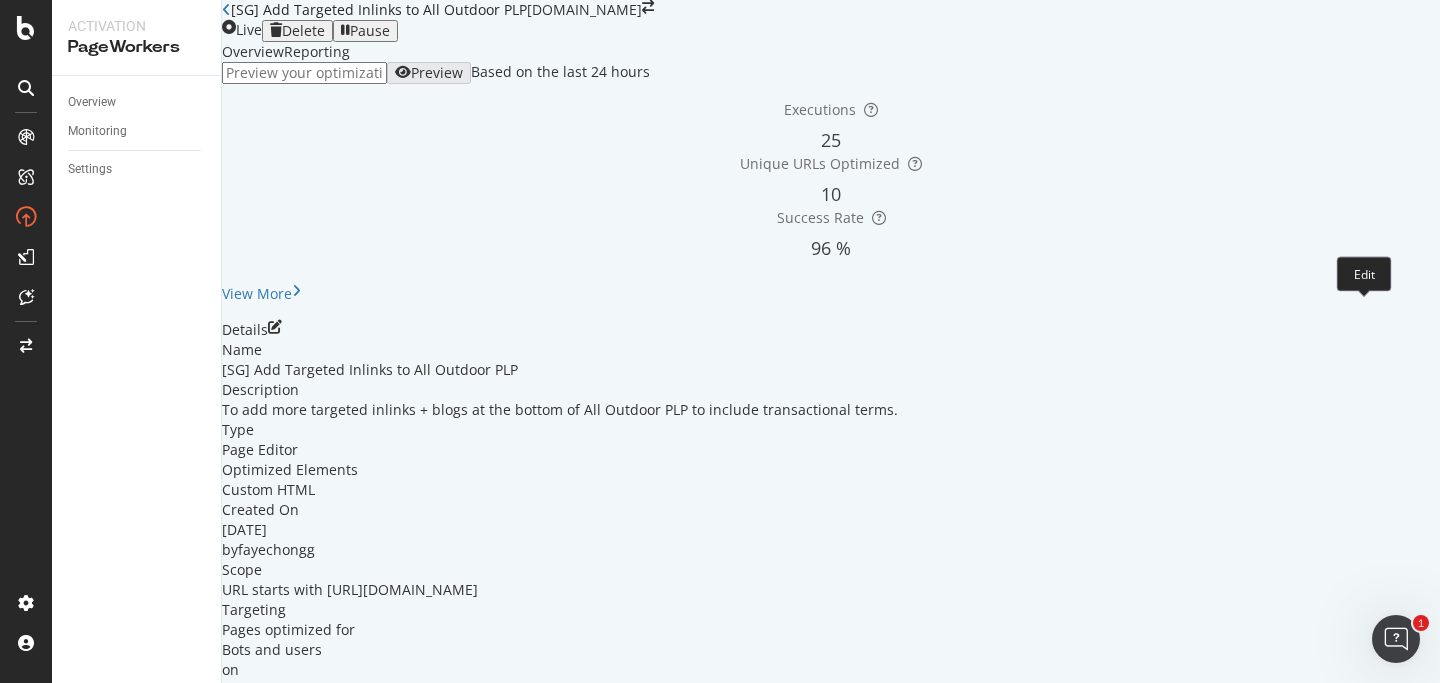 click at bounding box center [275, 327] 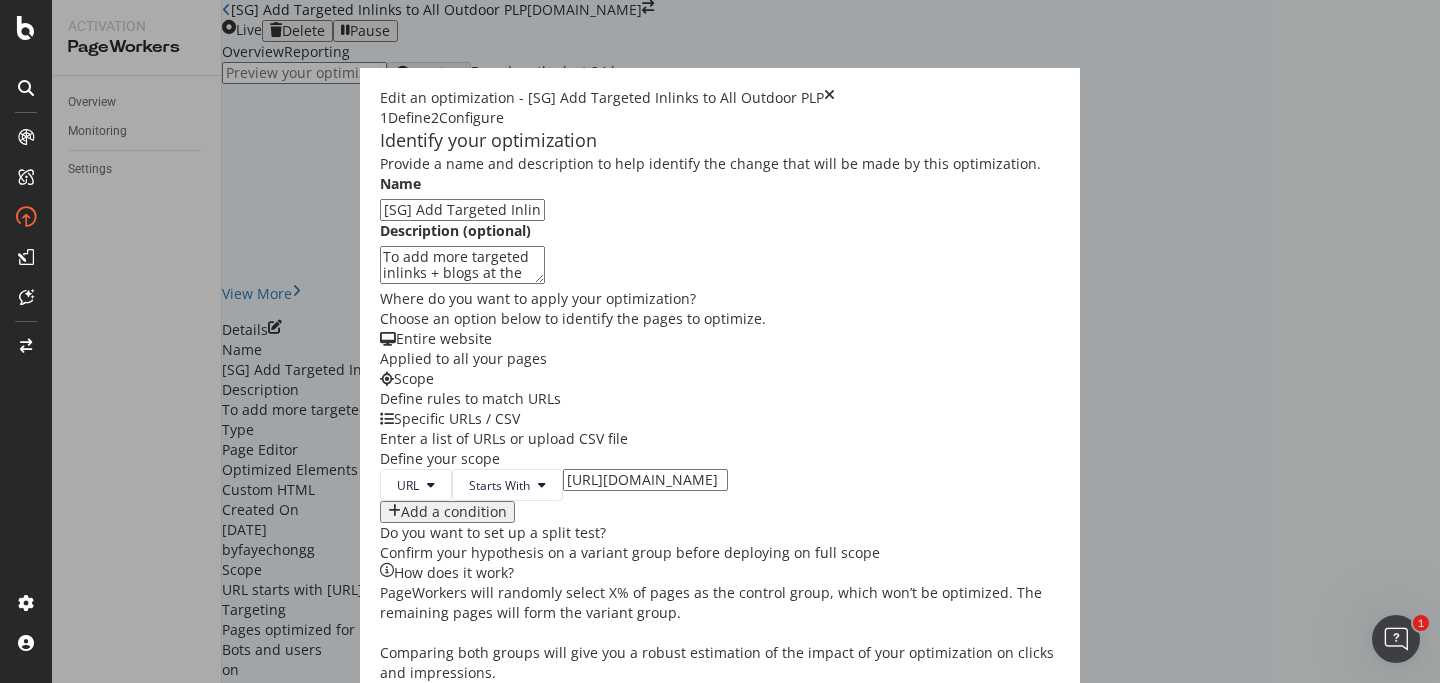 scroll, scrollTop: 0, scrollLeft: 0, axis: both 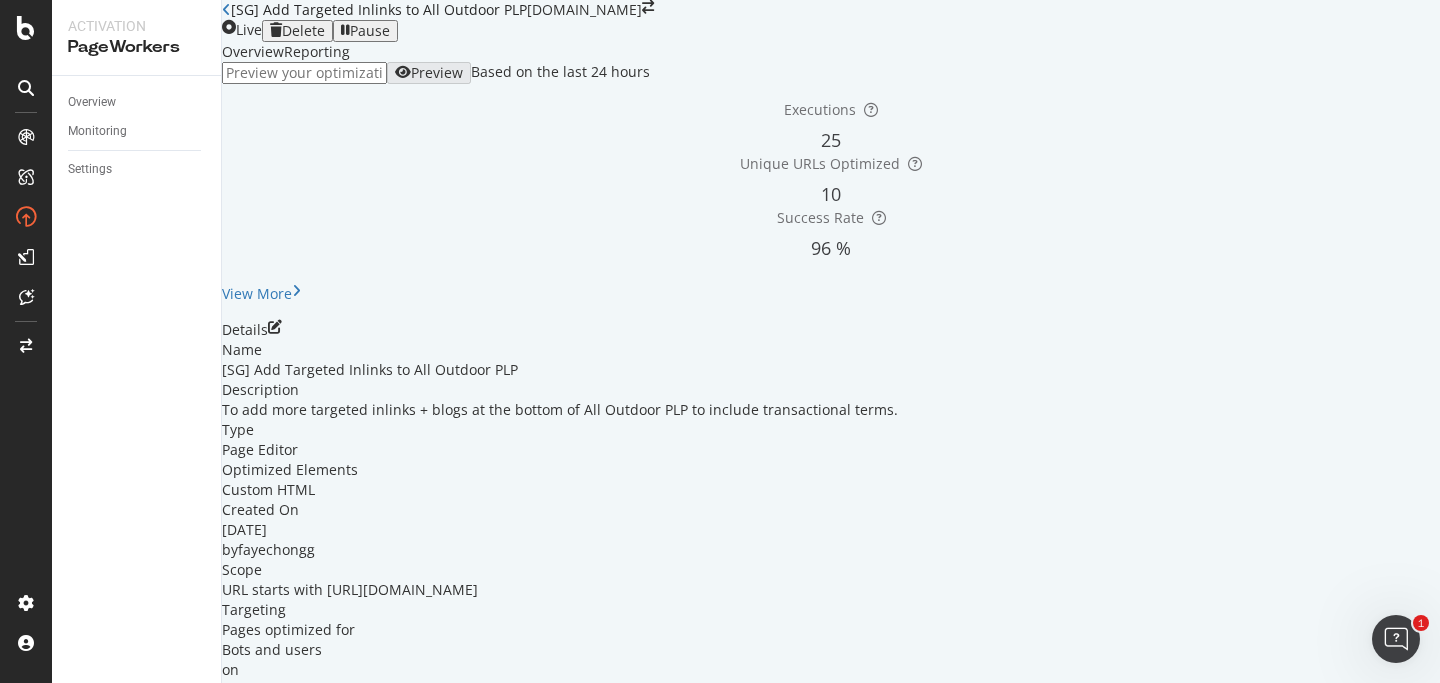click on "[SG] Add Targeted Inlinks to All Outdoor PLP" at bounding box center (374, 10) 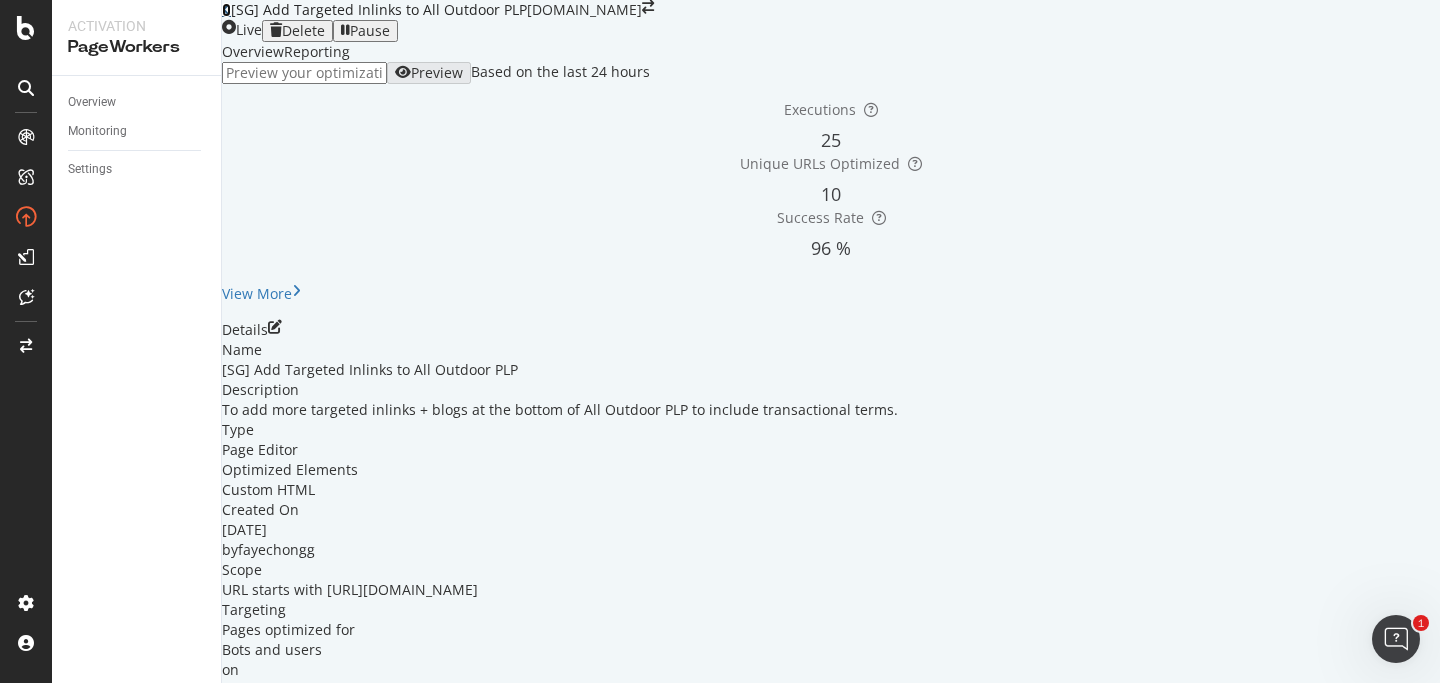 click at bounding box center [226, 10] 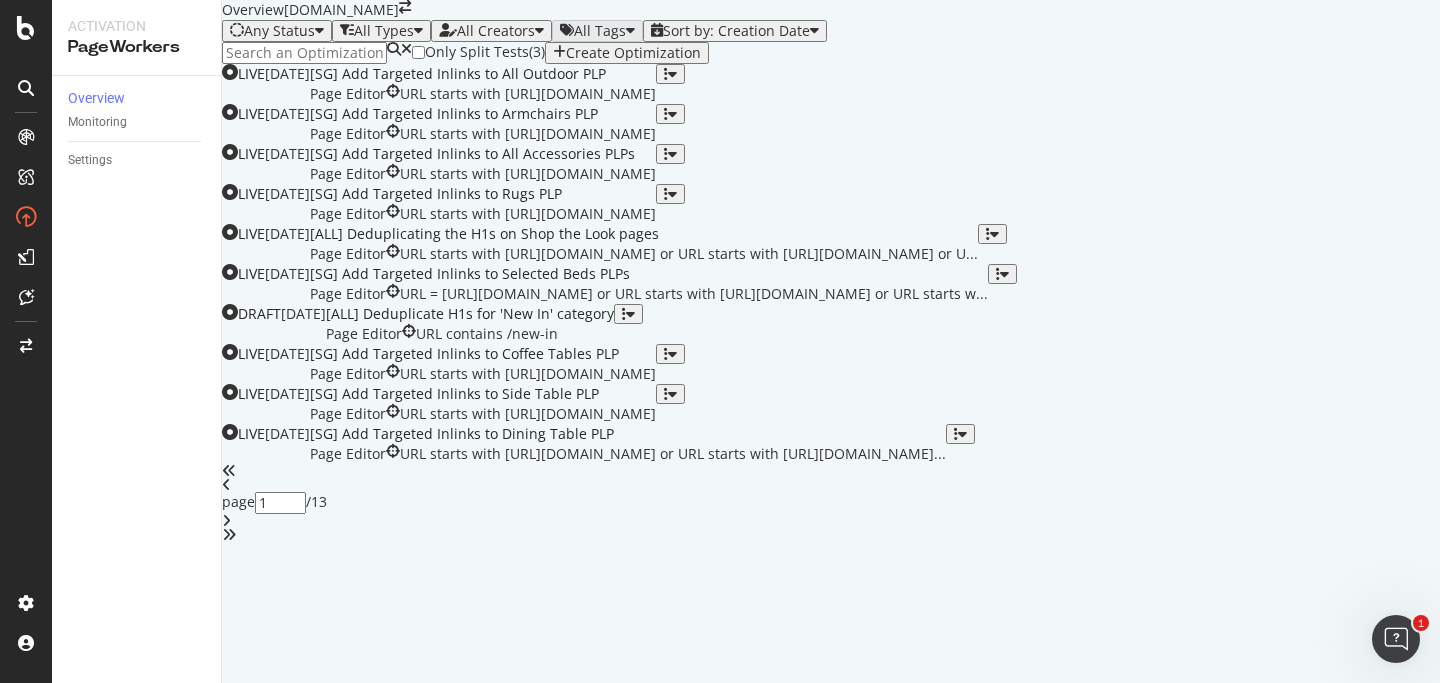click on "Create Optimization" at bounding box center [633, 53] 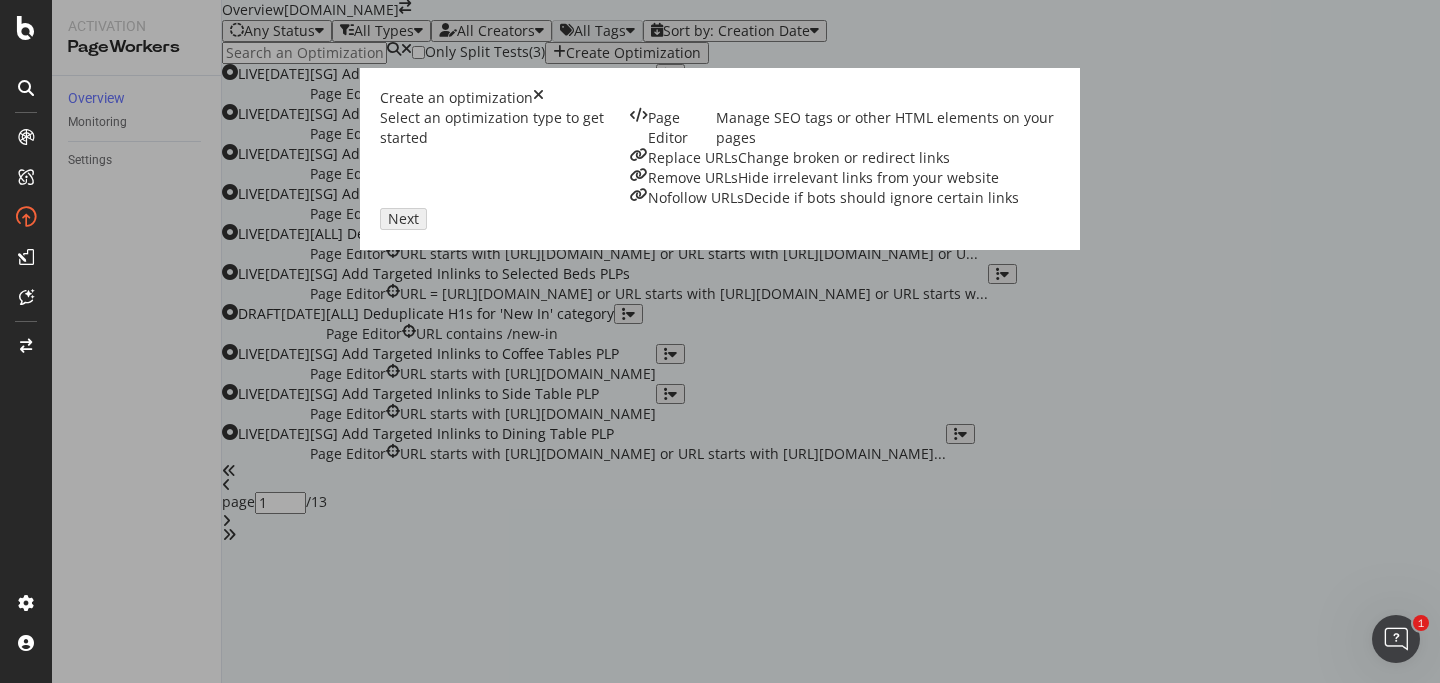 click on "Replace URLs Change broken or redirect links" at bounding box center [845, 158] 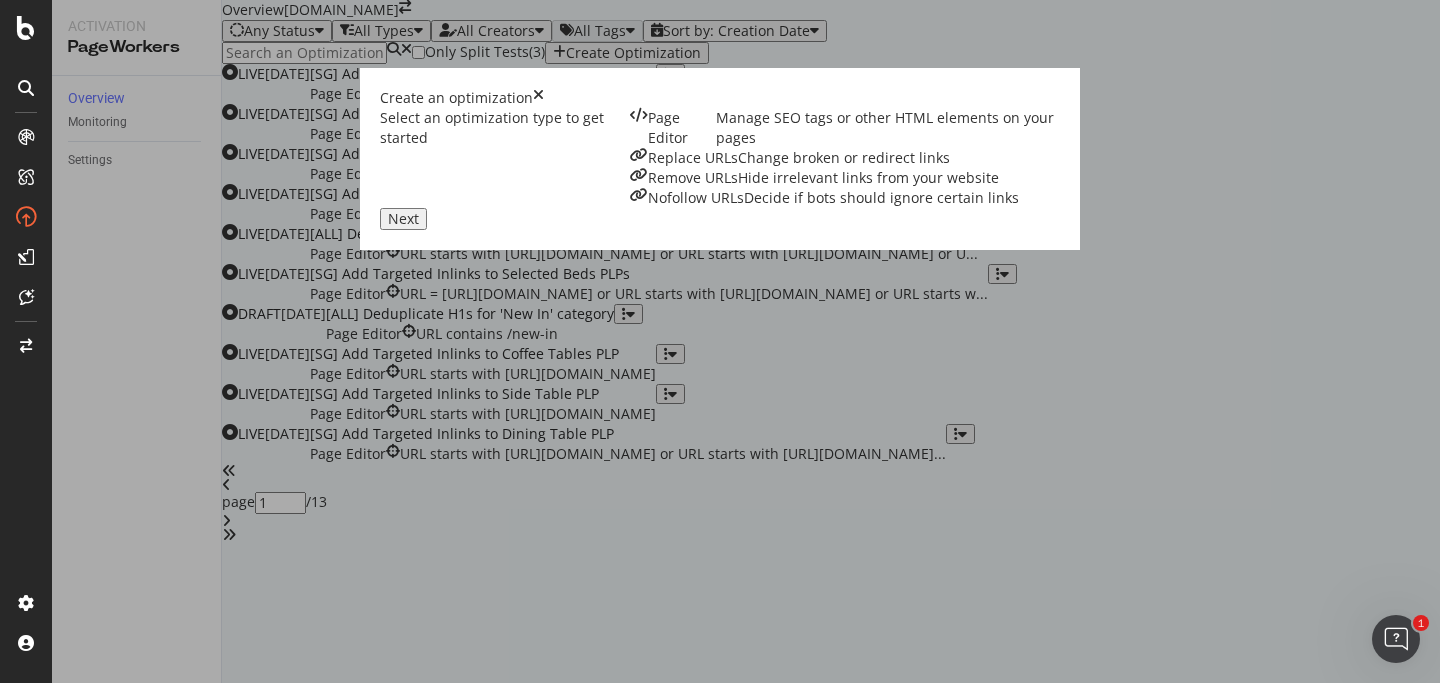 click on "Next" at bounding box center [403, 219] 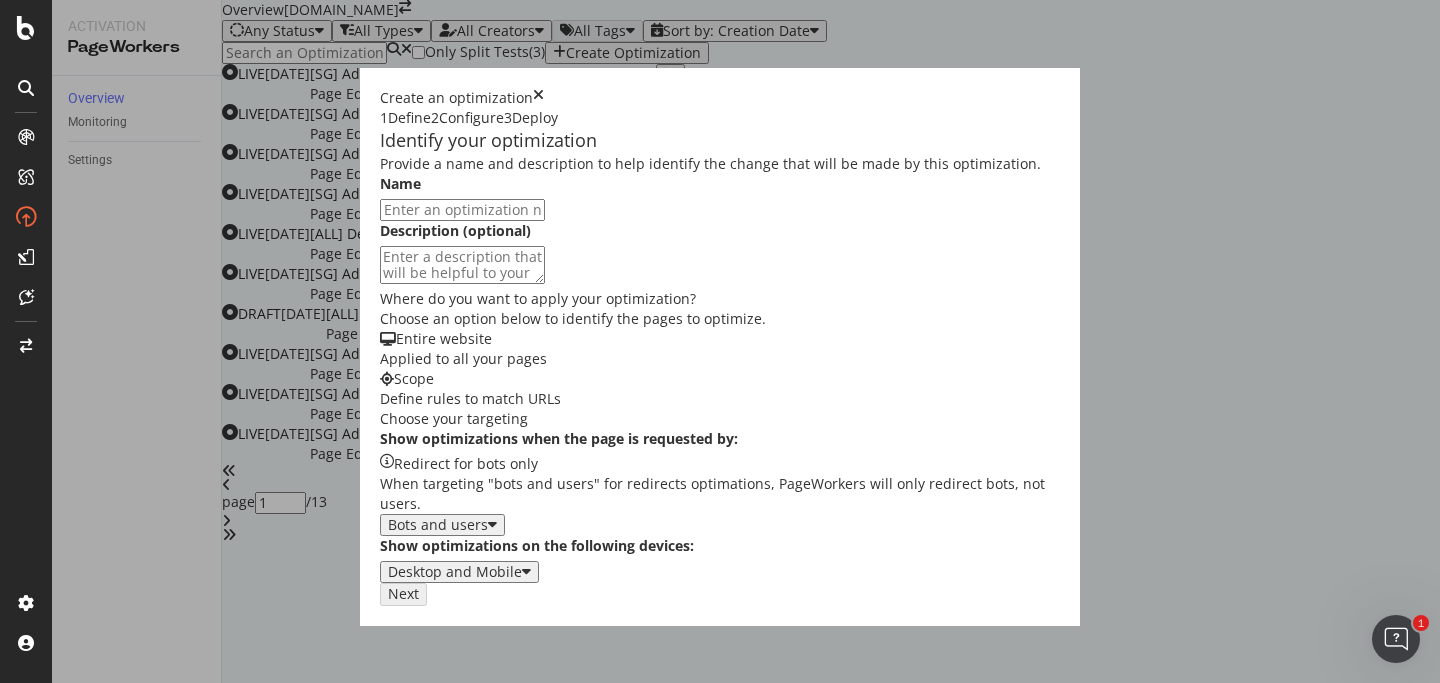 scroll, scrollTop: 0, scrollLeft: 0, axis: both 